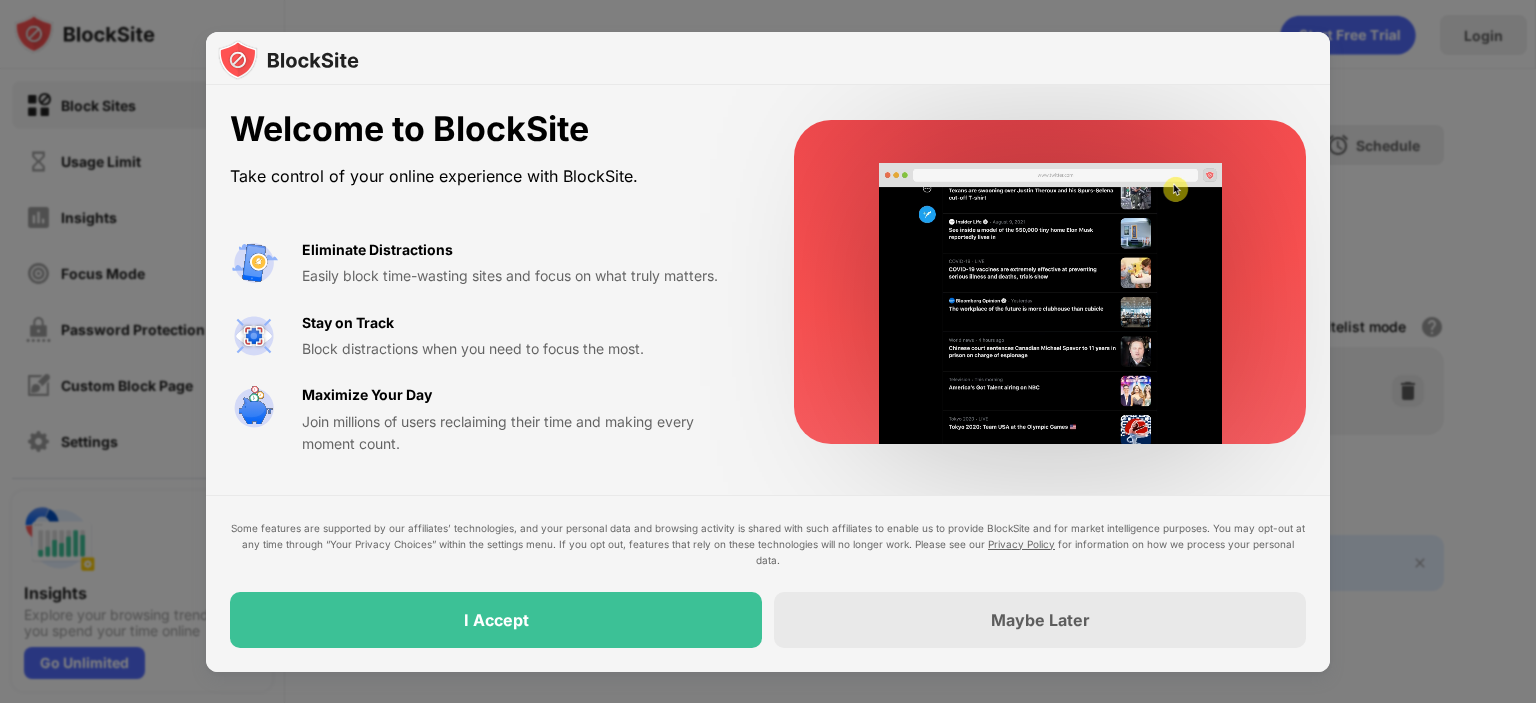 scroll, scrollTop: 0, scrollLeft: 0, axis: both 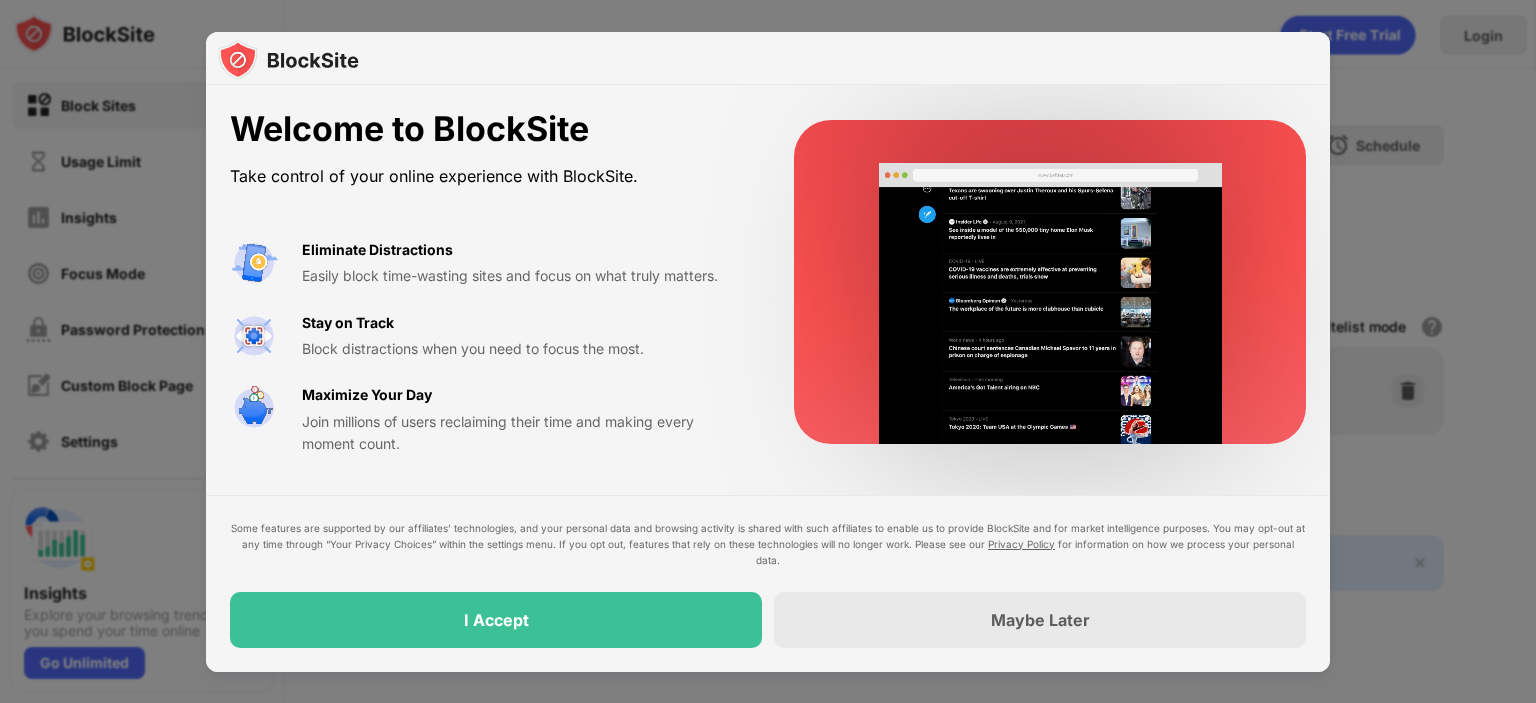 click on "Some features are supported by our affiliates’ technologies, and your personal data and browsing activity is shared with such affiliates to enable us to provide BlockSite and for market intelligence purposes. You may opt-out at any time through “Your Privacy Choices” within the settings menu. If you opt out, features that rely on these technologies will no longer work. Please see our   Privacy Policy   for information on how we process your personal data. I Accept Maybe Later" at bounding box center (768, 583) 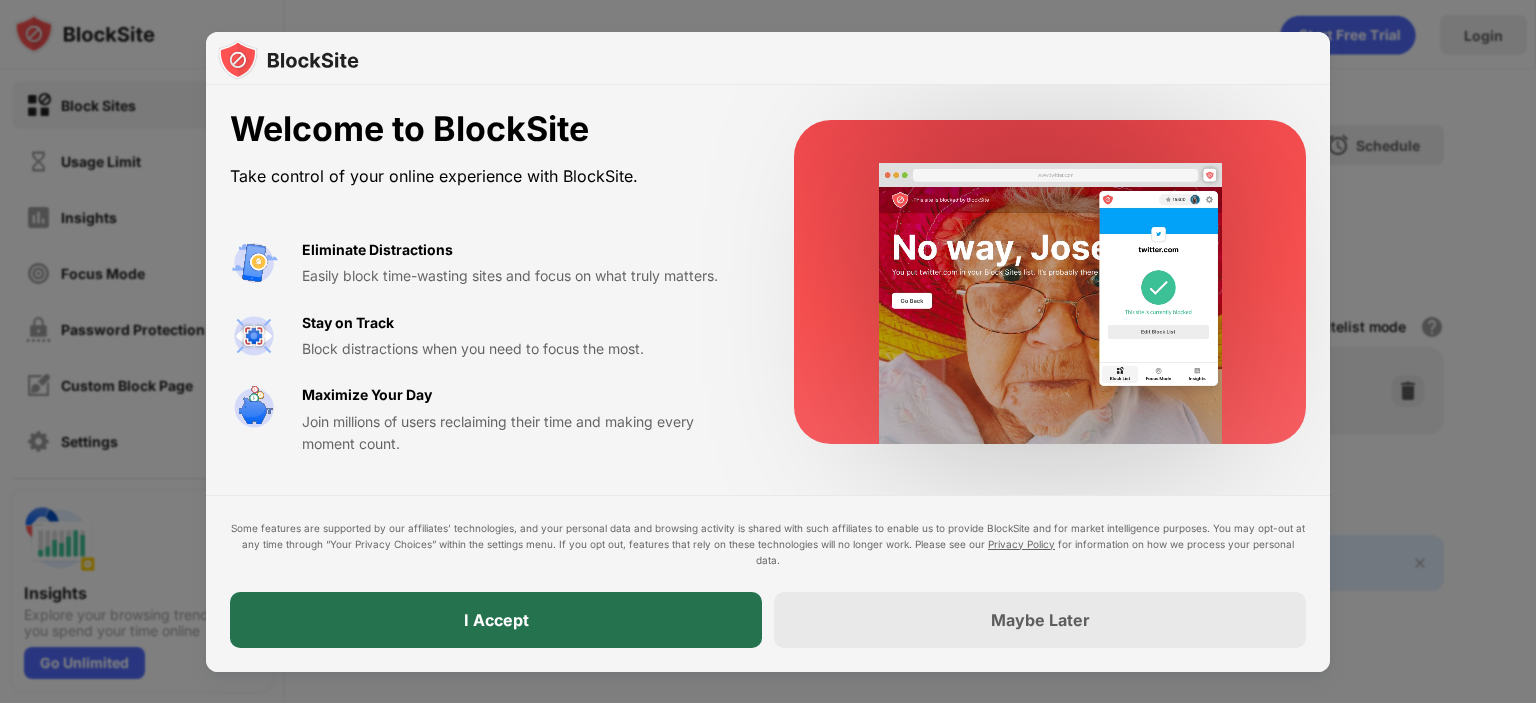 click on "I Accept" at bounding box center [496, 620] 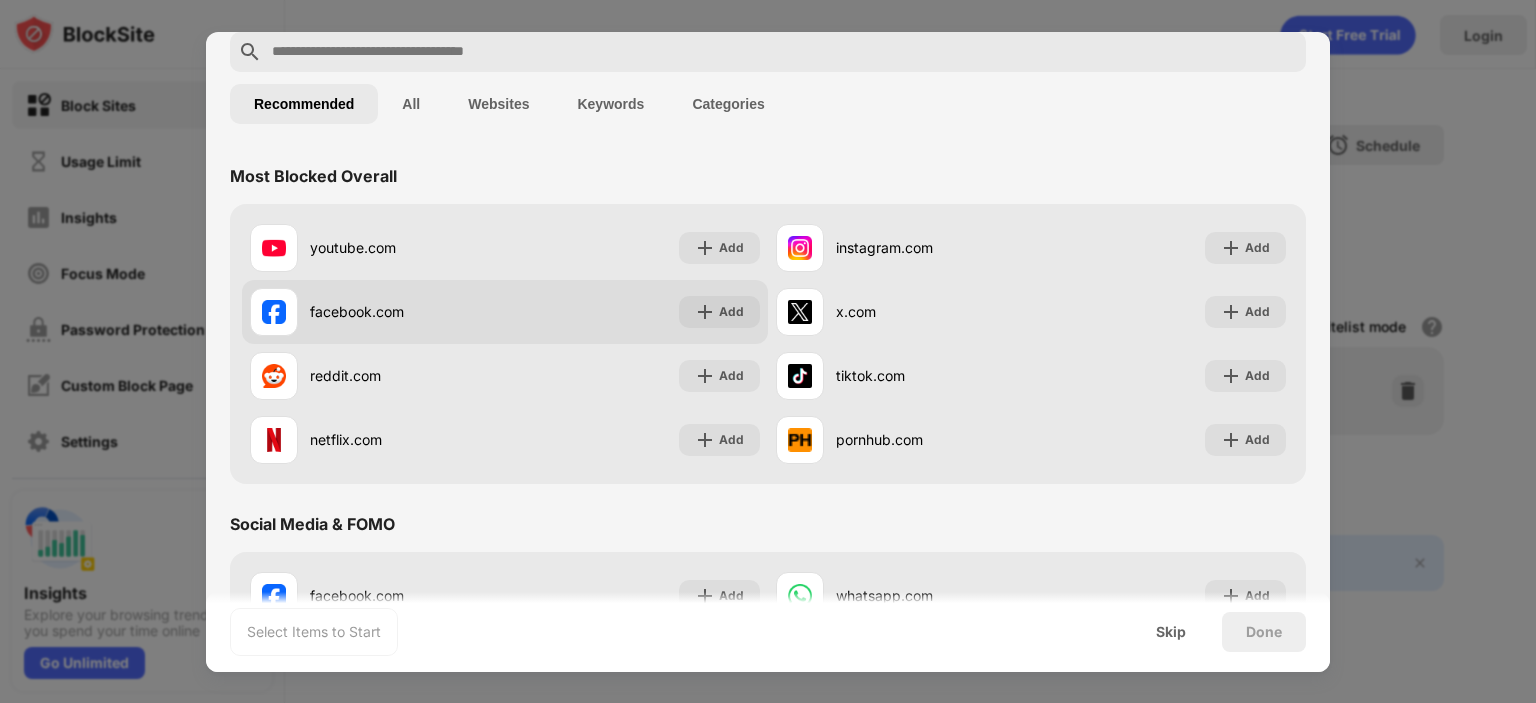 scroll, scrollTop: 100, scrollLeft: 0, axis: vertical 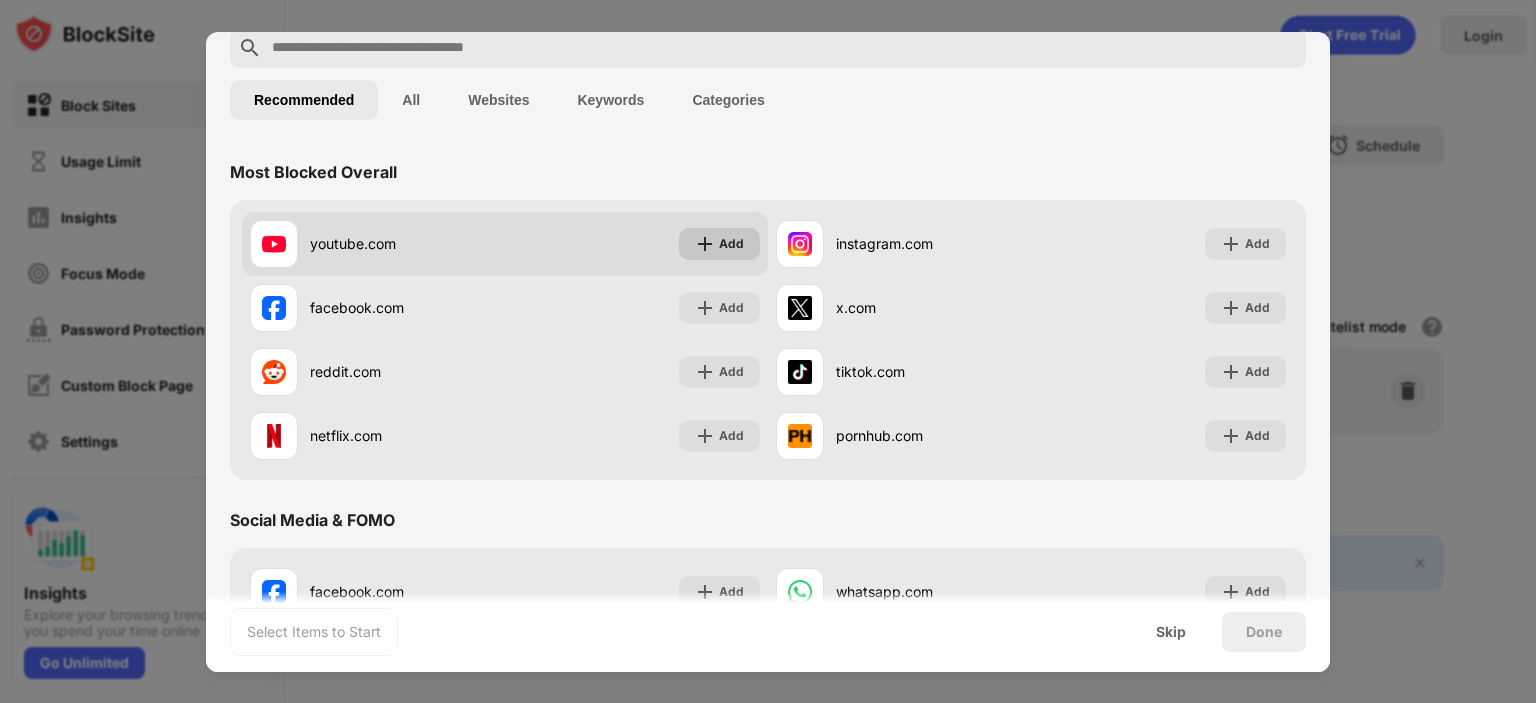 click on "Add" at bounding box center (731, 244) 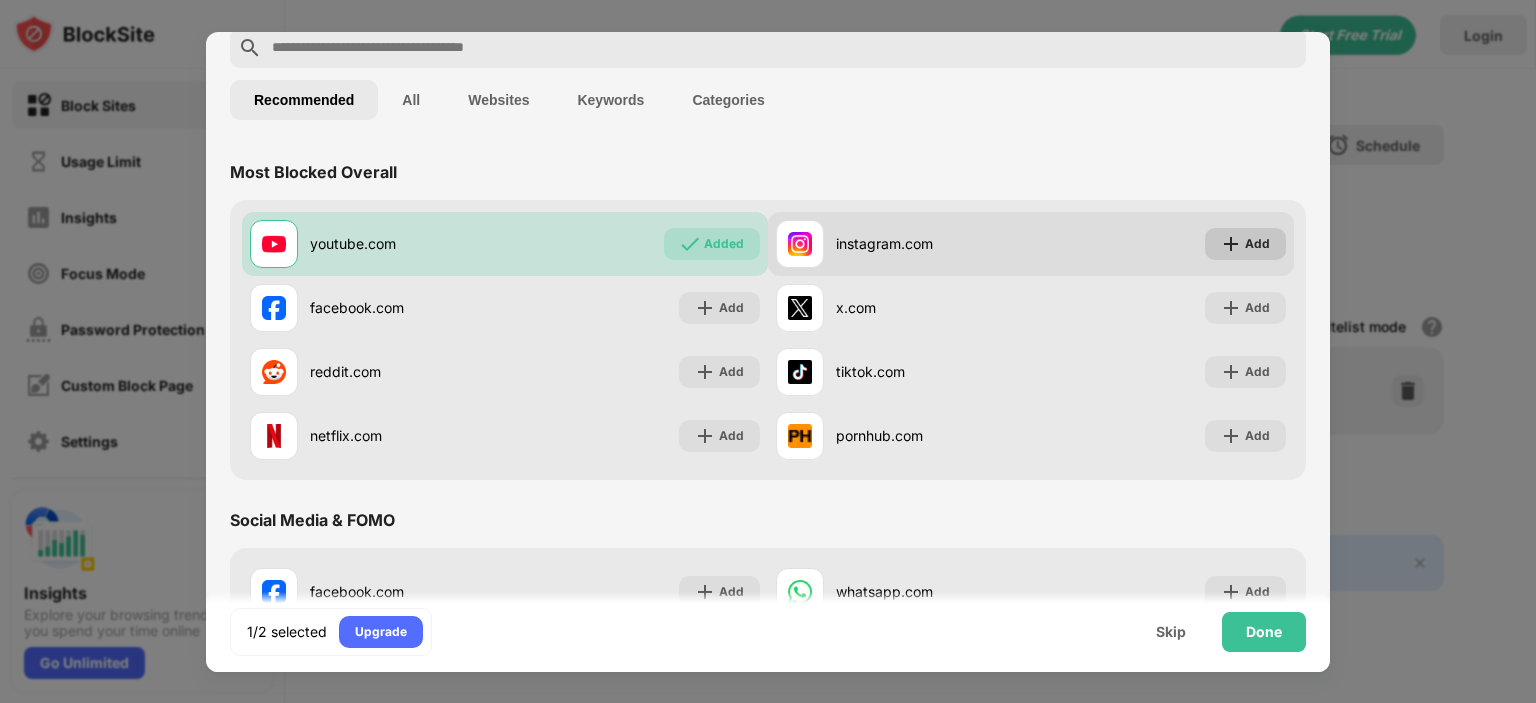 click at bounding box center (1231, 244) 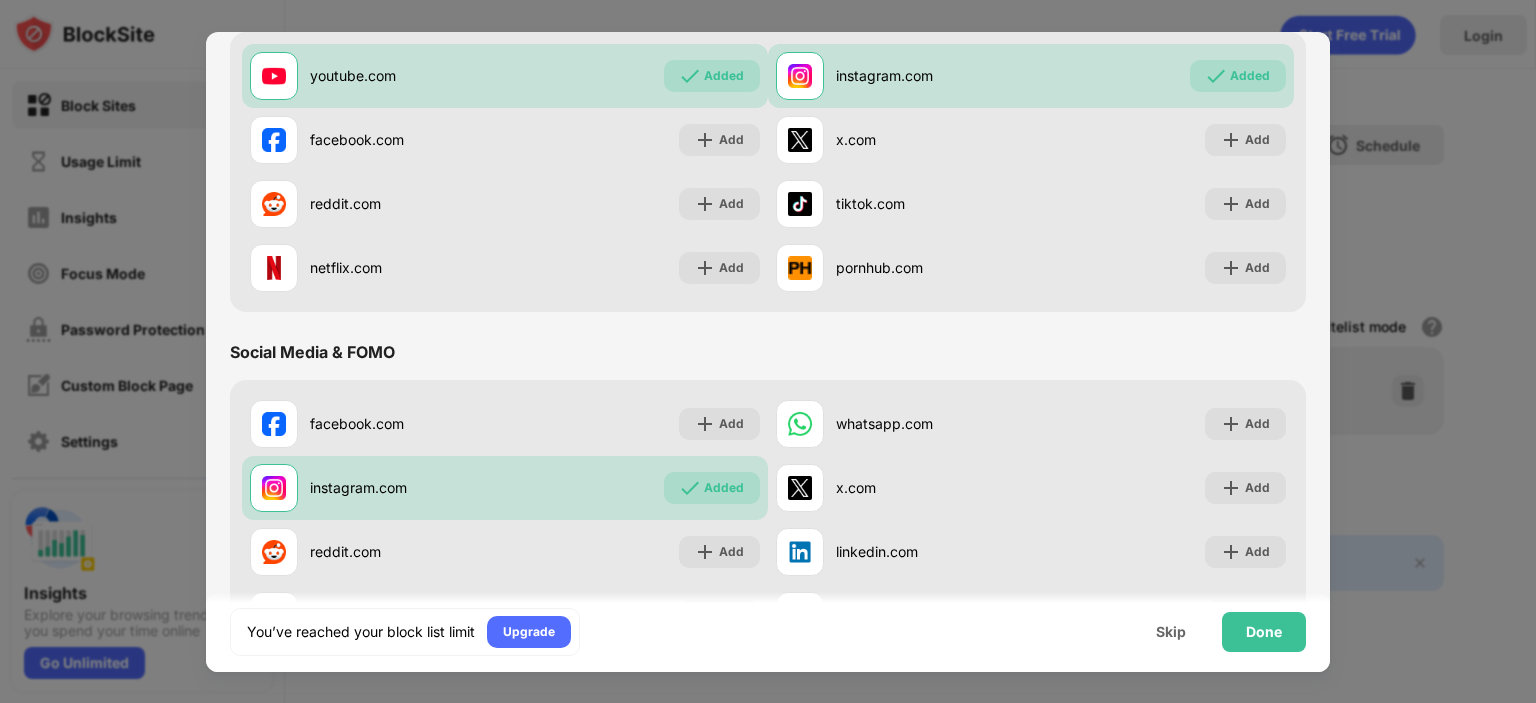scroll, scrollTop: 196, scrollLeft: 0, axis: vertical 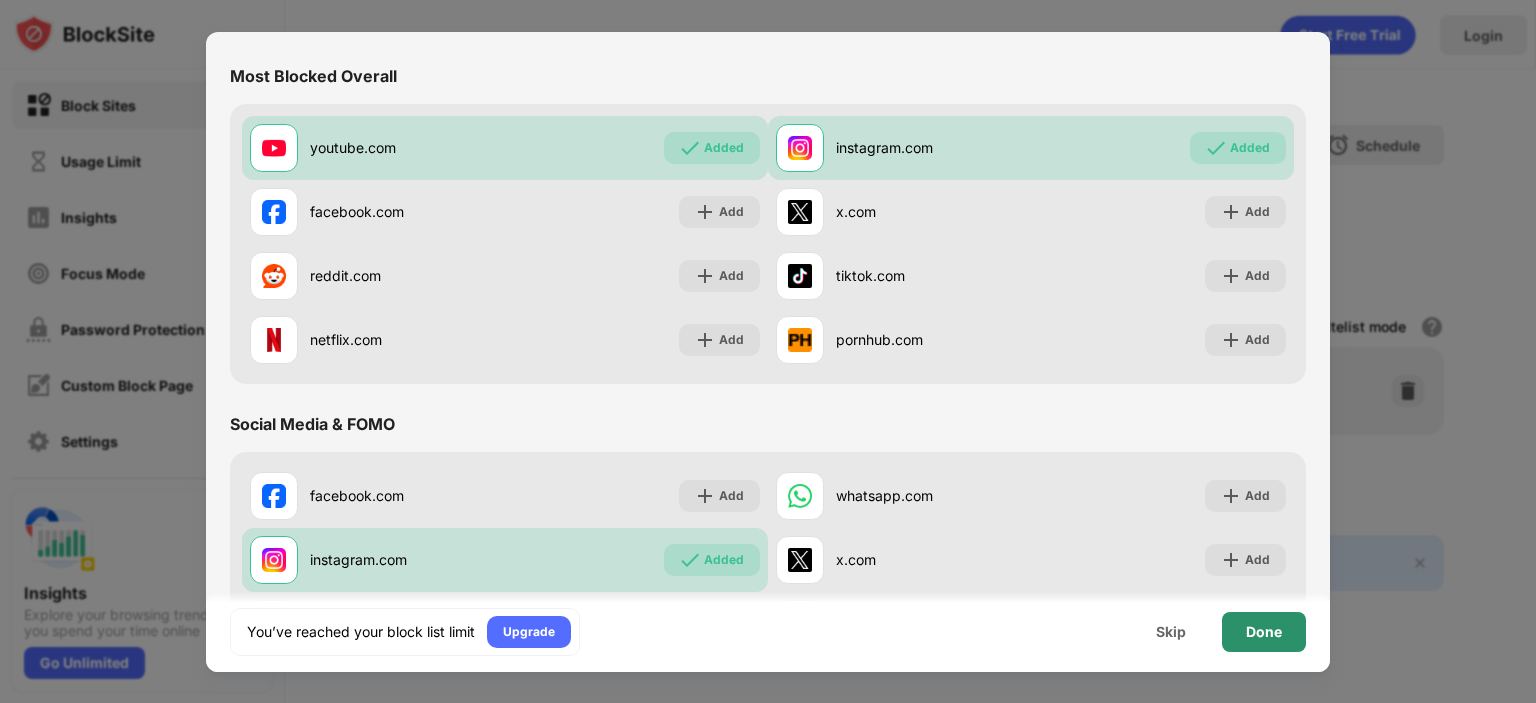 click on "Done" at bounding box center (1264, 632) 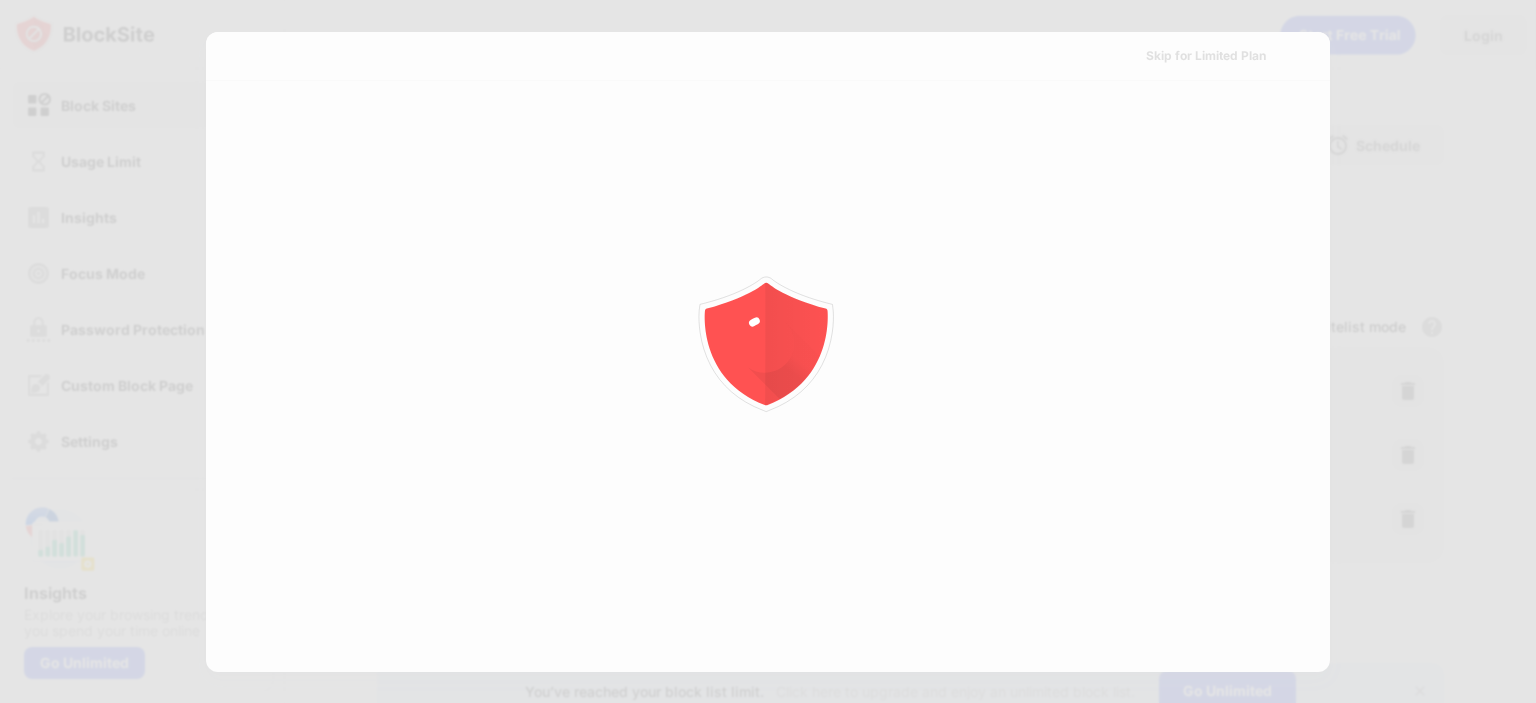 scroll, scrollTop: 0, scrollLeft: 0, axis: both 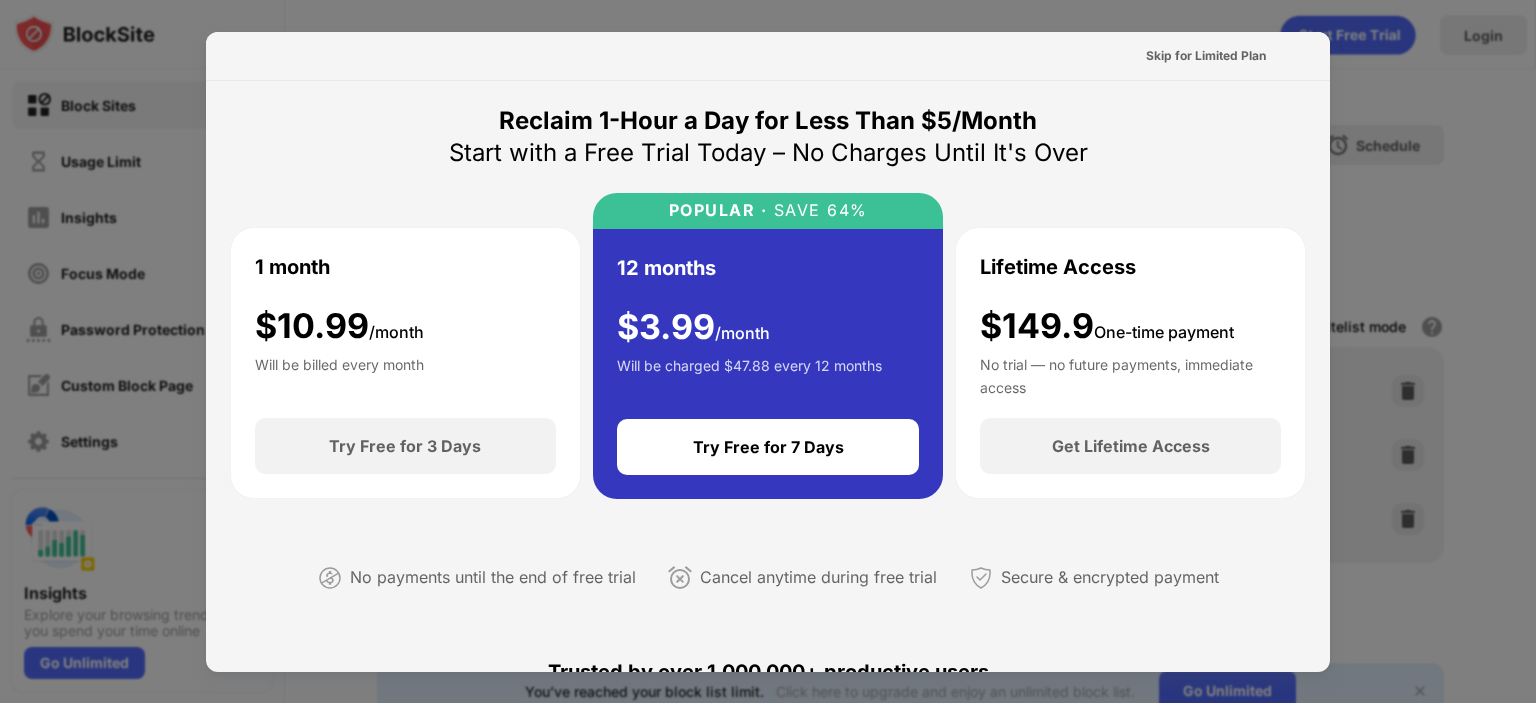 click at bounding box center (768, 351) 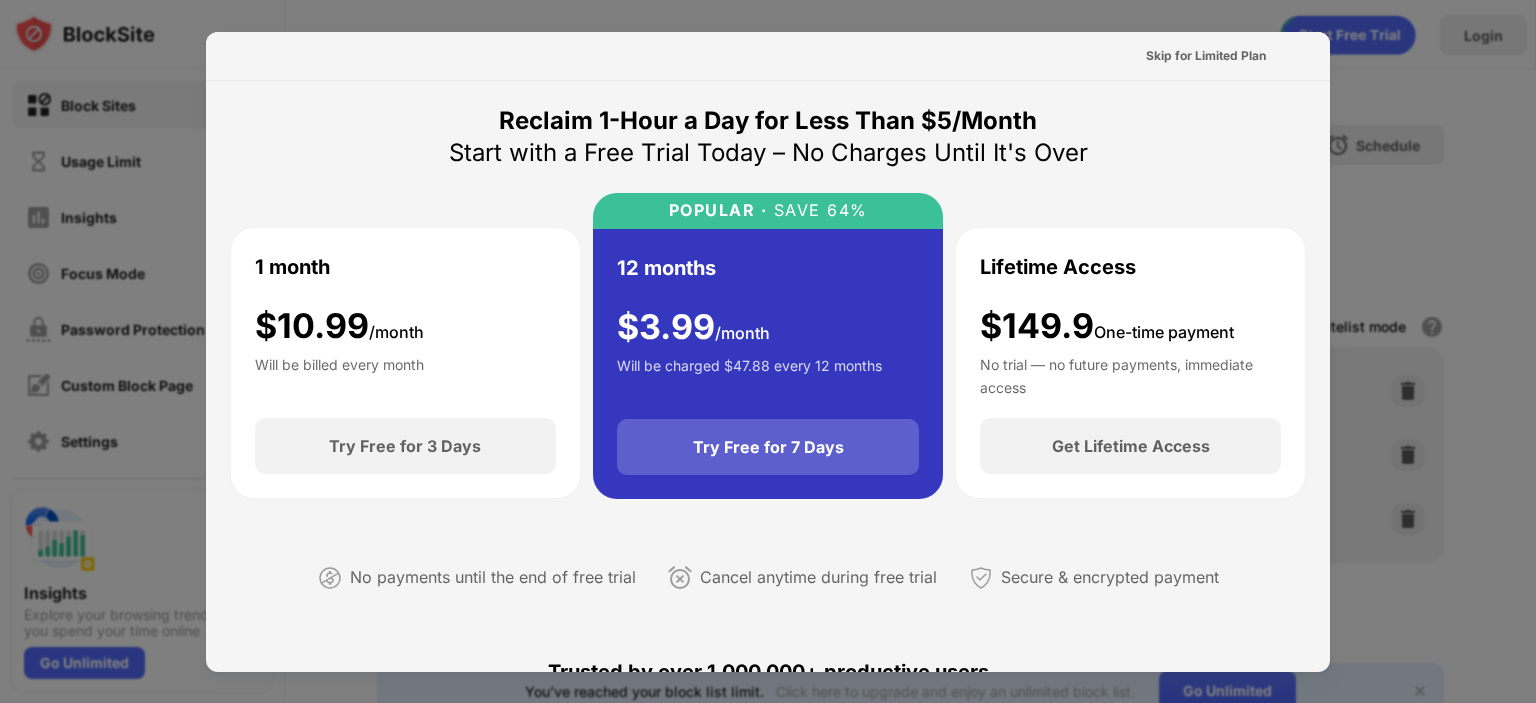 click on "Try Free for 7 Days" at bounding box center (768, 447) 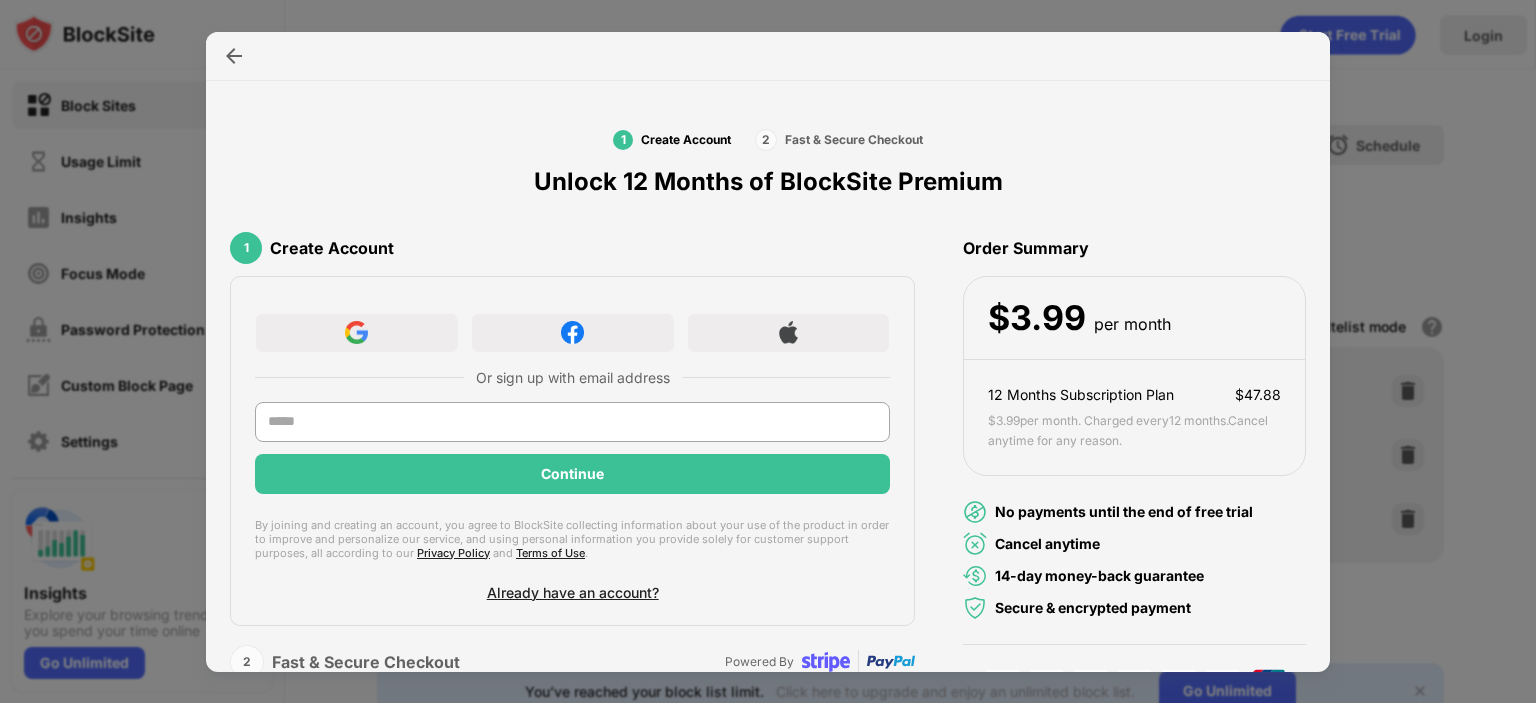 click at bounding box center [768, 351] 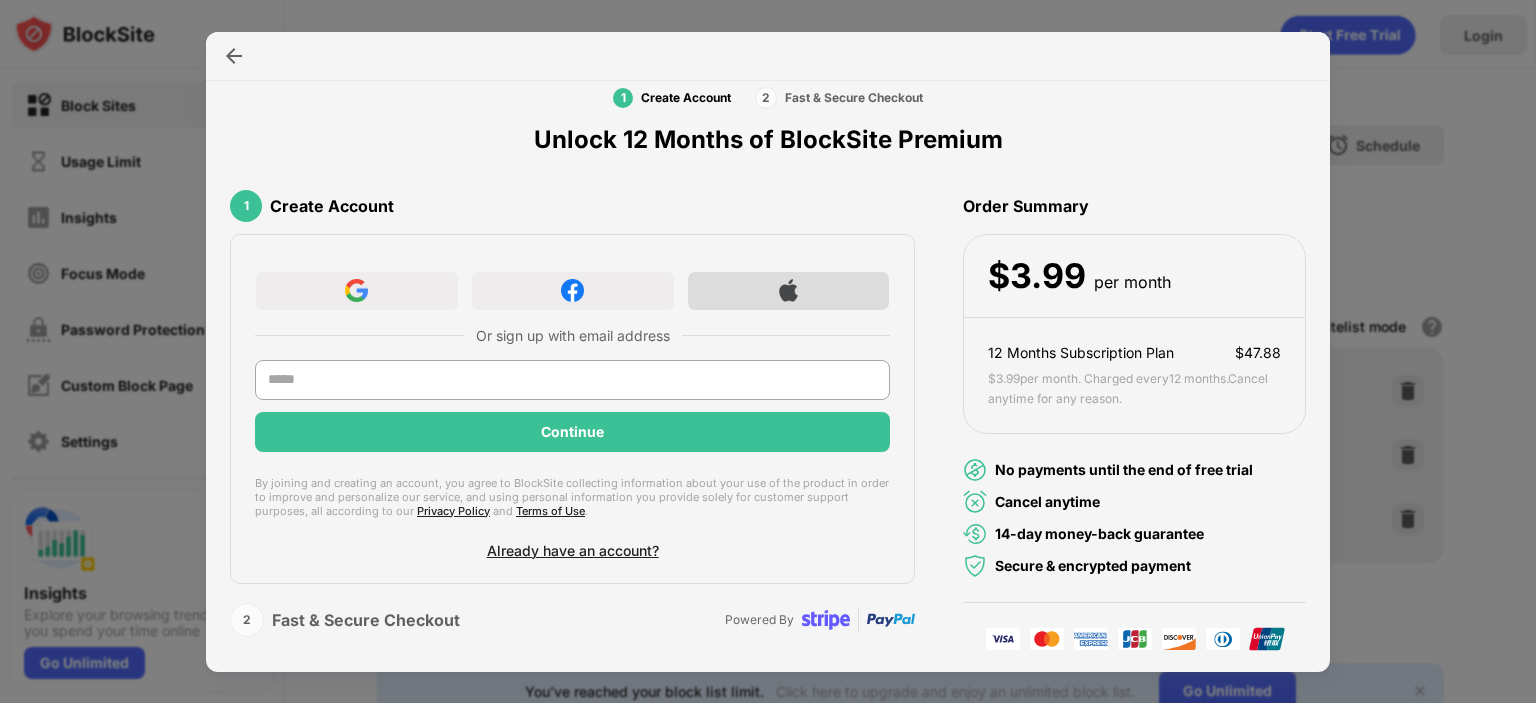 scroll, scrollTop: 0, scrollLeft: 0, axis: both 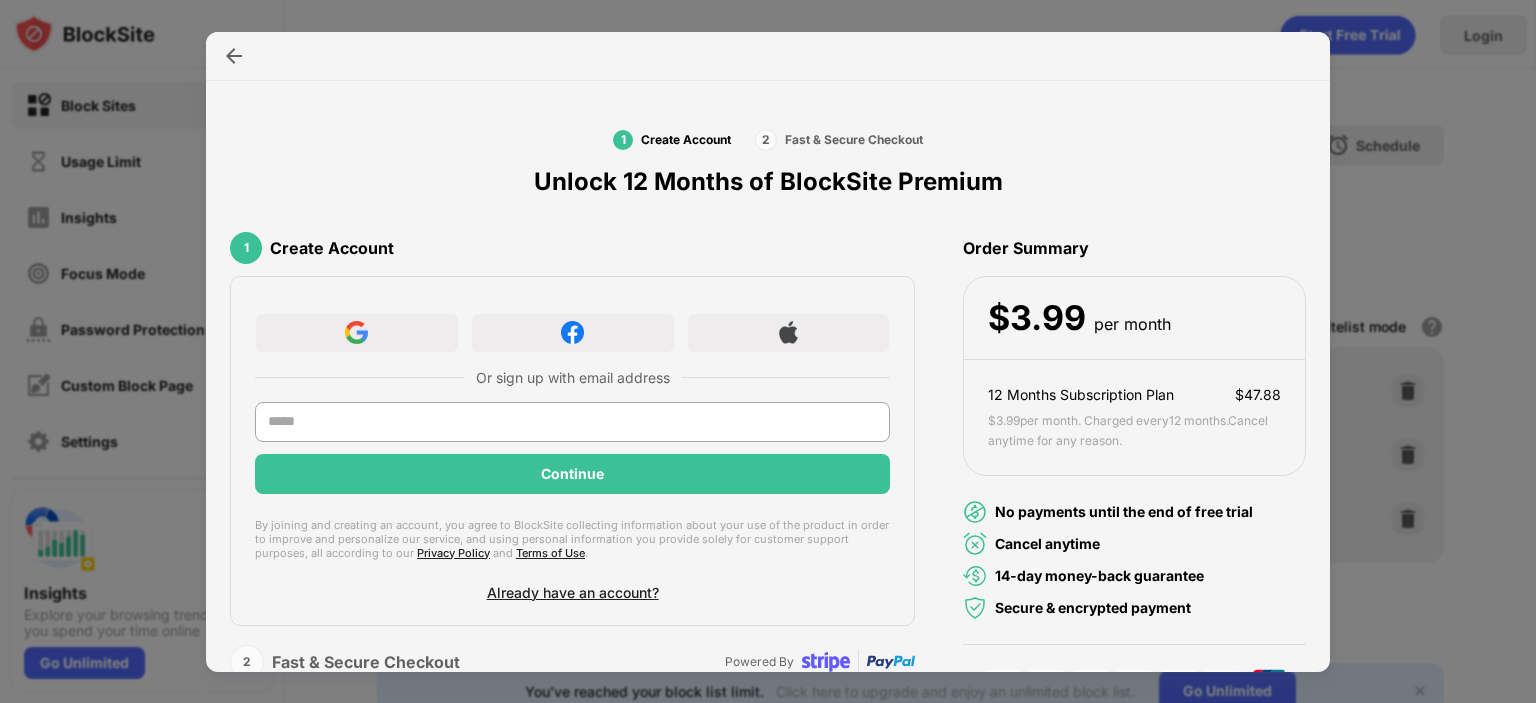 click at bounding box center [768, 351] 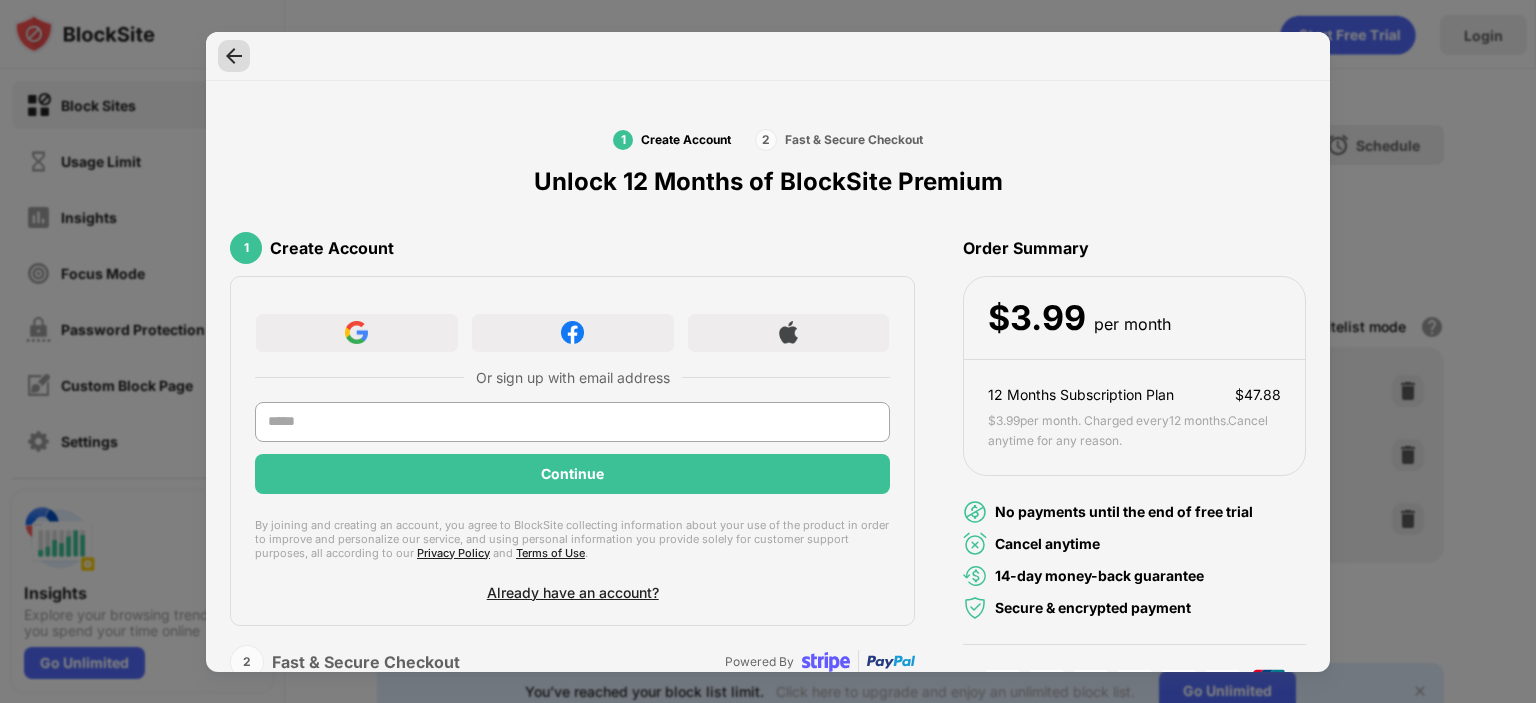 click at bounding box center [234, 56] 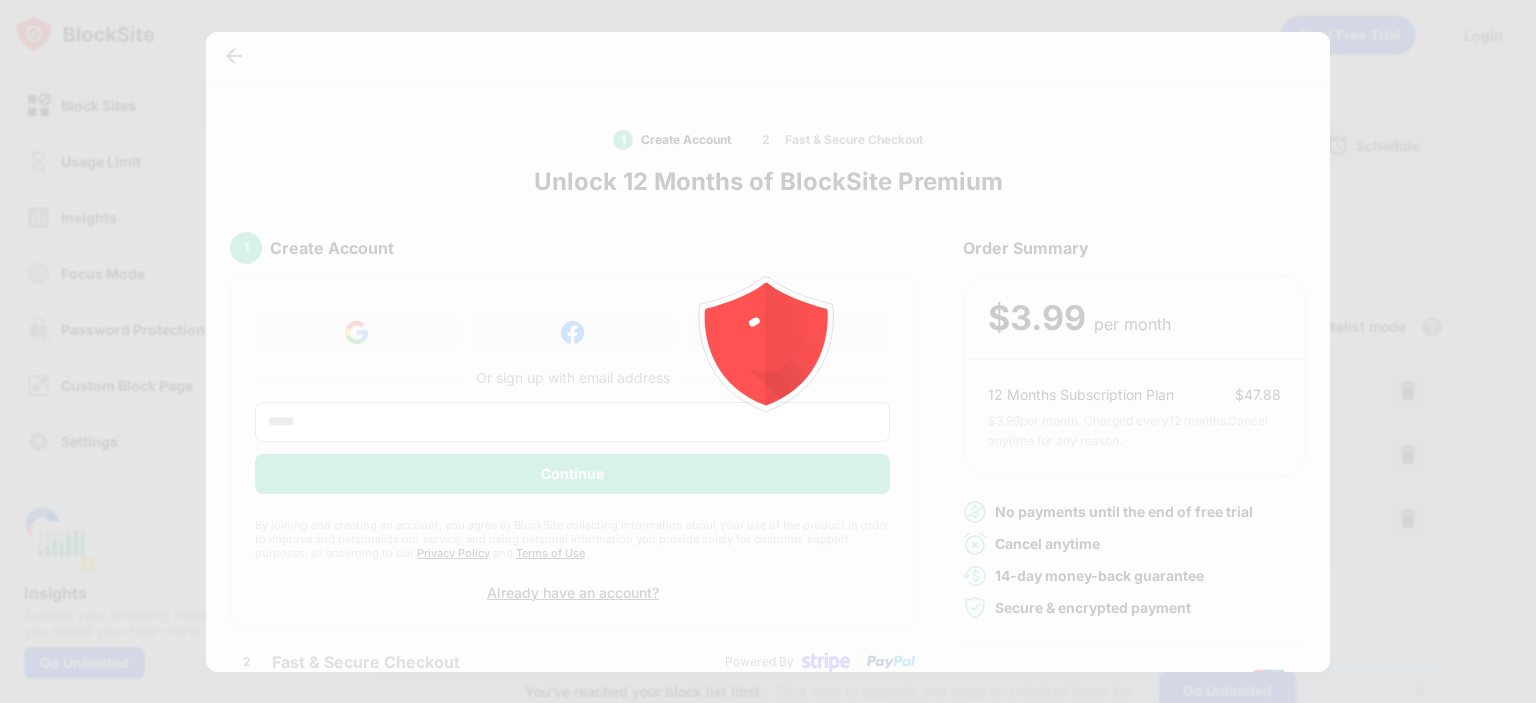 click at bounding box center [768, 351] 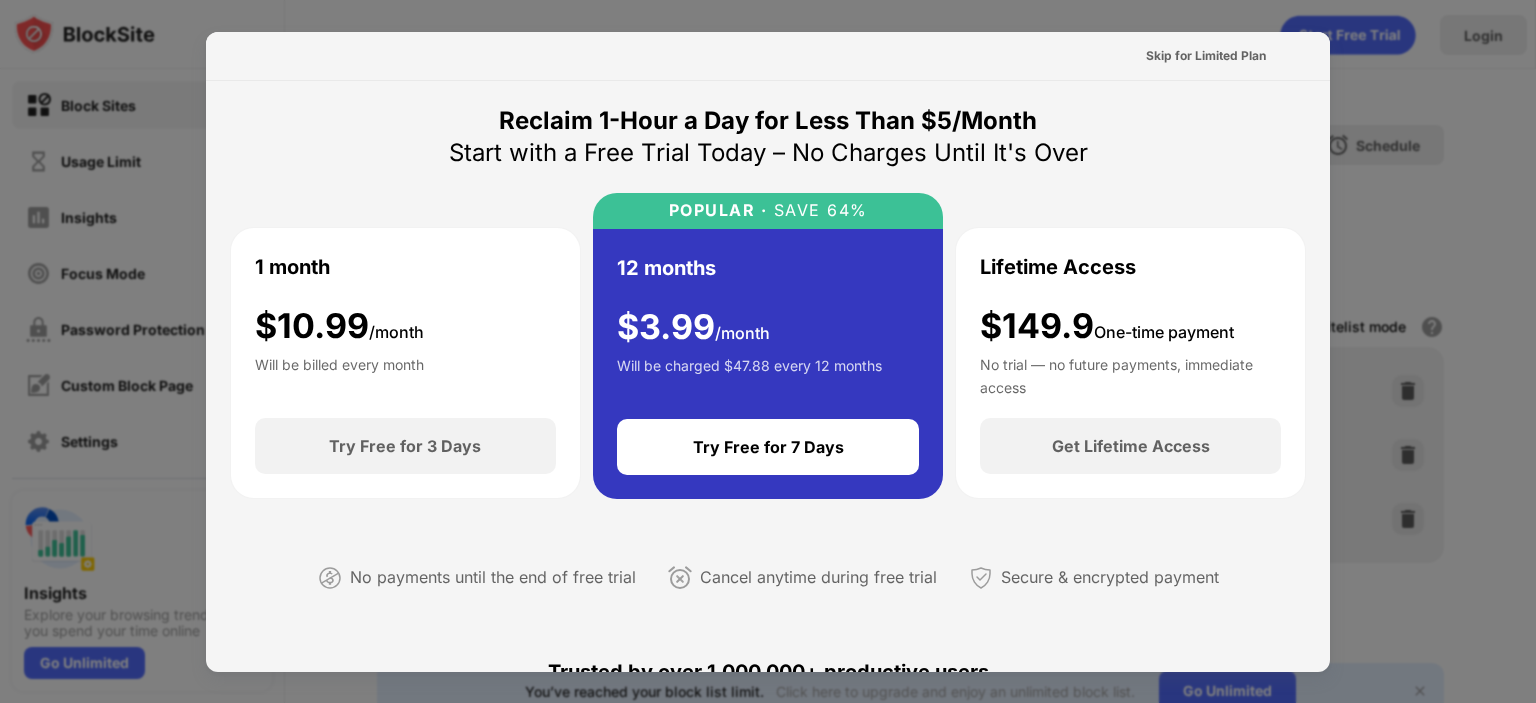 click on "Skip for Limited Plan" at bounding box center [768, 56] 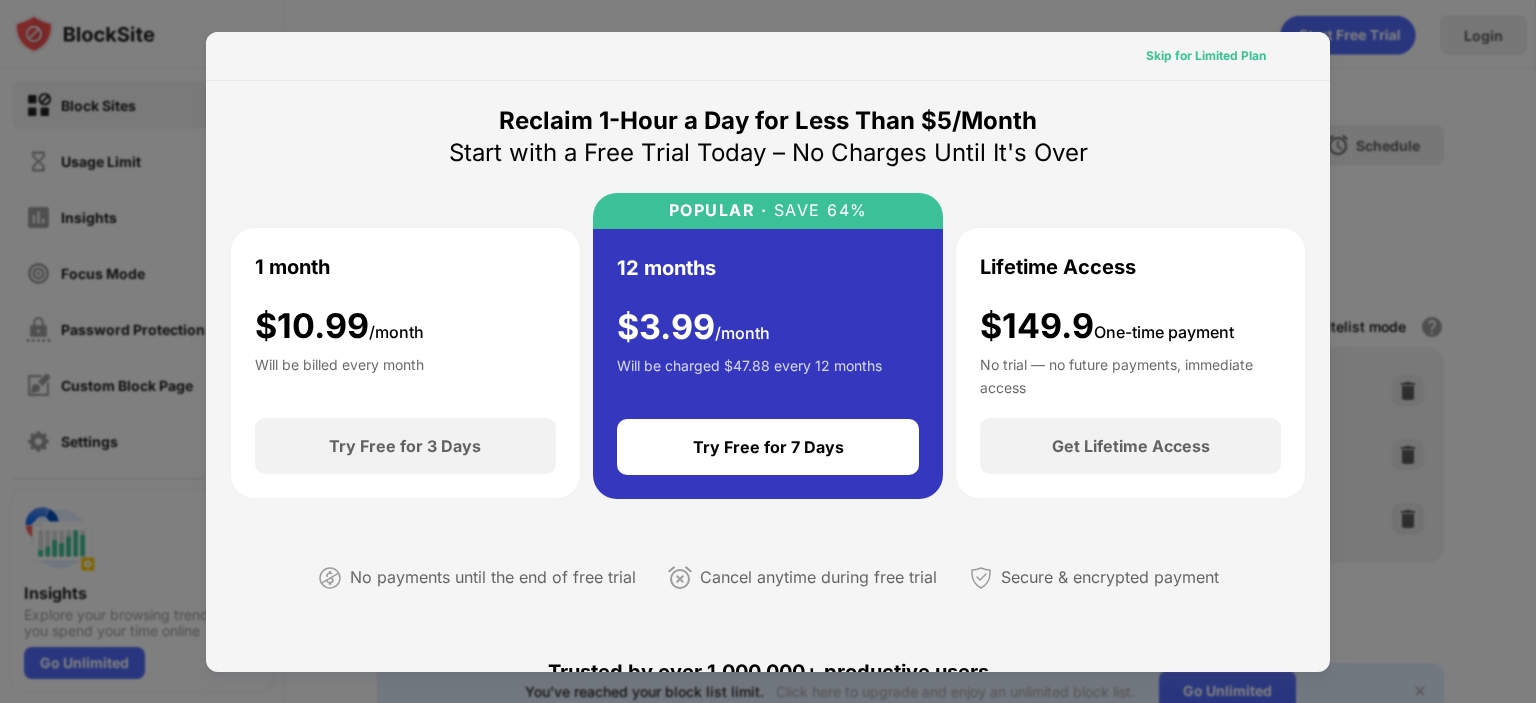 click on "Skip for Limited Plan" at bounding box center [1206, 56] 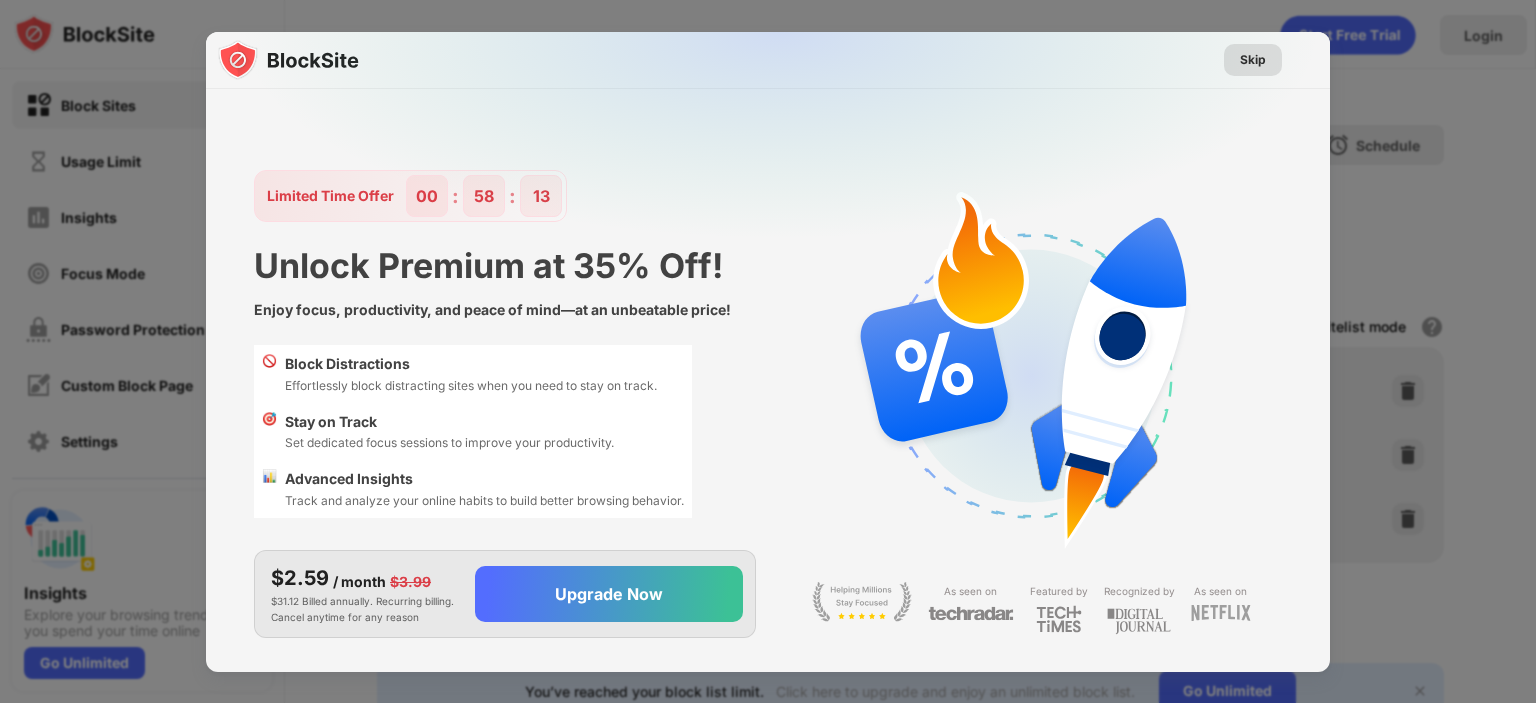 click on "Skip" at bounding box center (1253, 60) 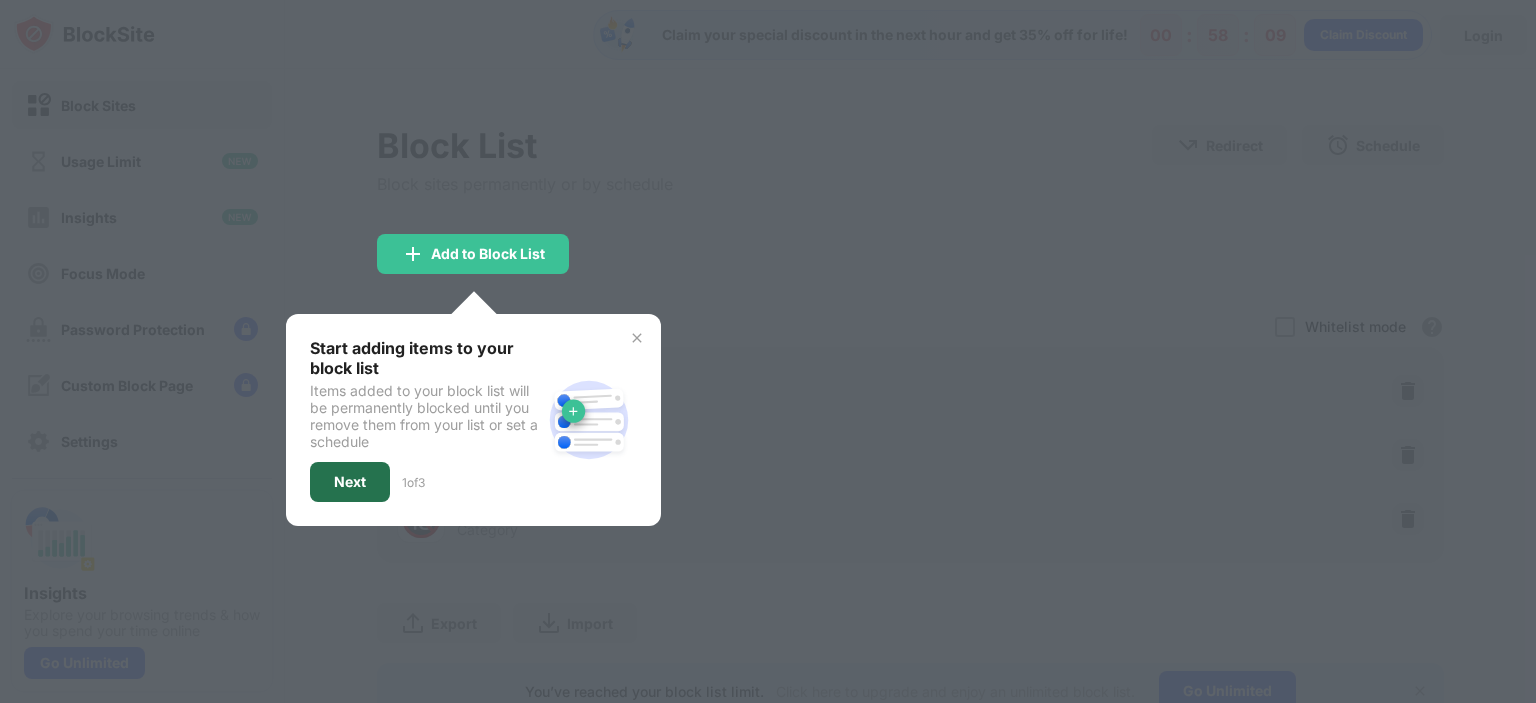 click on "Next" at bounding box center (350, 482) 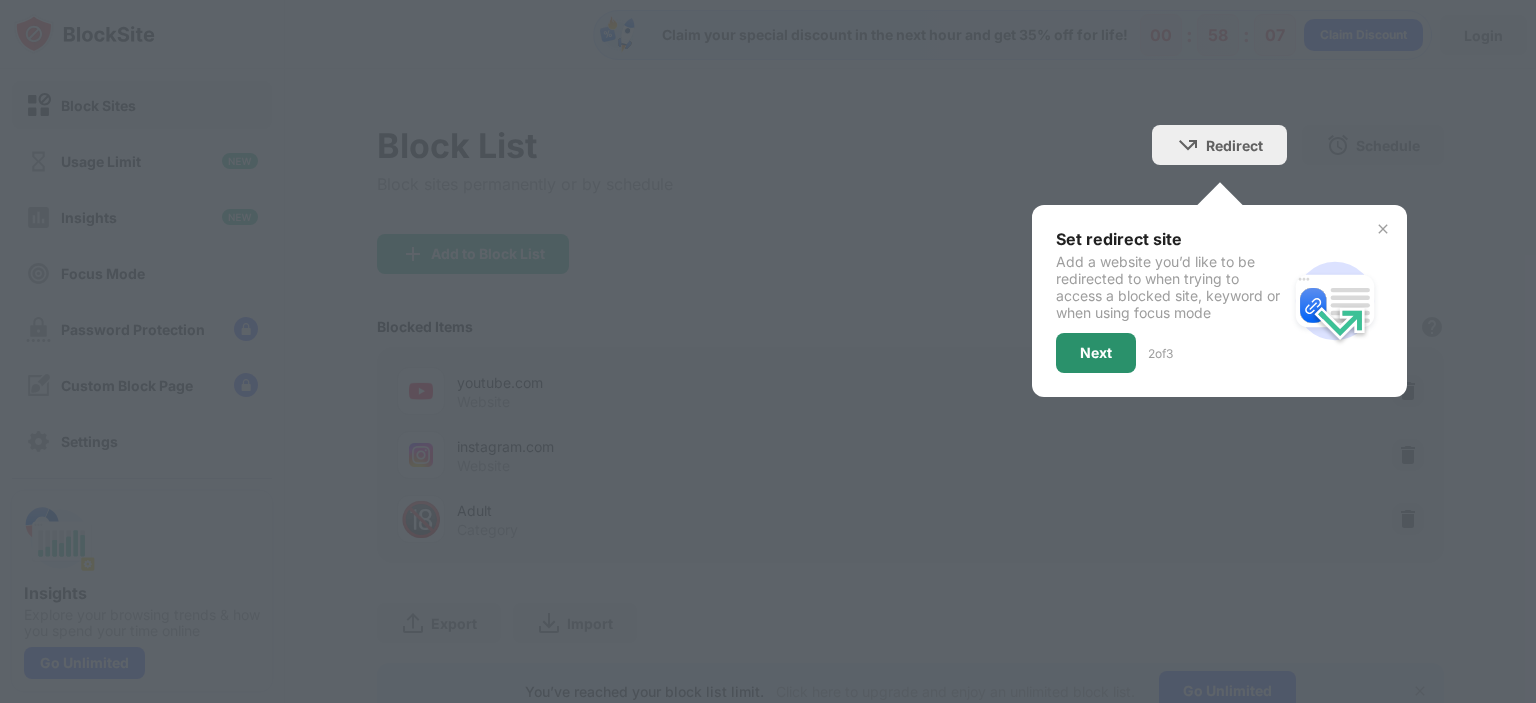 click on "Next" at bounding box center [1096, 353] 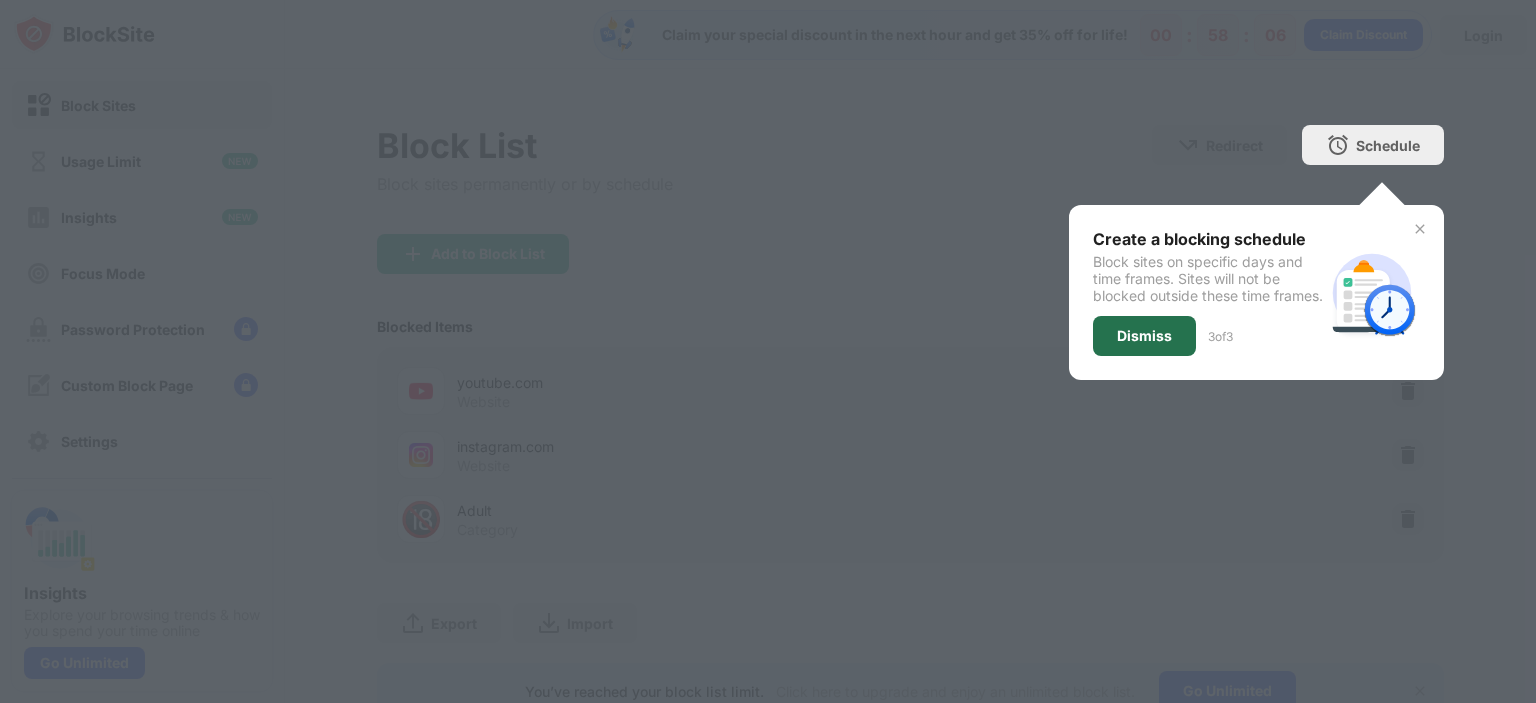 click on "Dismiss" at bounding box center [1144, 336] 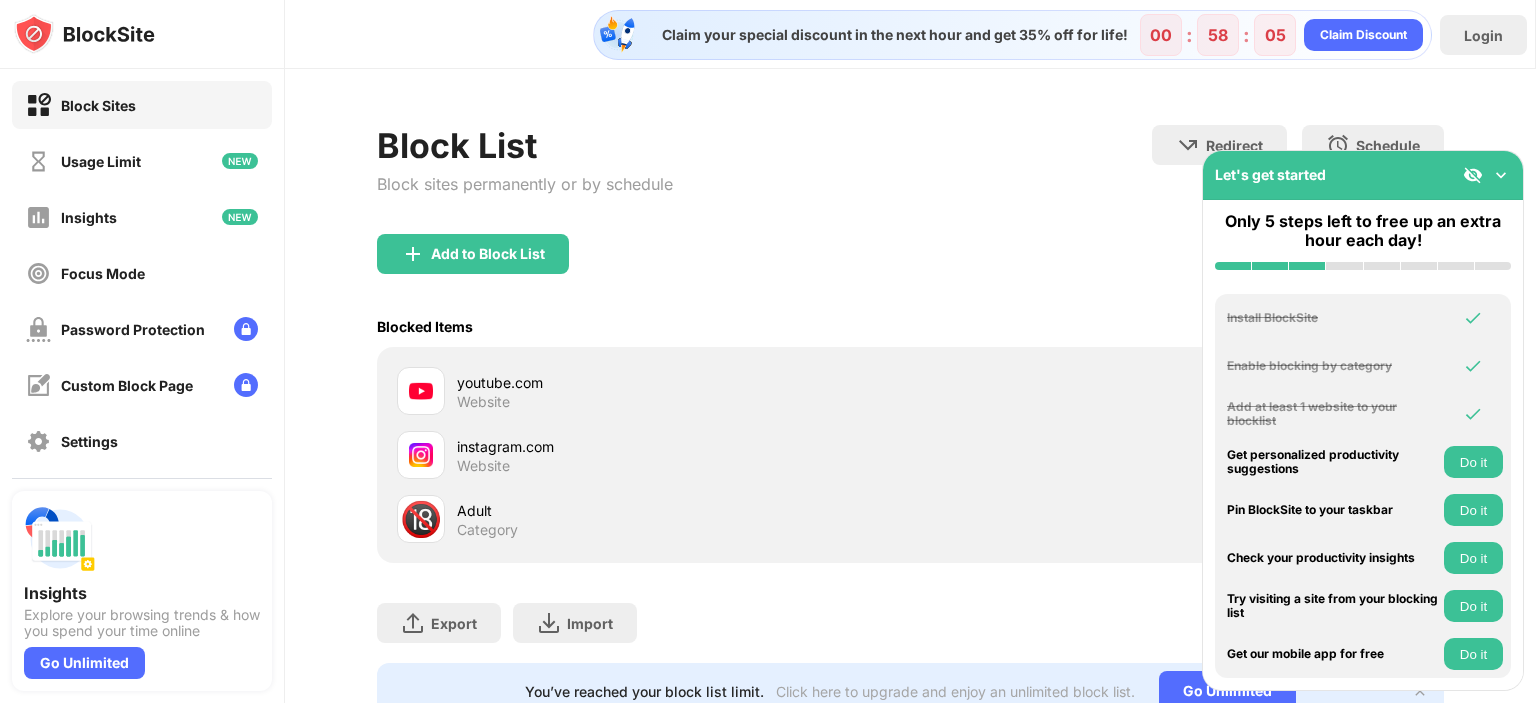 drag, startPoint x: 1111, startPoint y: 199, endPoint x: 1092, endPoint y: 199, distance: 19 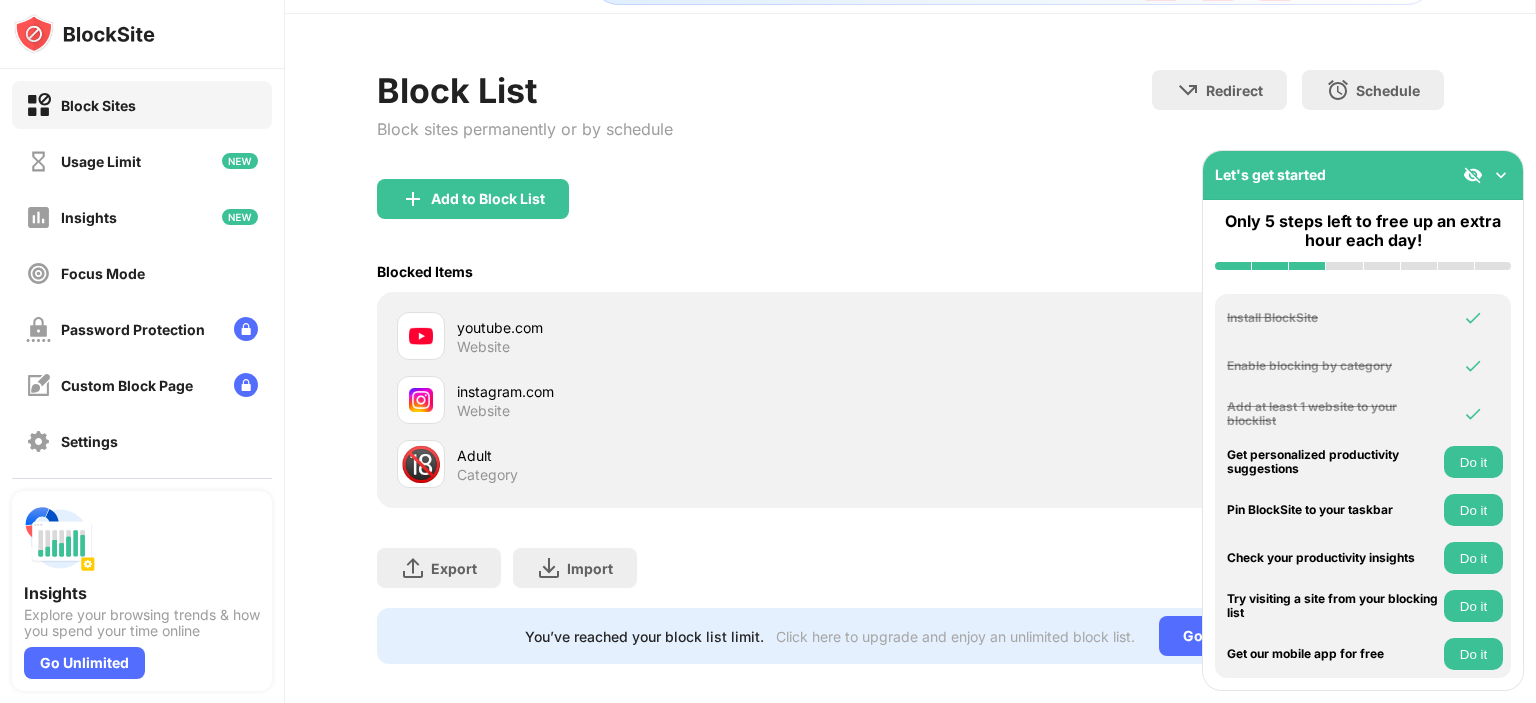 scroll, scrollTop: 85, scrollLeft: 0, axis: vertical 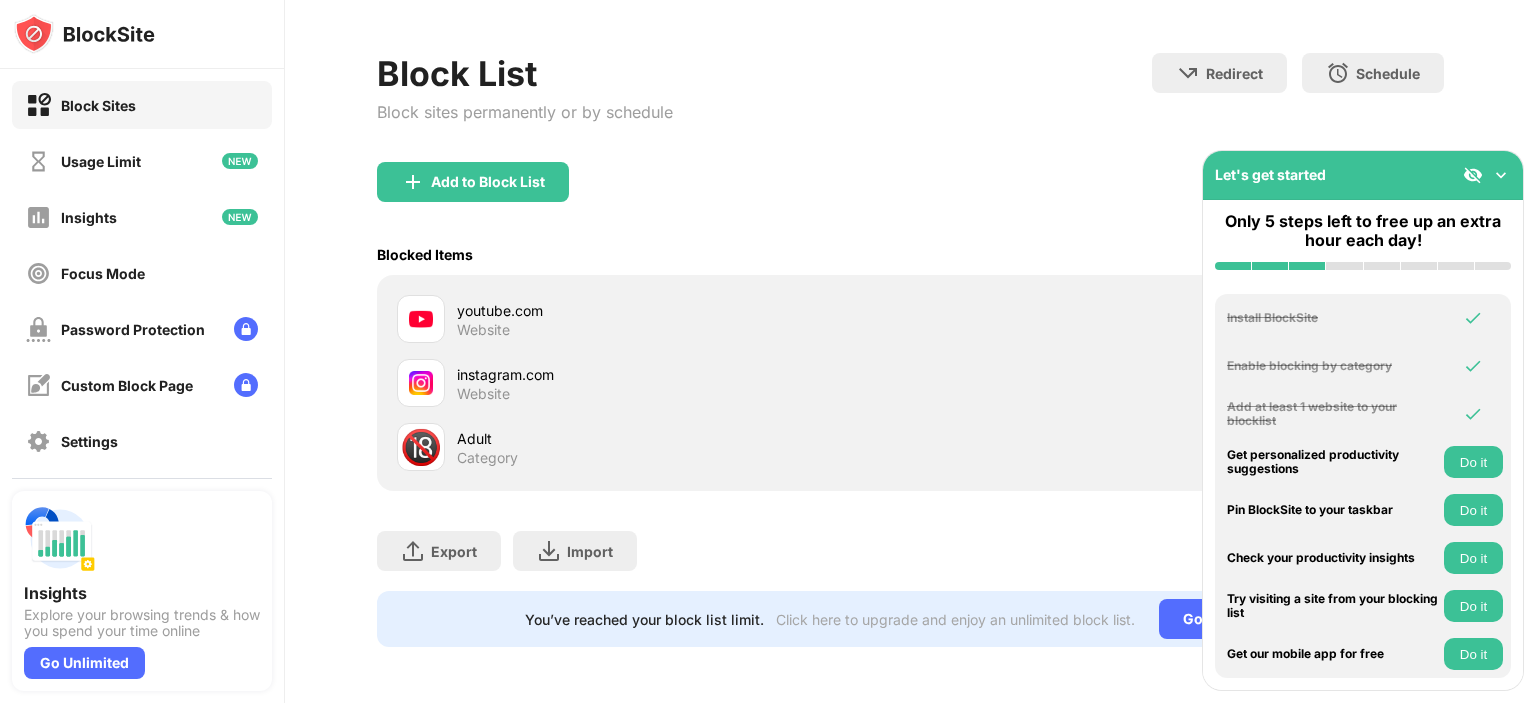 click on "Let's get started" at bounding box center (1363, 175) 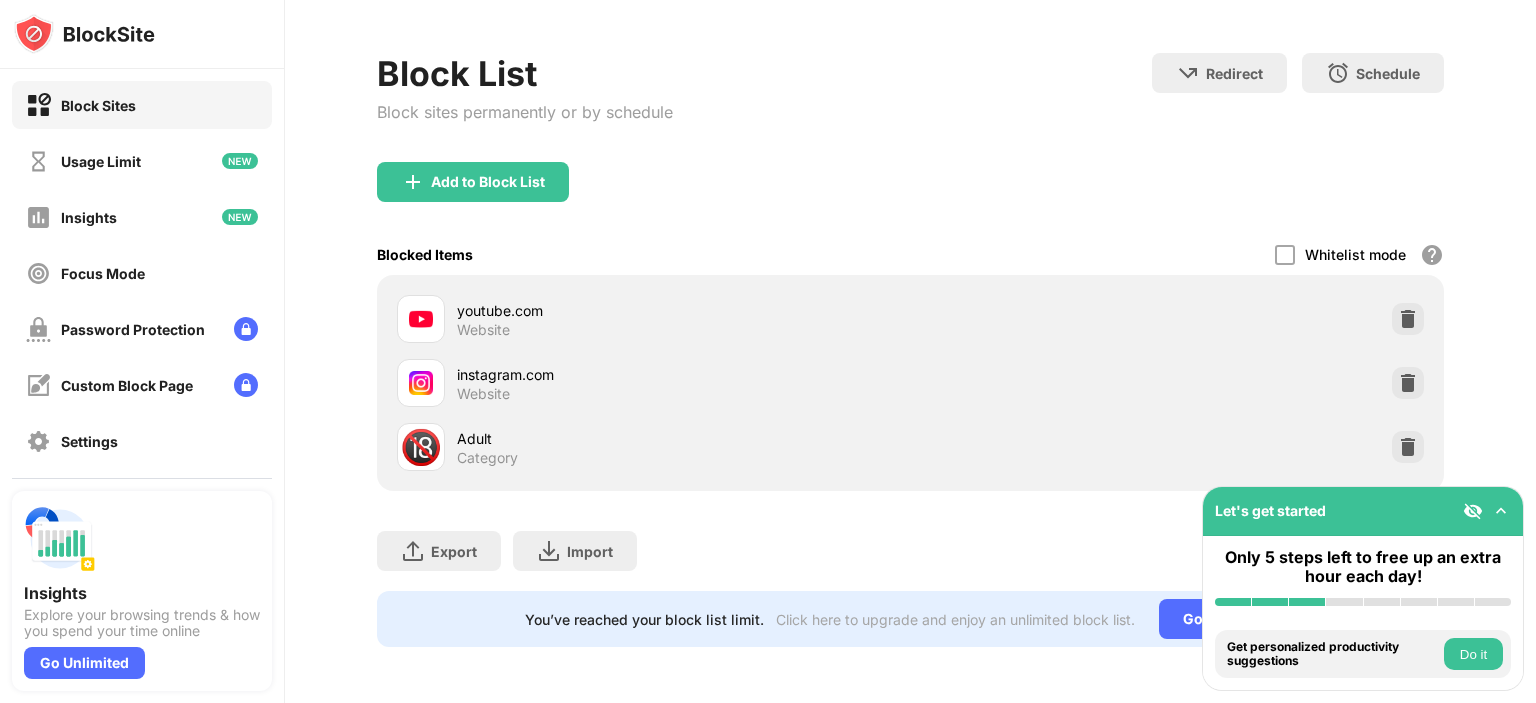 click on "Do it" at bounding box center (1473, 654) 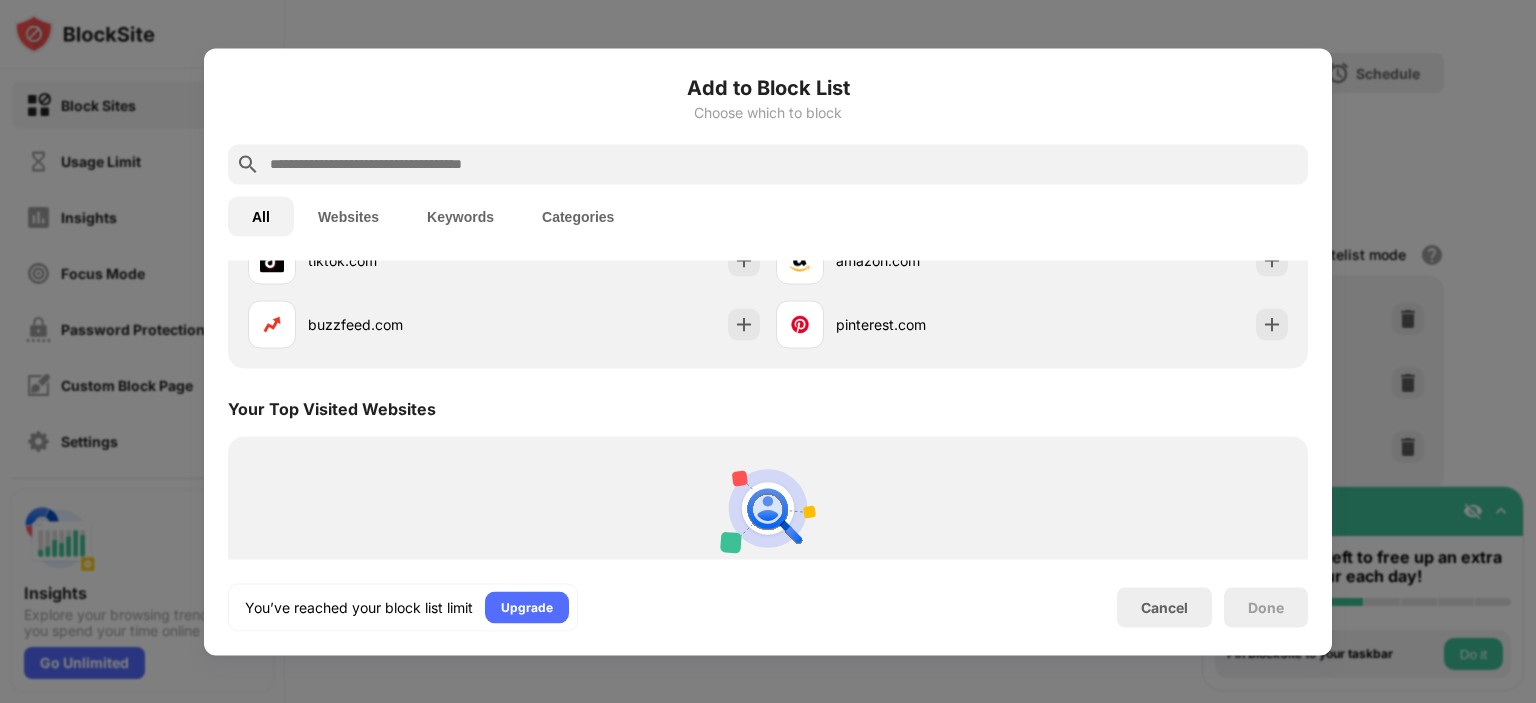 scroll, scrollTop: 696, scrollLeft: 0, axis: vertical 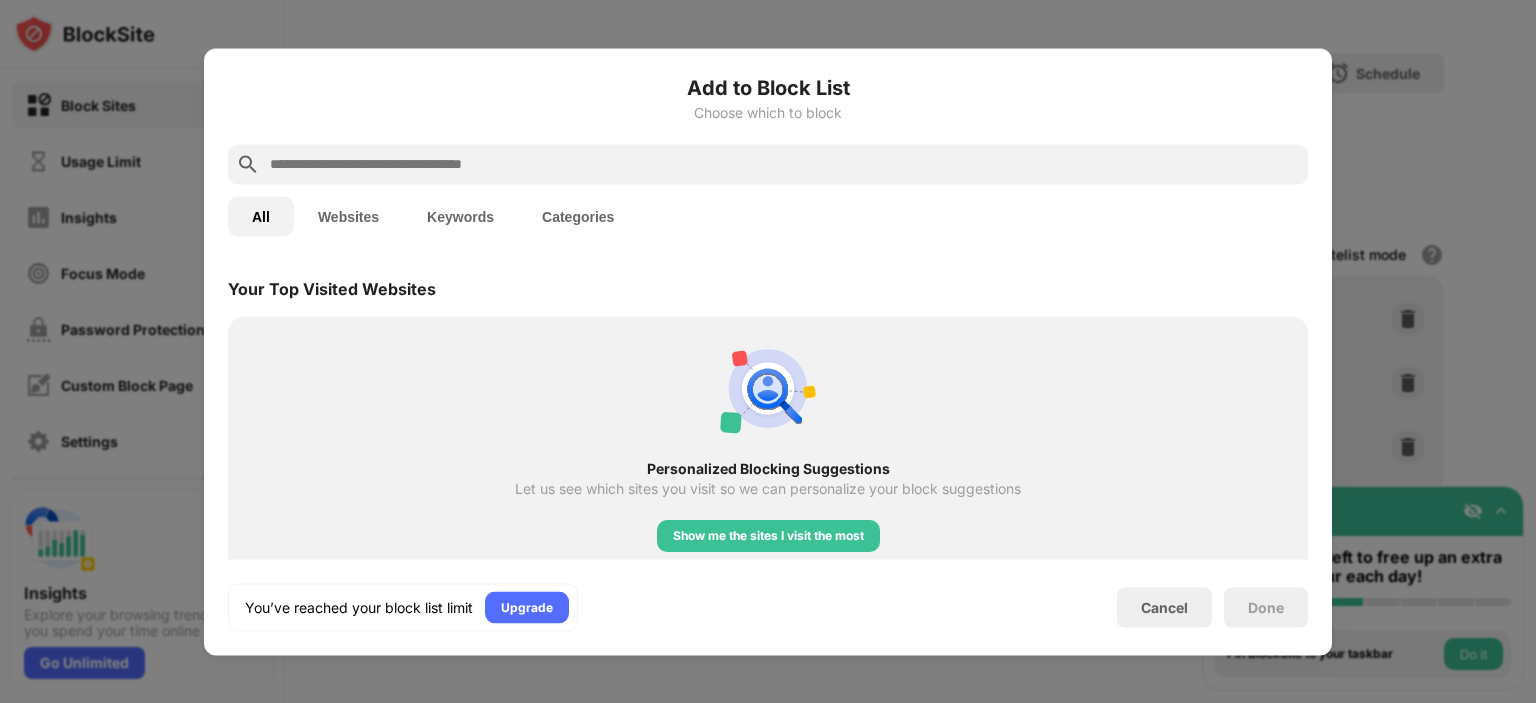 click at bounding box center [768, 351] 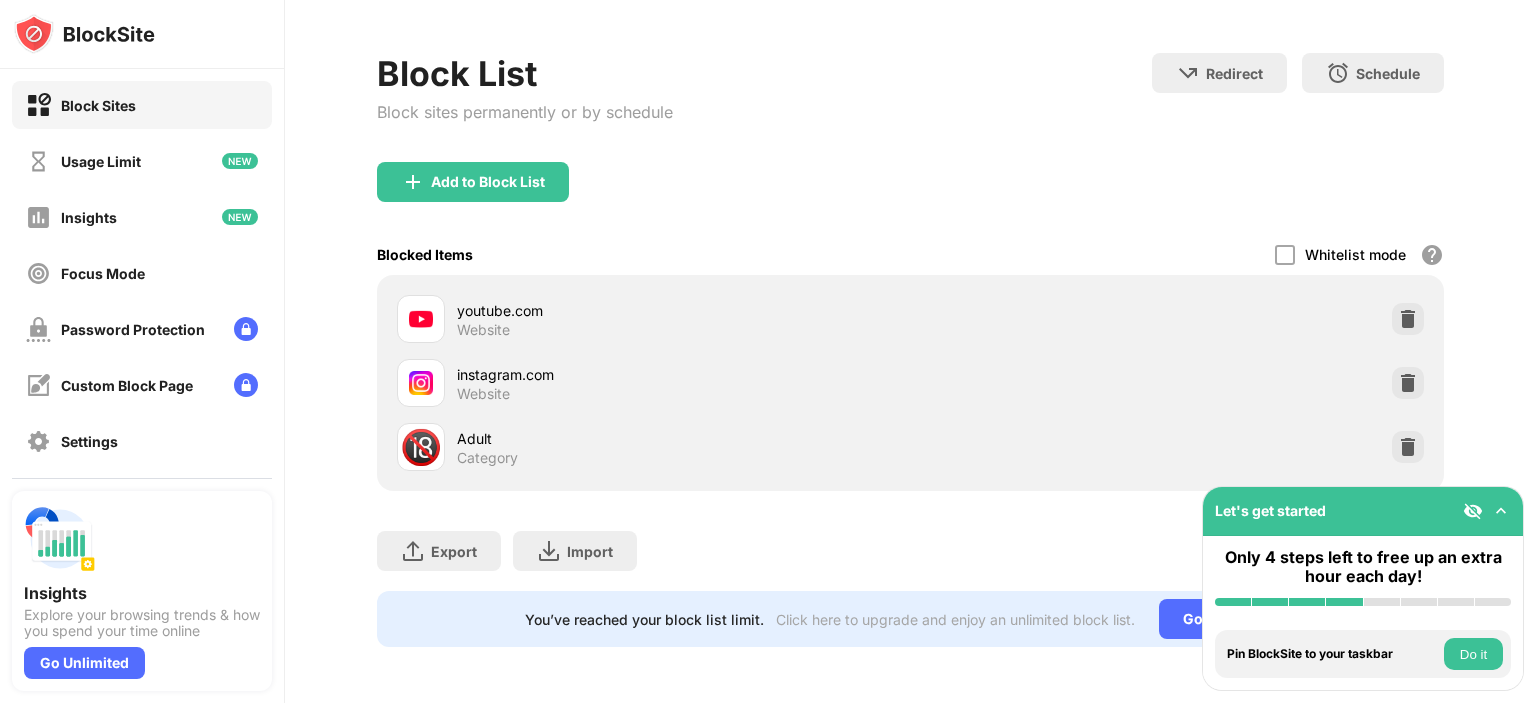 click on "Do it" at bounding box center [1473, 654] 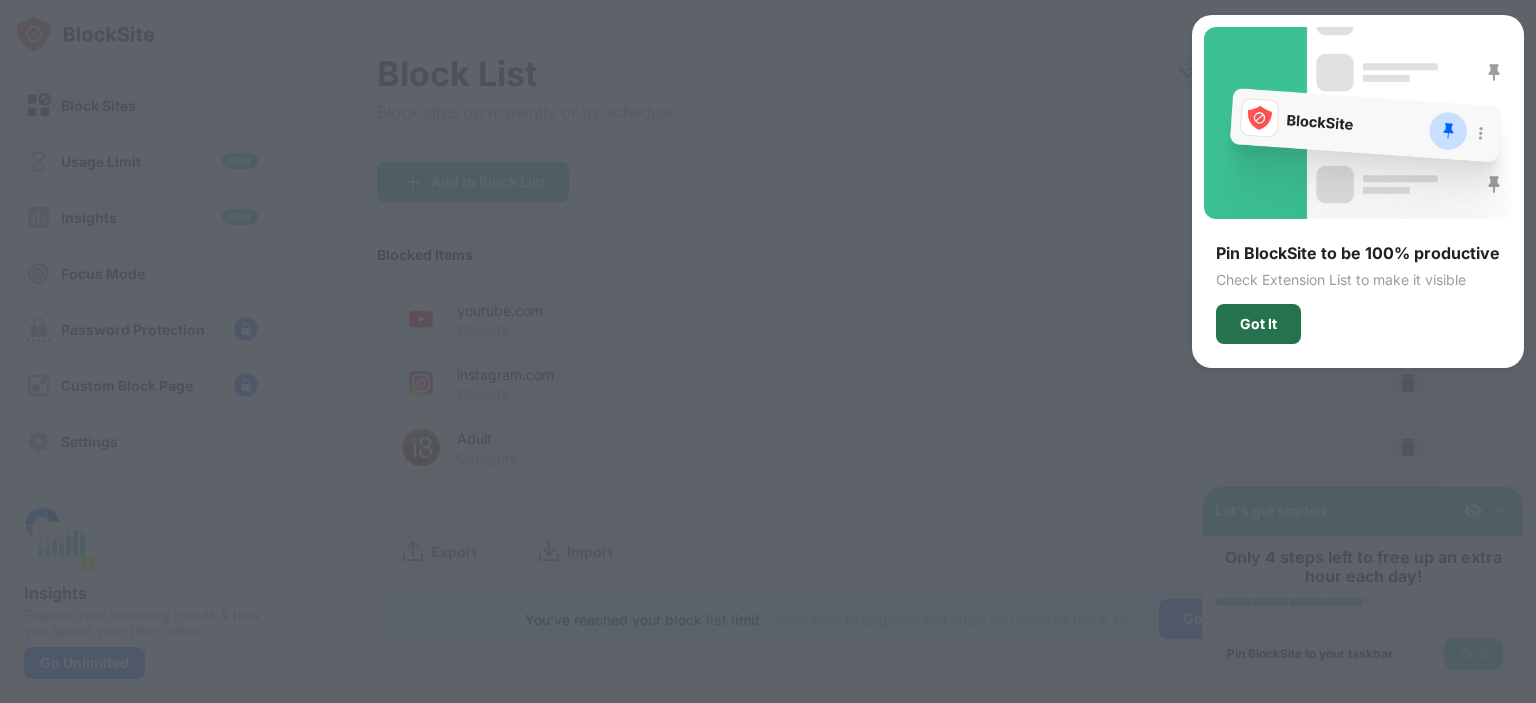 click on "Got It" at bounding box center (1258, 324) 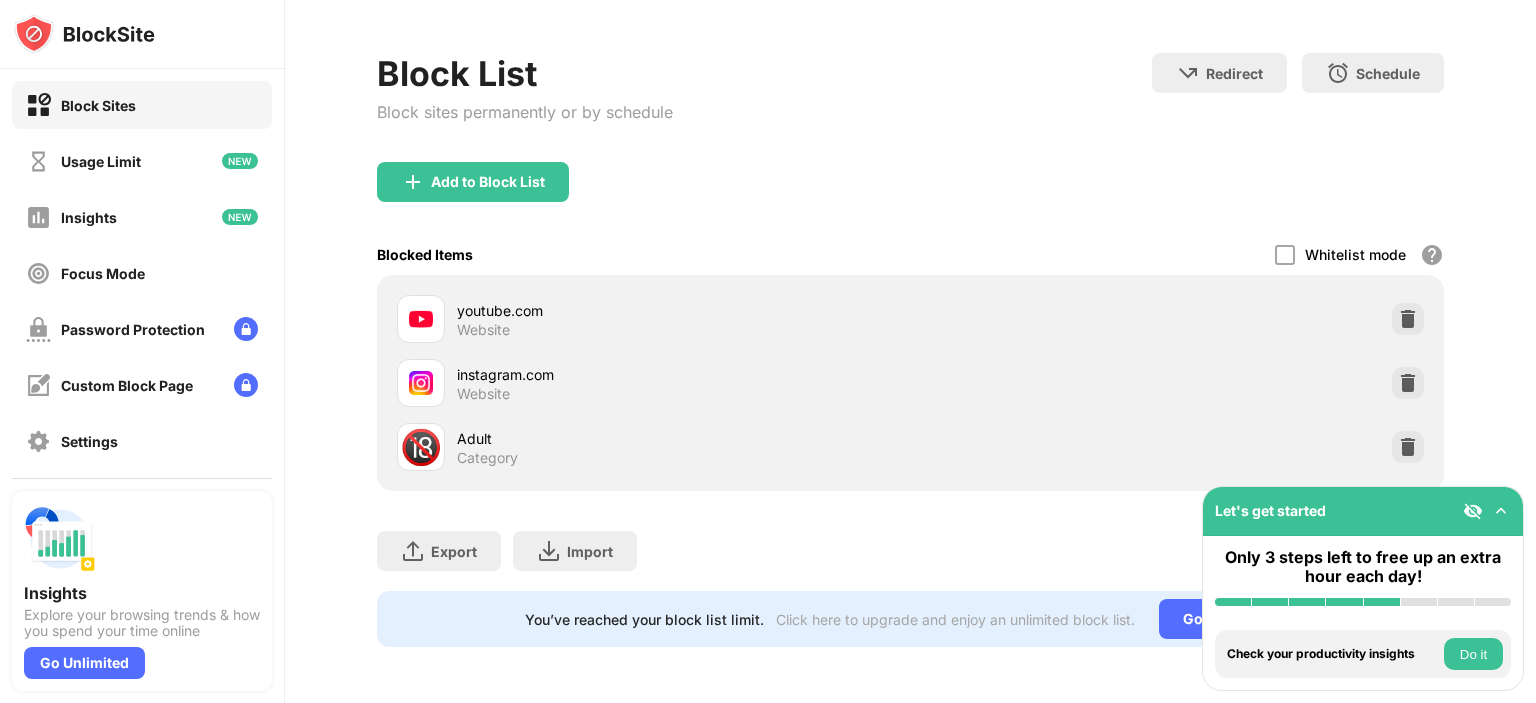 click on "Do it" at bounding box center [1473, 654] 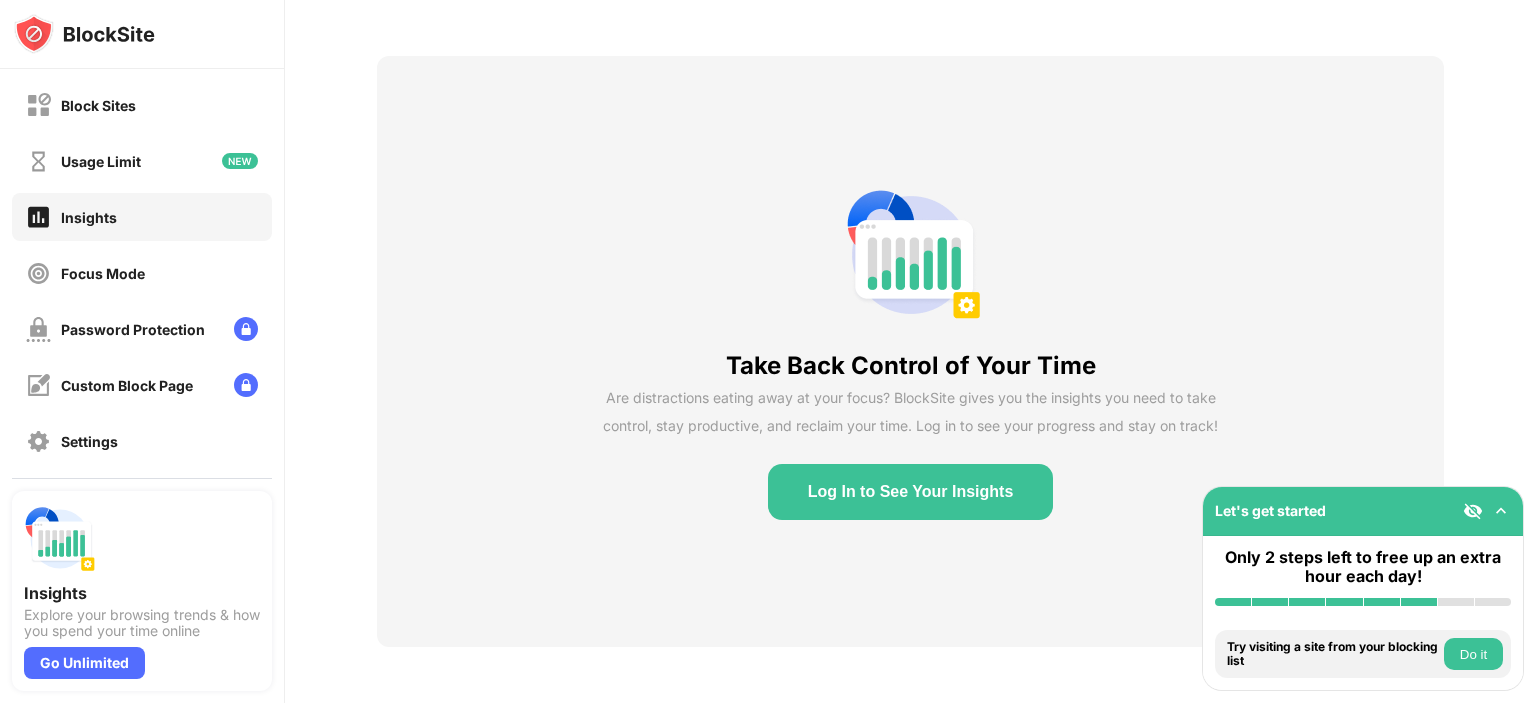 drag, startPoint x: 1460, startPoint y: 648, endPoint x: 1185, endPoint y: 527, distance: 300.443 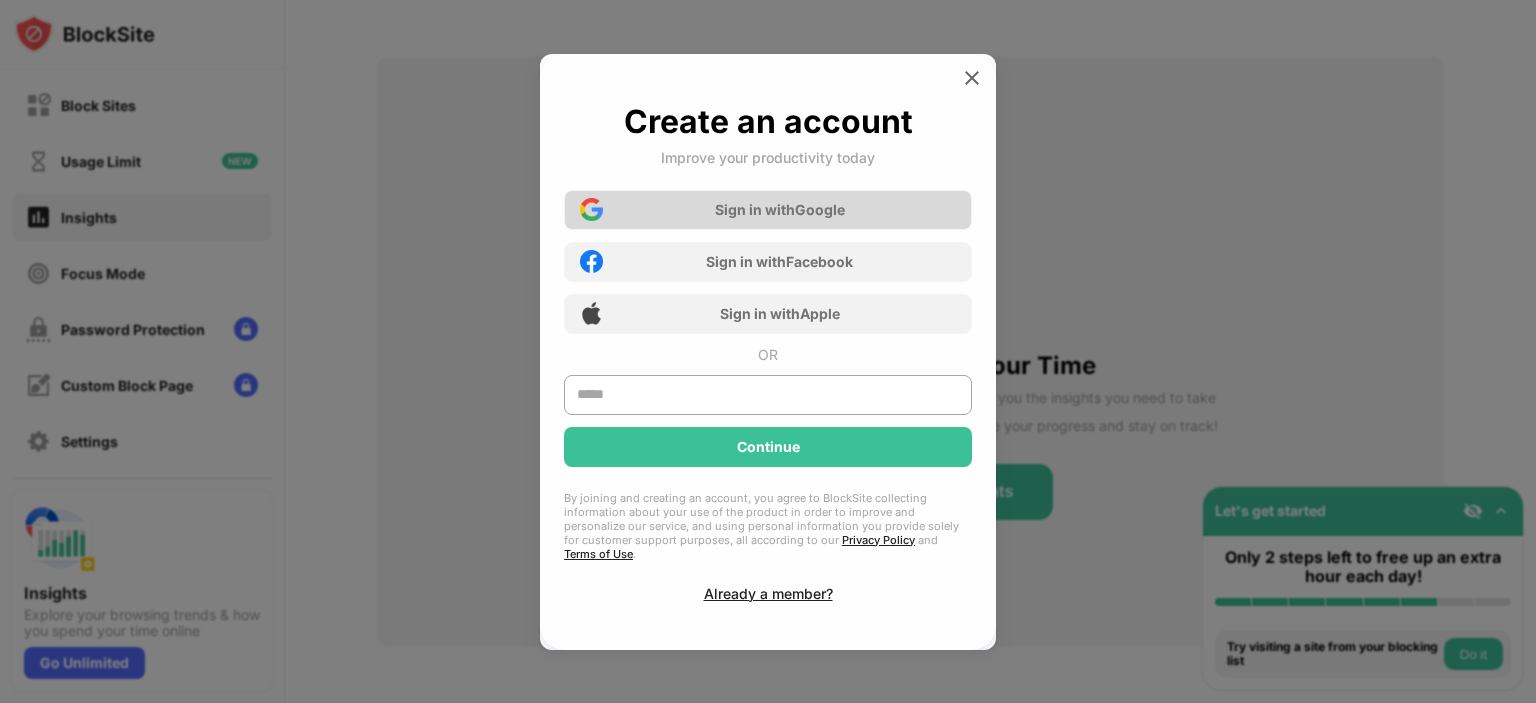 click on "Sign in with  Google" at bounding box center (780, 209) 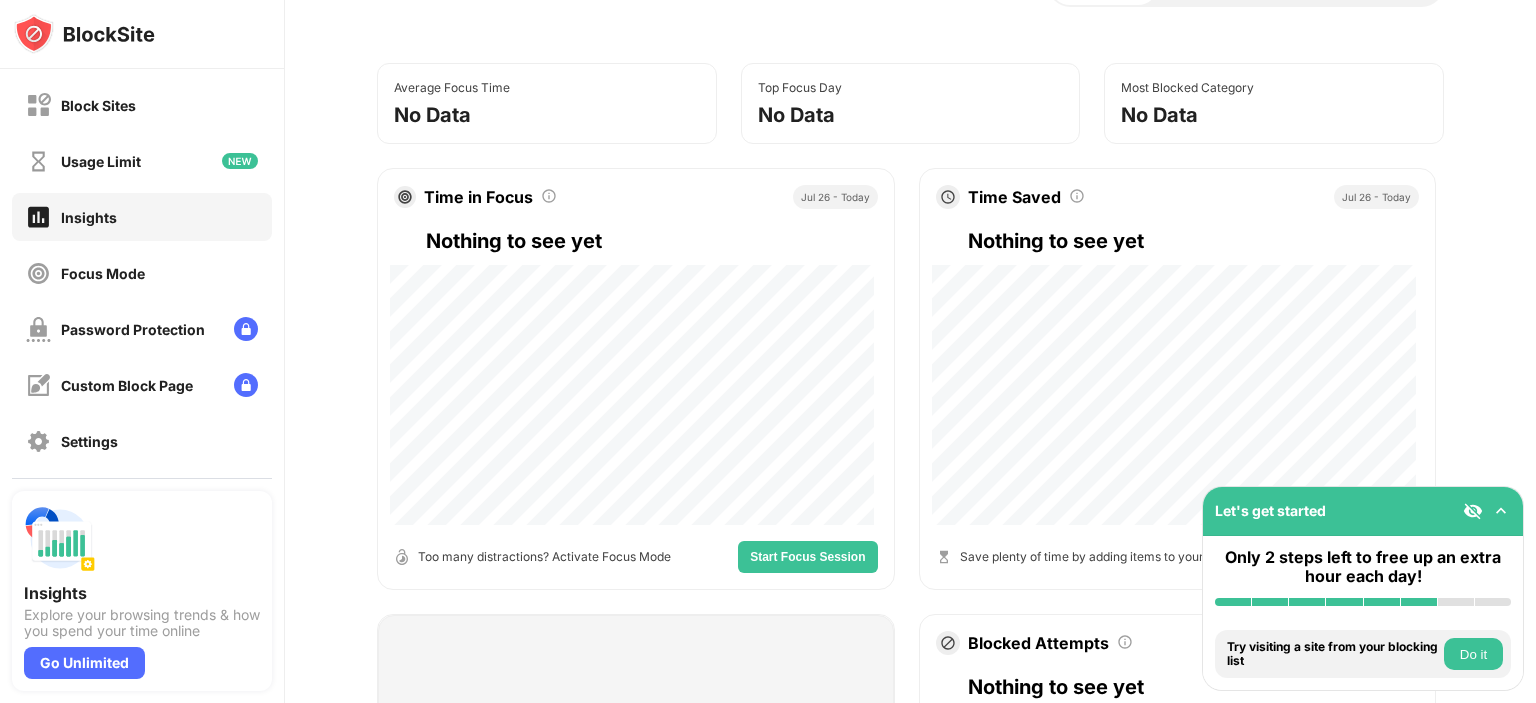 scroll, scrollTop: 200, scrollLeft: 0, axis: vertical 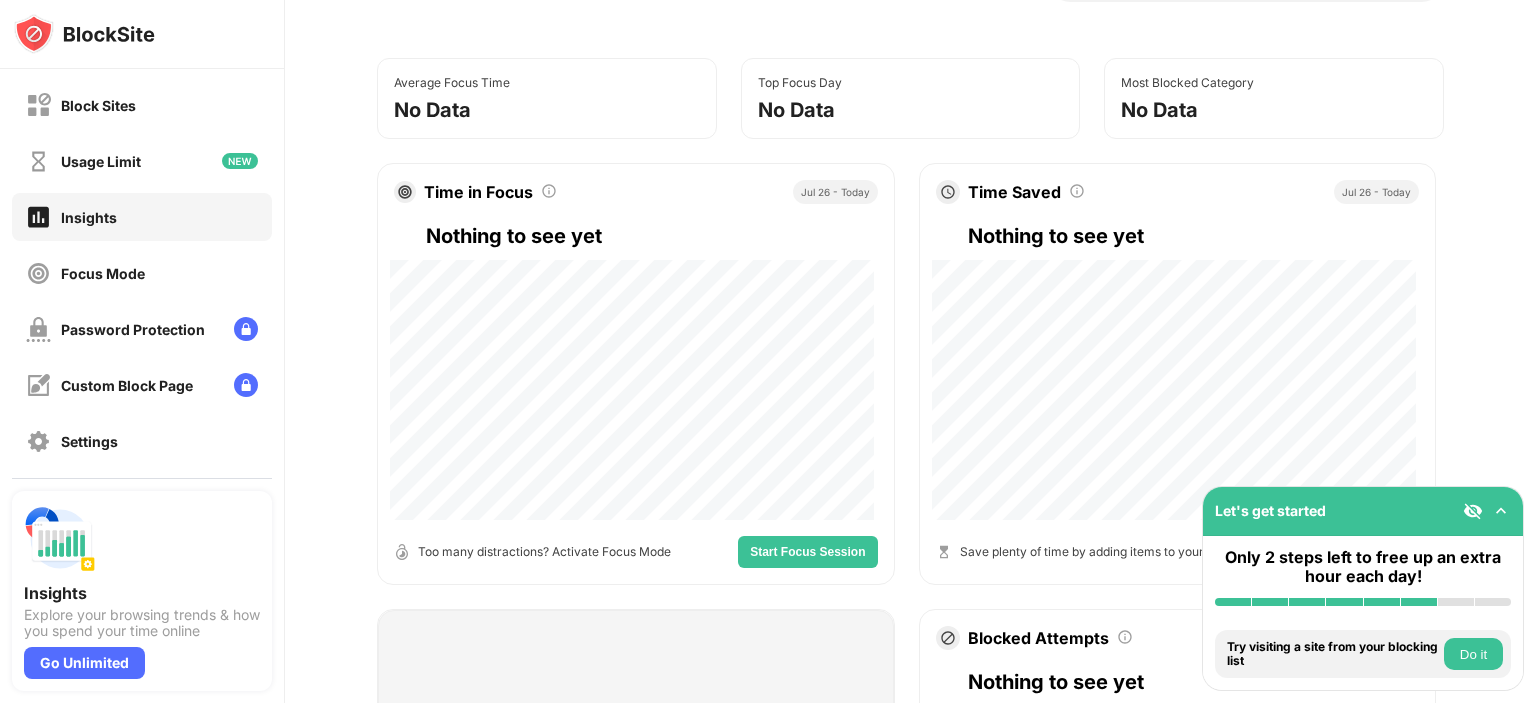 click on "Do it" at bounding box center [1473, 654] 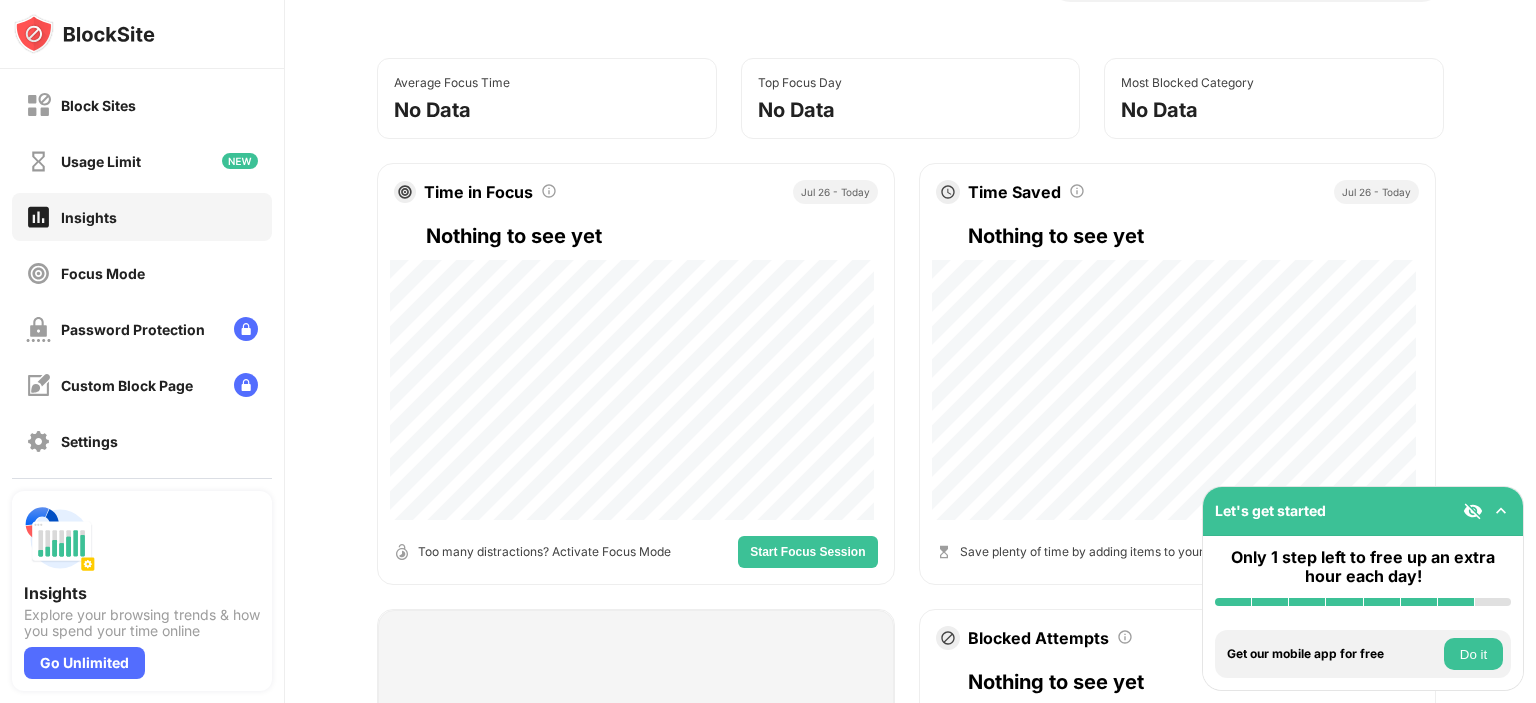 click on "Do it" at bounding box center (1473, 654) 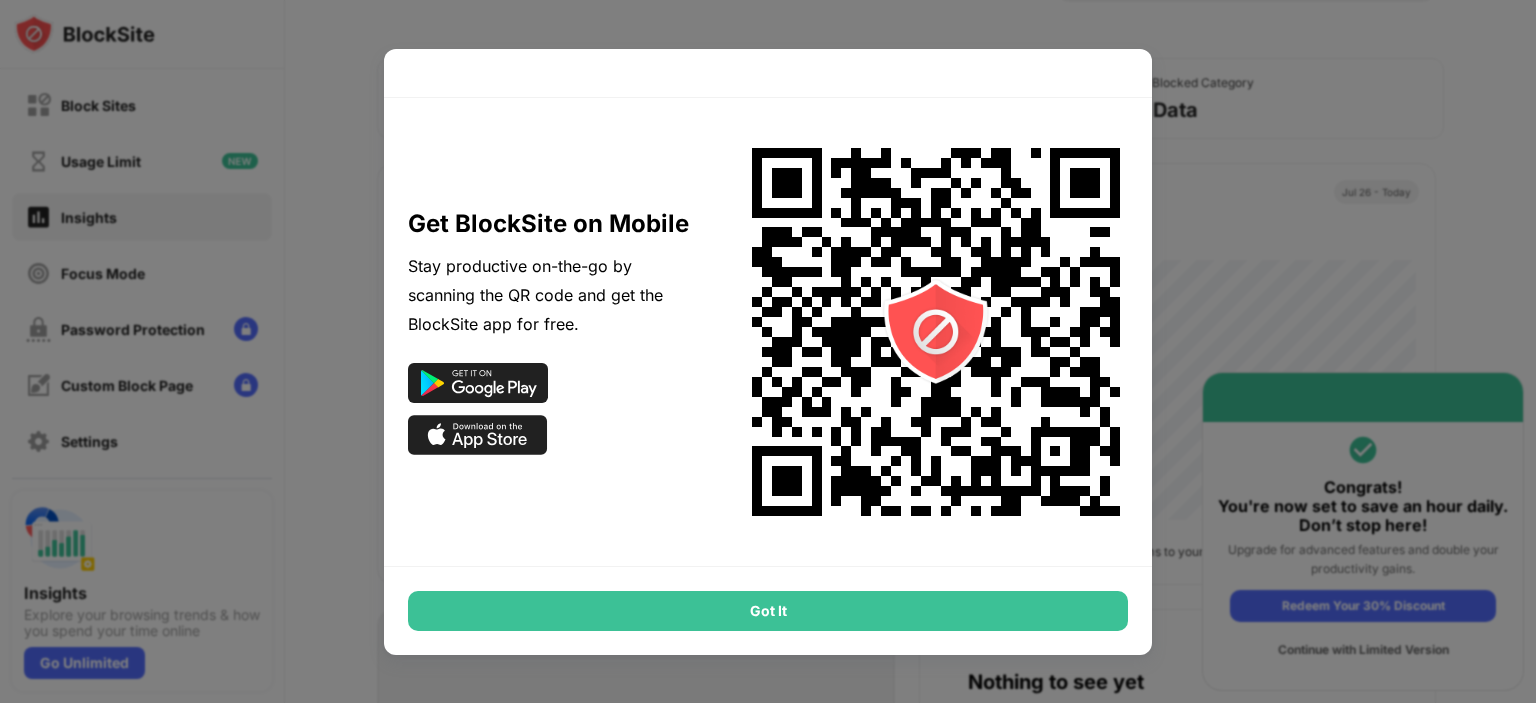 click at bounding box center [768, 351] 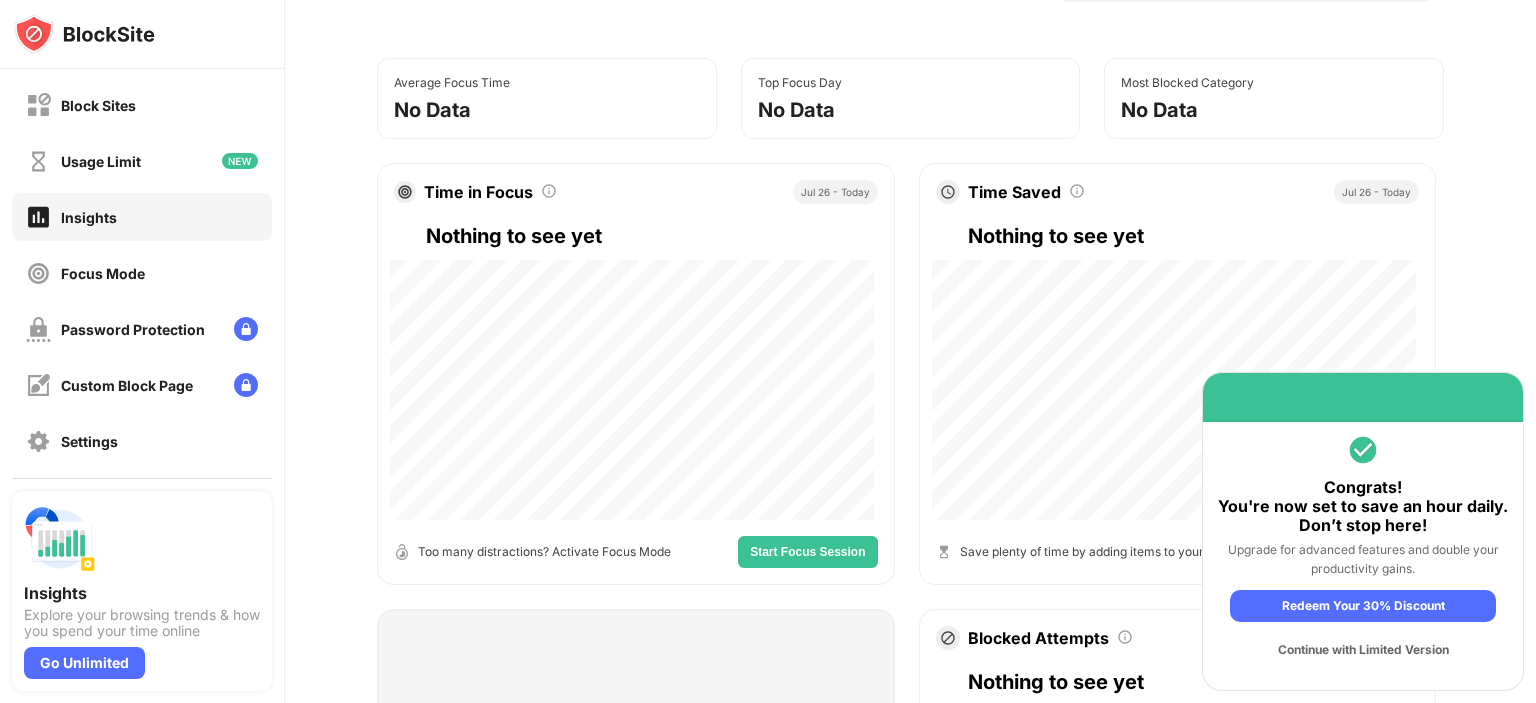 click on "Continue with Limited Version" at bounding box center [1363, 650] 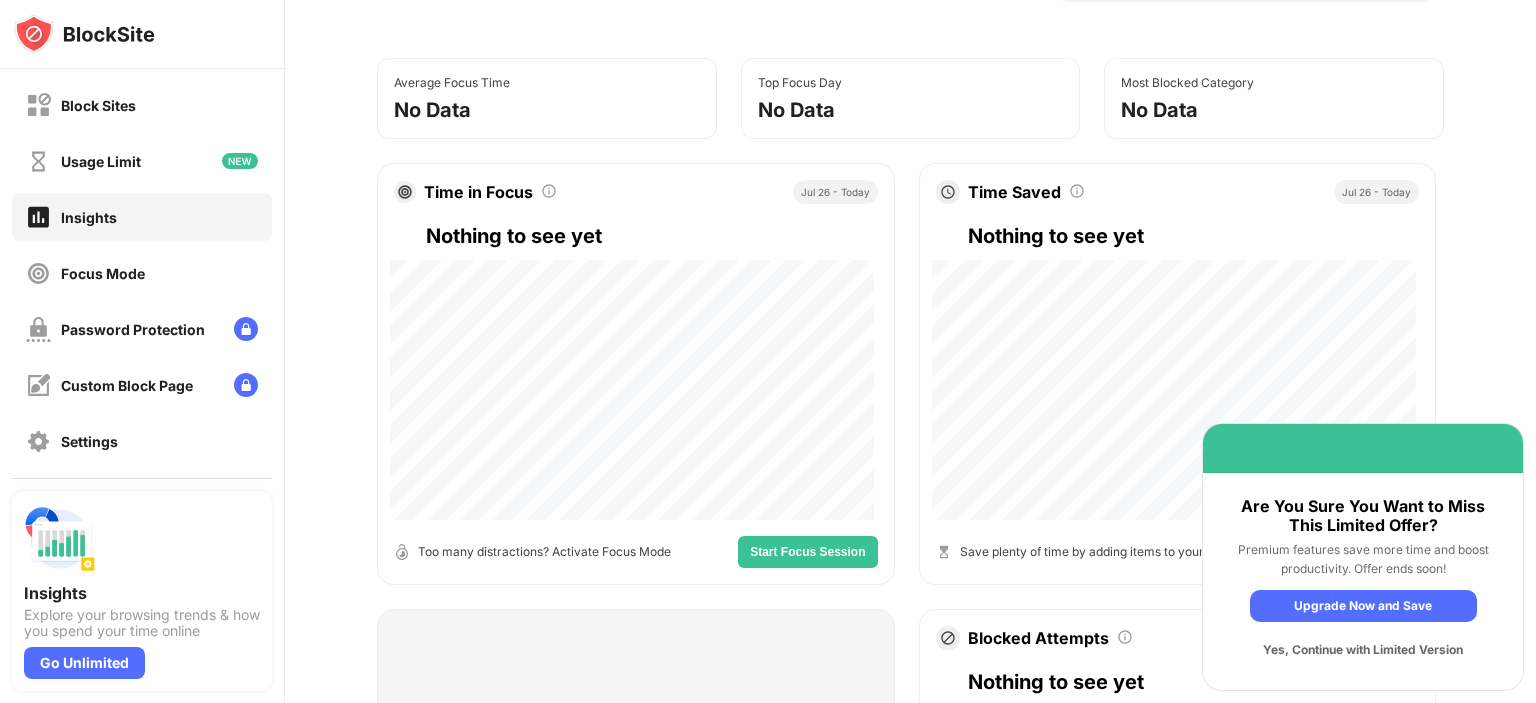 click on "Yes, Continue with Limited Version" at bounding box center [1363, 650] 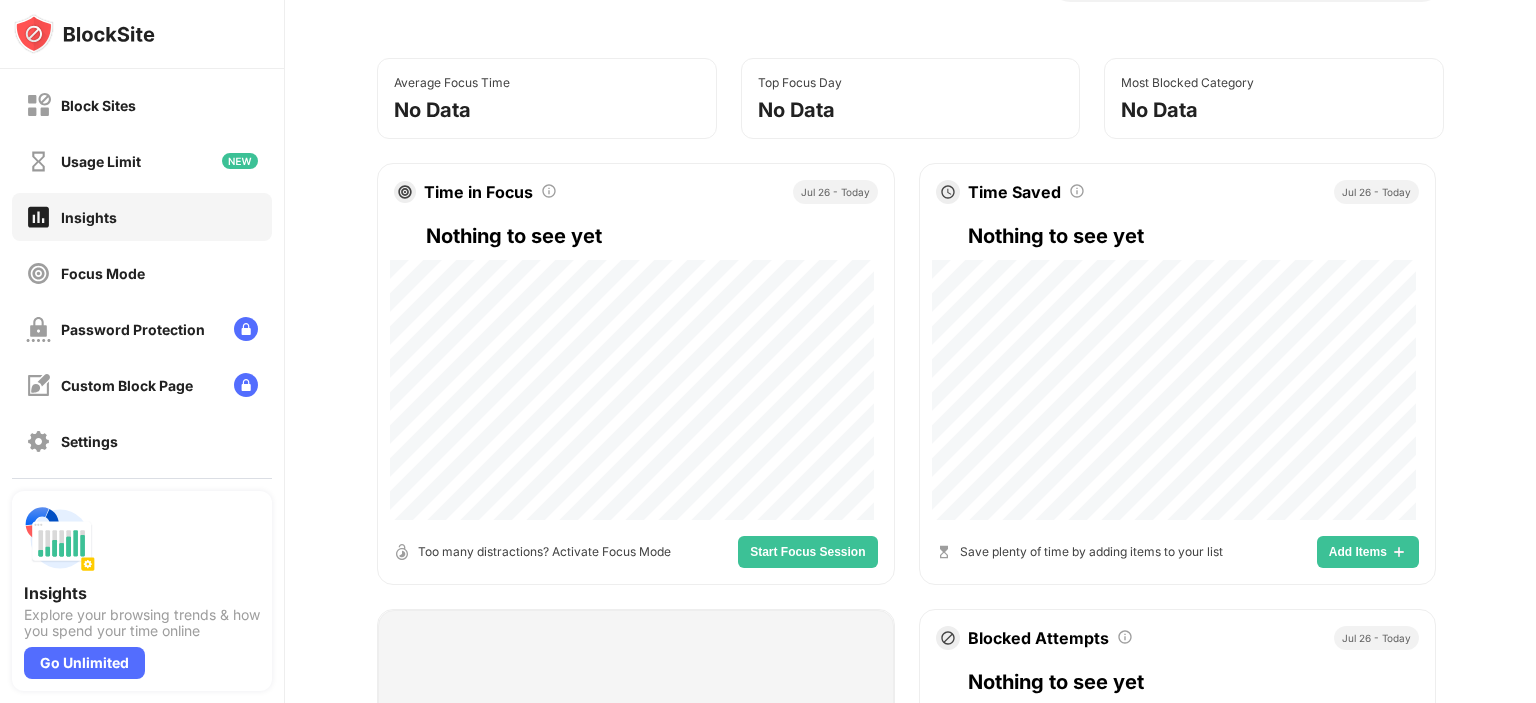 click on "Start Focus Session" at bounding box center (807, 552) 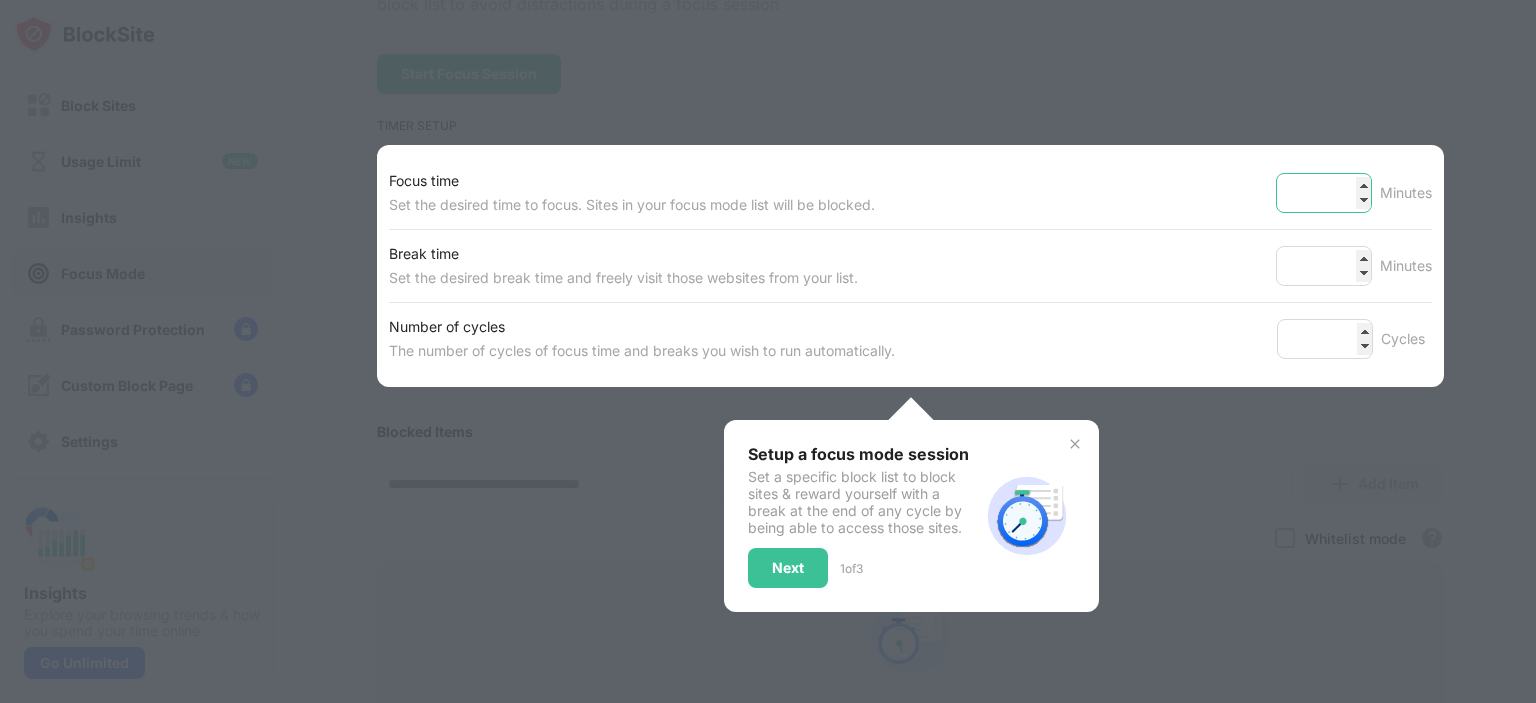 click on "**" at bounding box center (1324, 193) 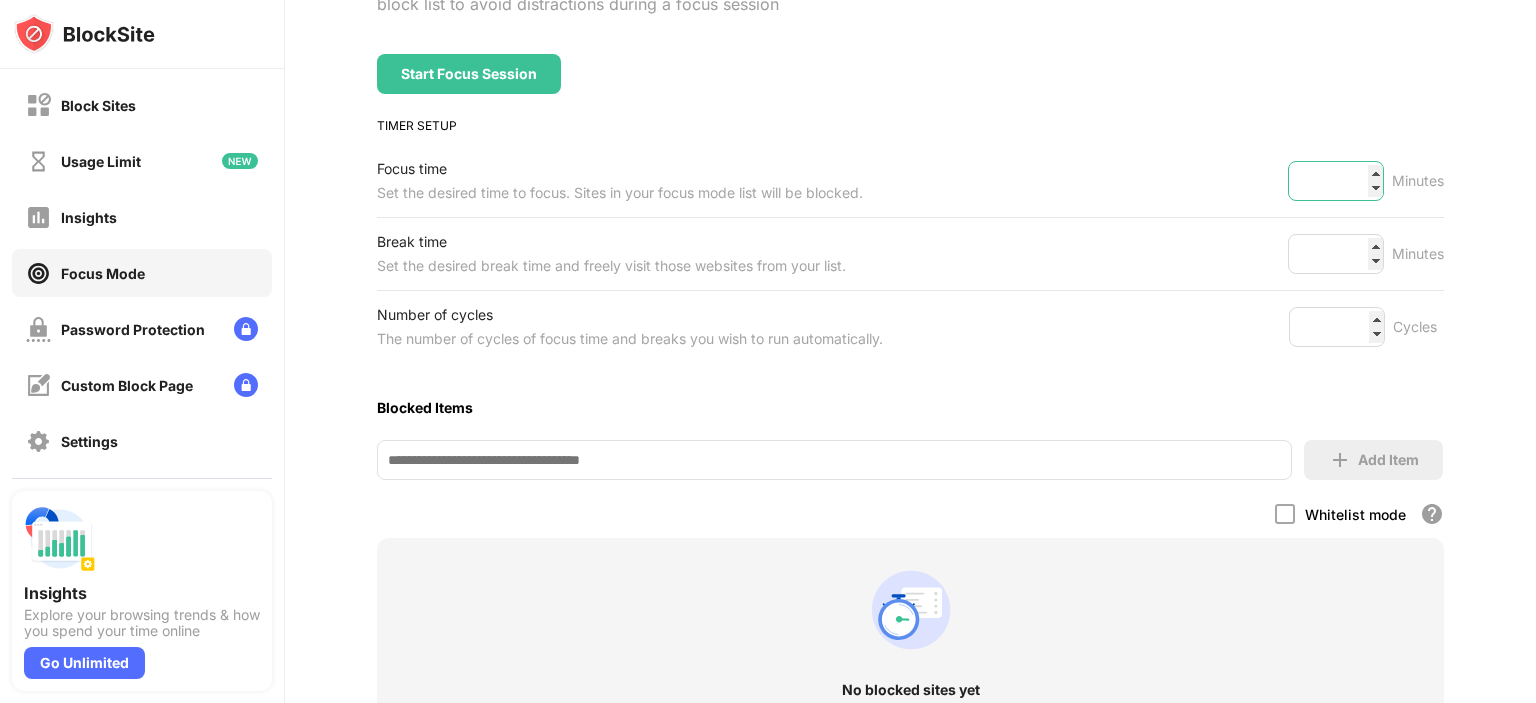 click on "**" at bounding box center [1336, 181] 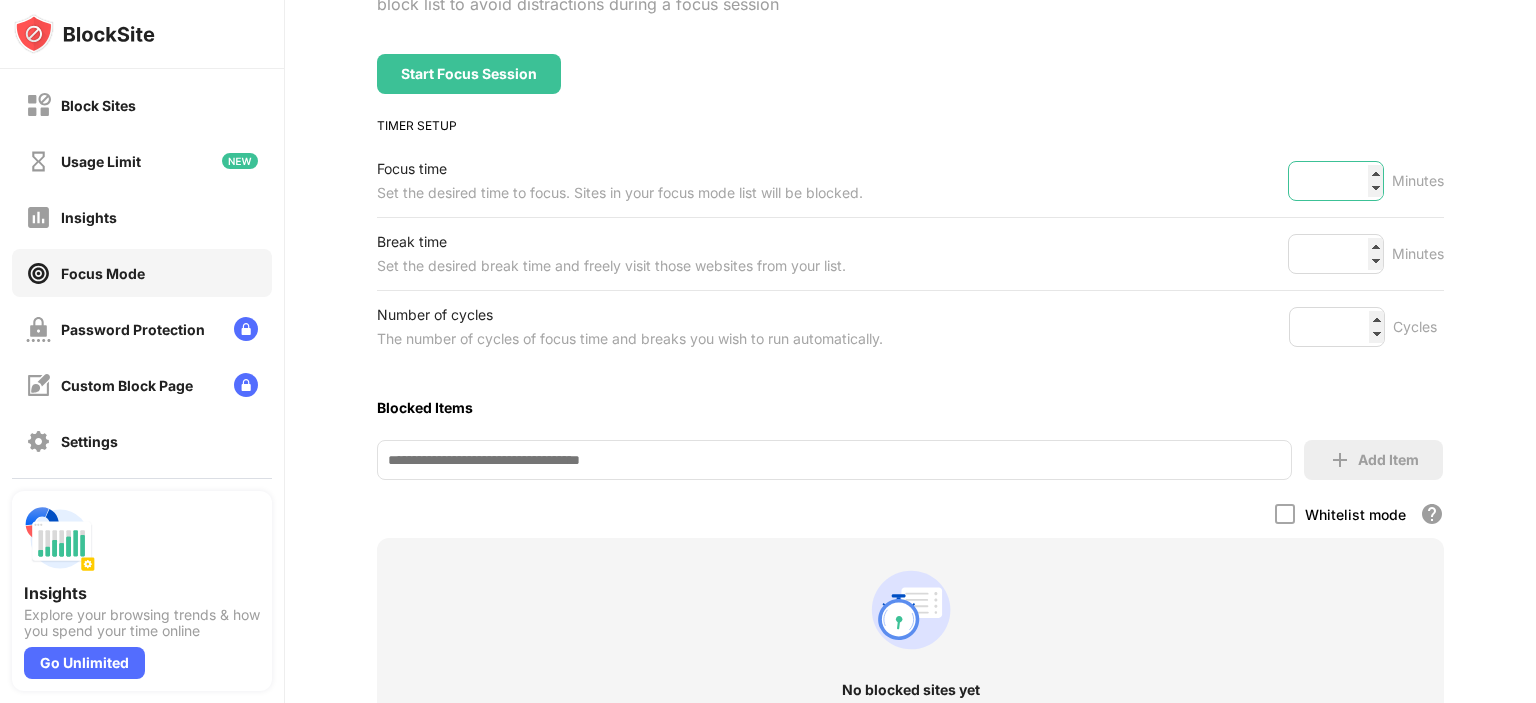 drag, startPoint x: 1337, startPoint y: 183, endPoint x: 1229, endPoint y: 186, distance: 108.04166 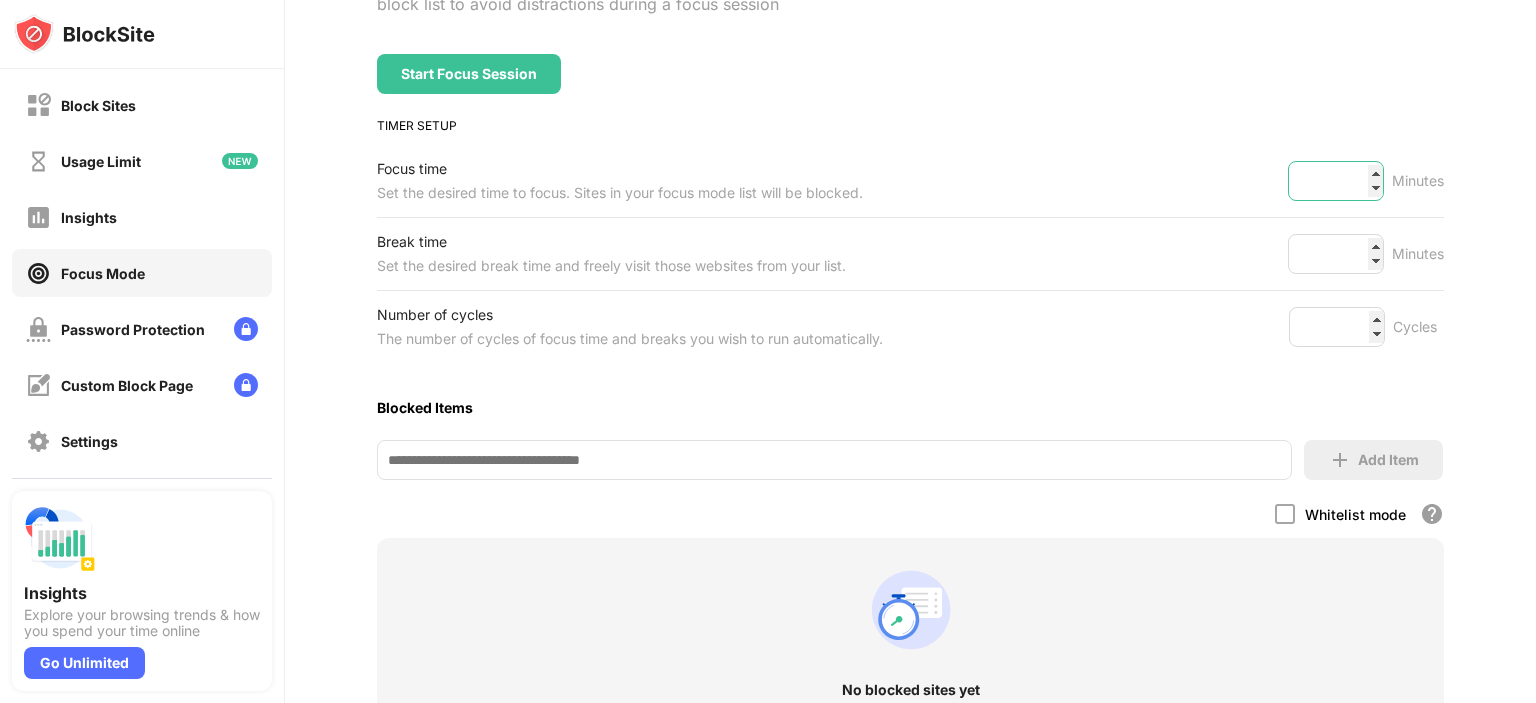 click on "**" at bounding box center [1336, 181] 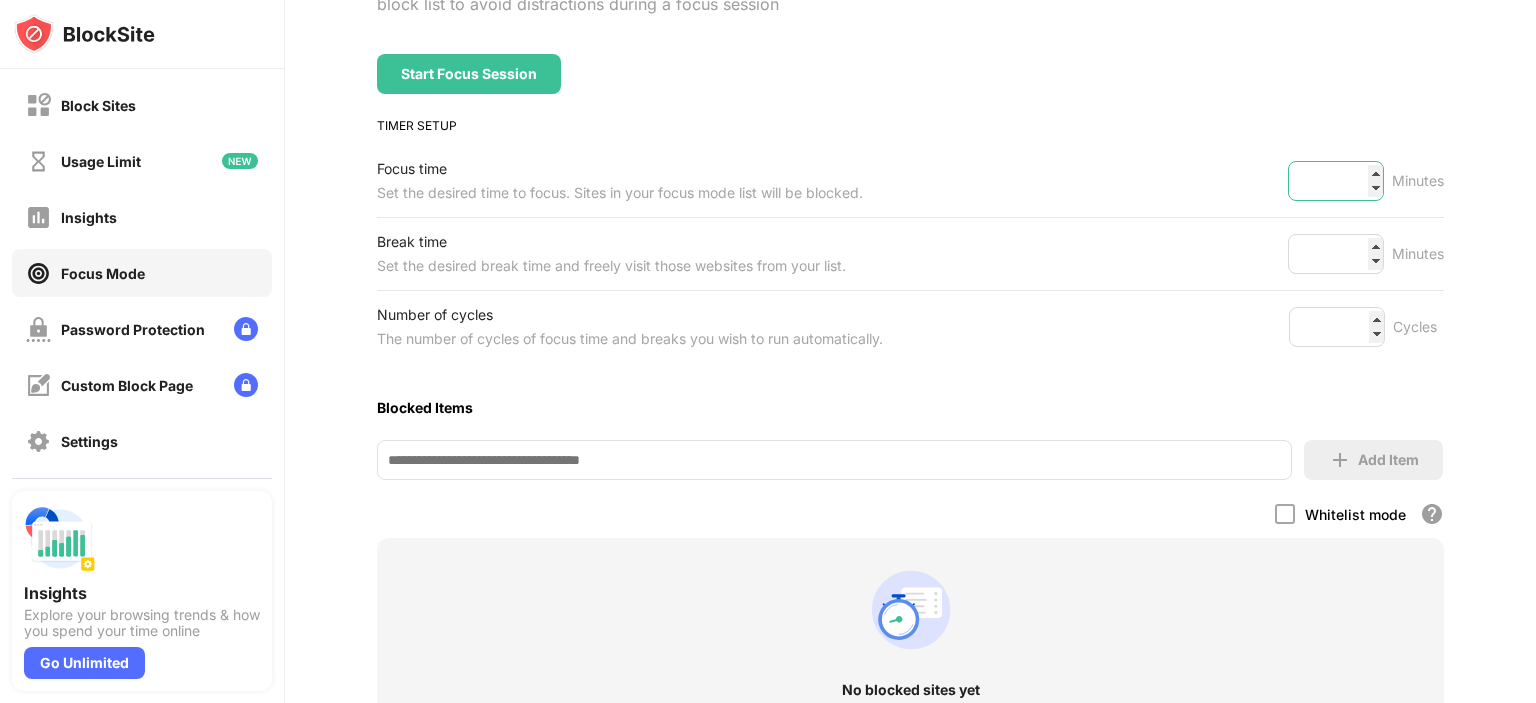 click on "**" at bounding box center [1336, 181] 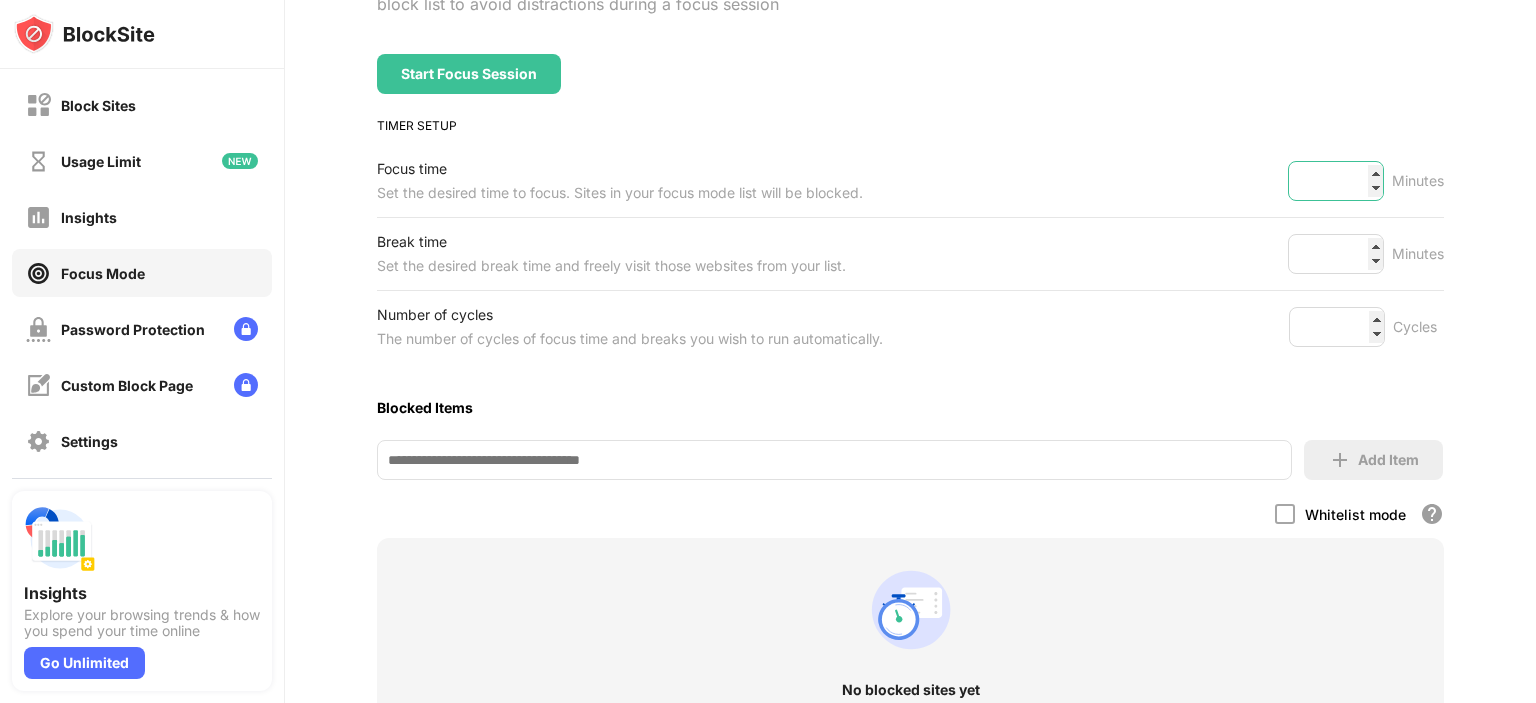 click on "**" at bounding box center (1336, 181) 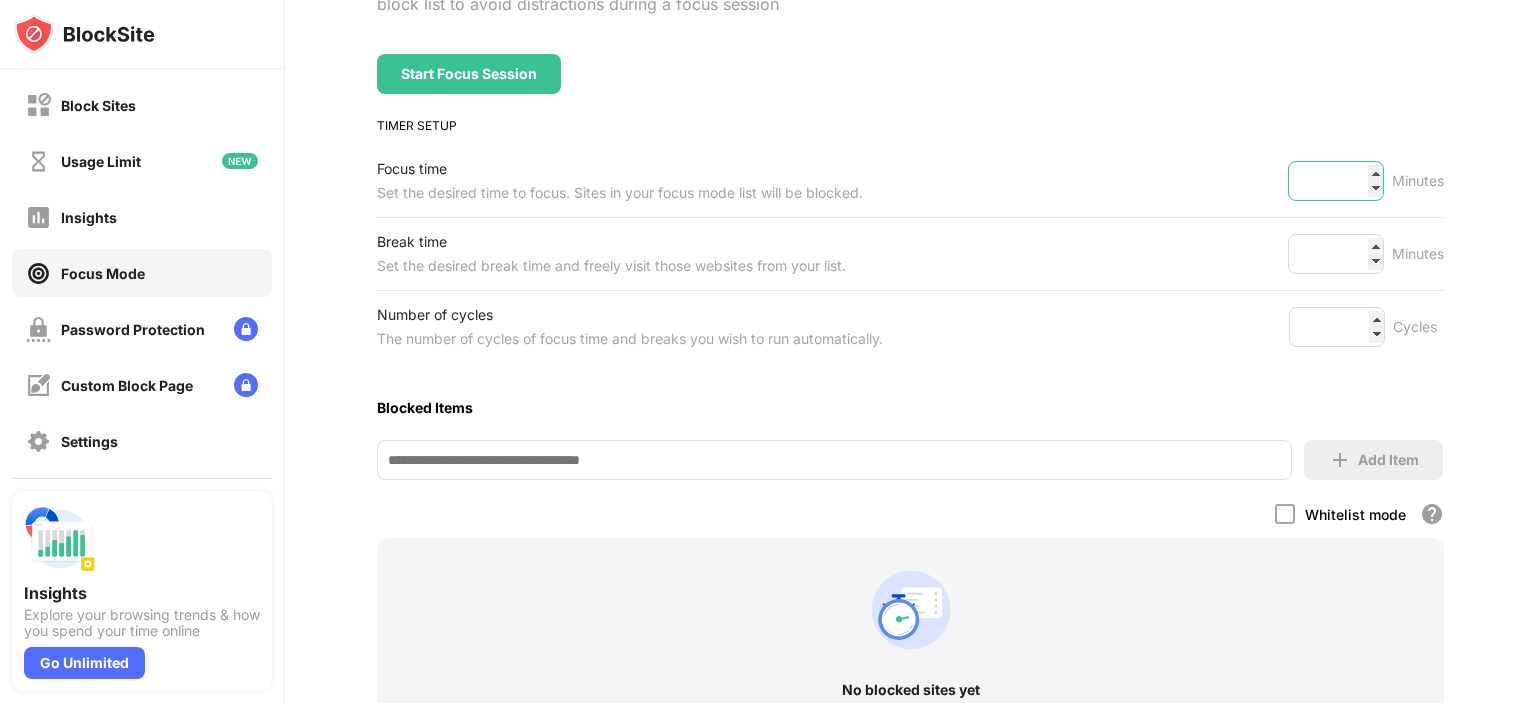 type on "*" 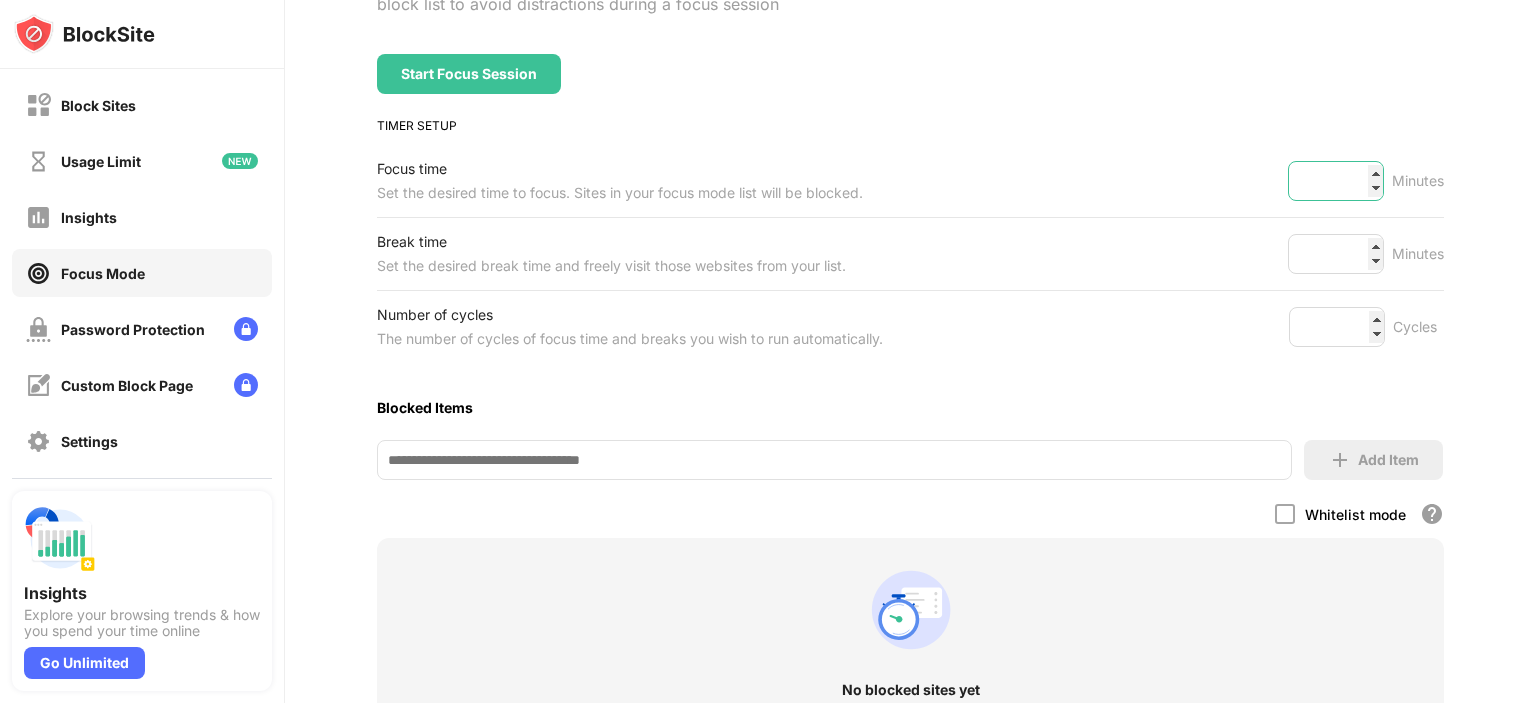 type on "*" 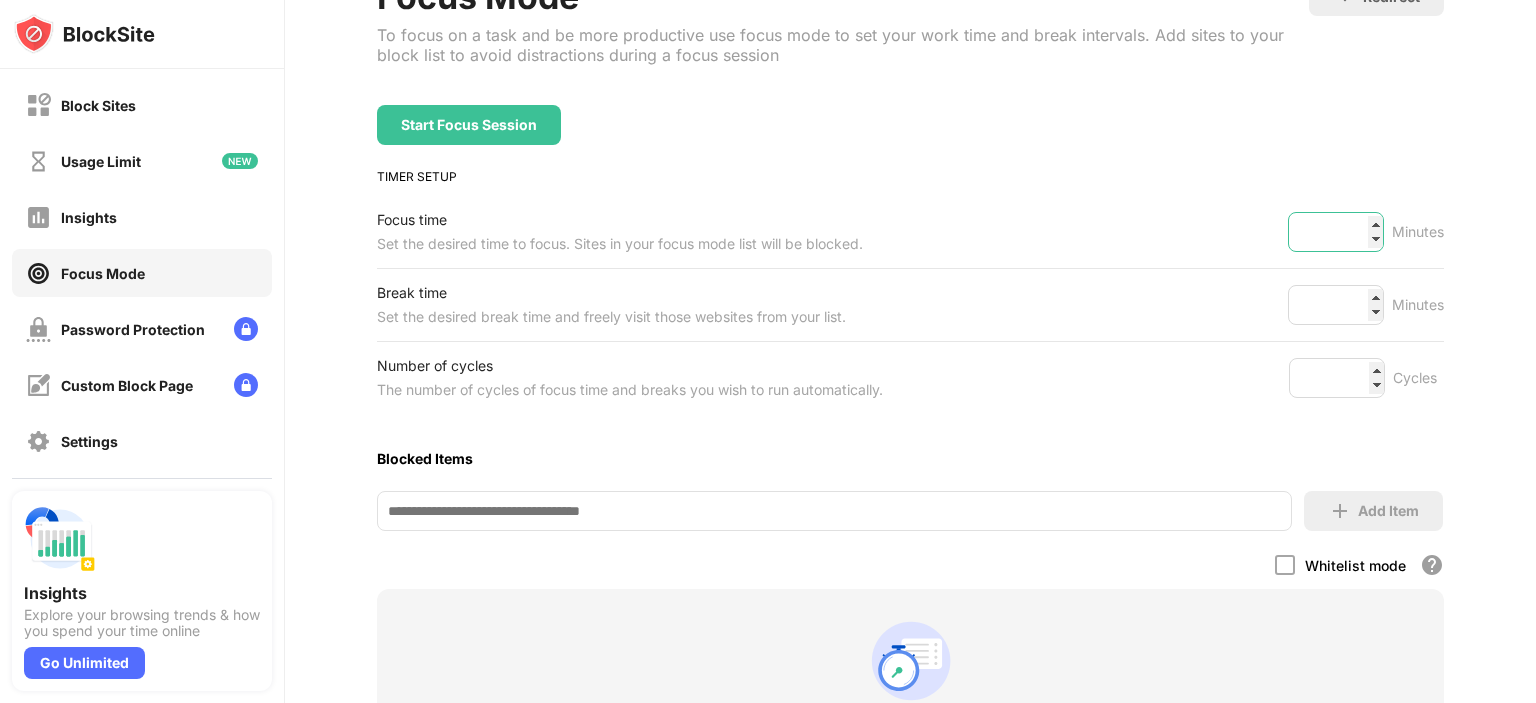 scroll, scrollTop: 100, scrollLeft: 0, axis: vertical 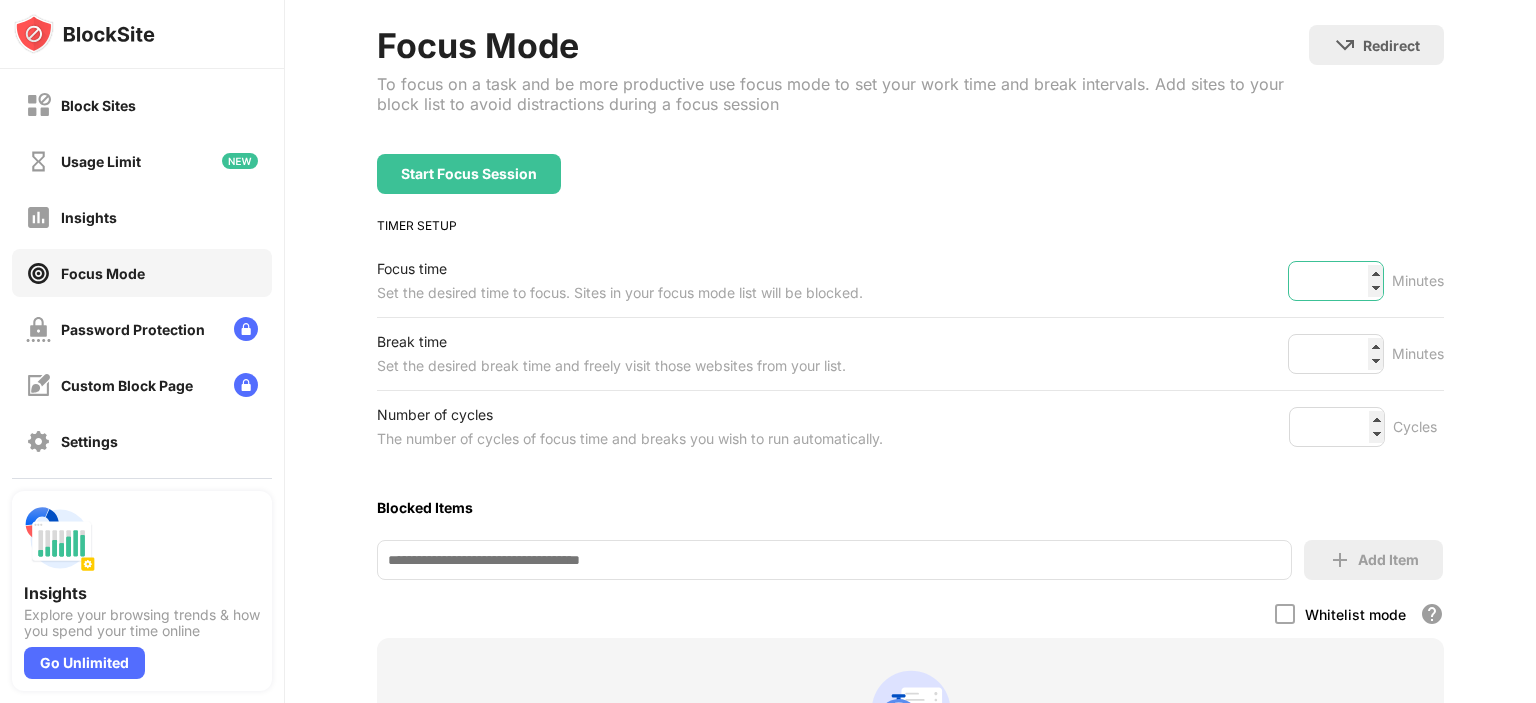 type on "*" 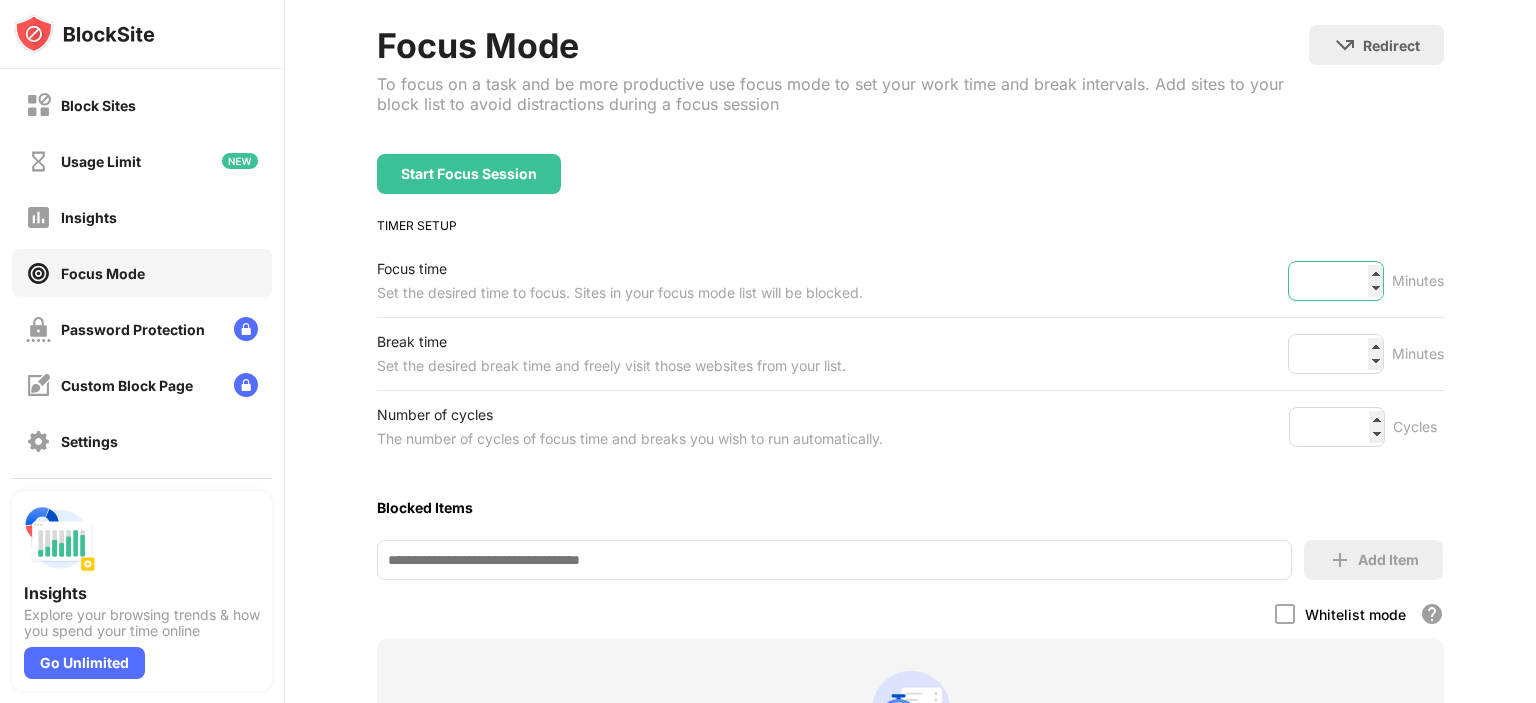 type on "***" 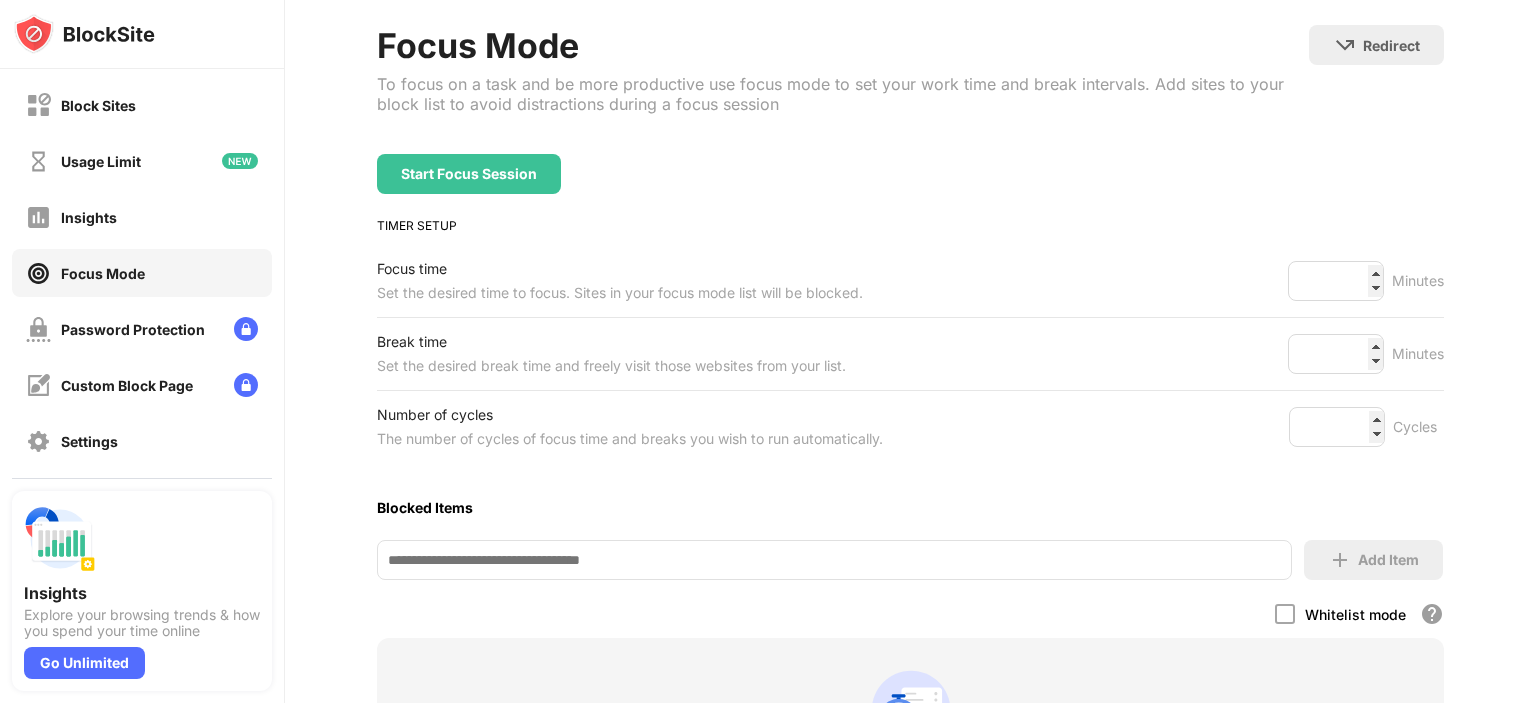 click on "Number of cycles The number of cycles of focus time and breaks you wish to run automatically. * Cycles" at bounding box center [910, 427] 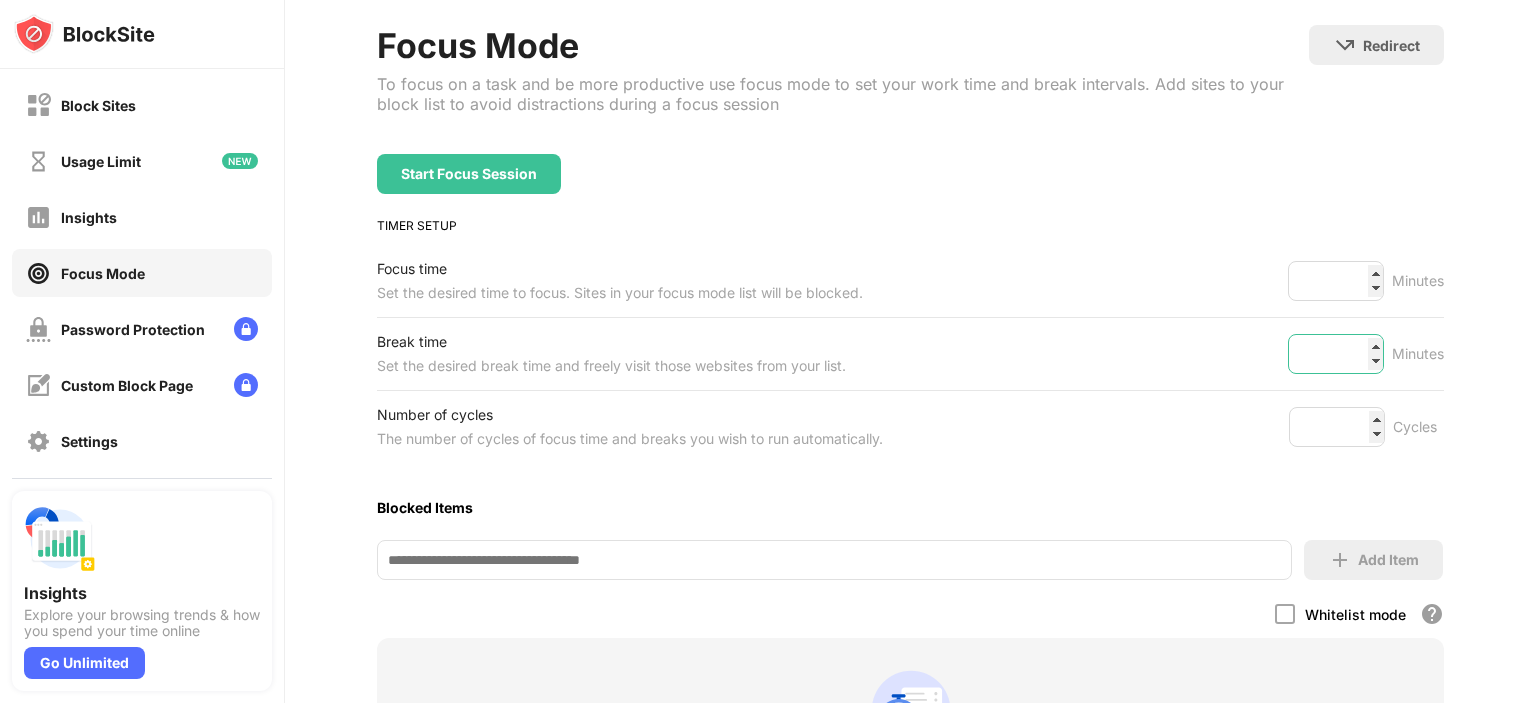 click on "*" at bounding box center [1336, 354] 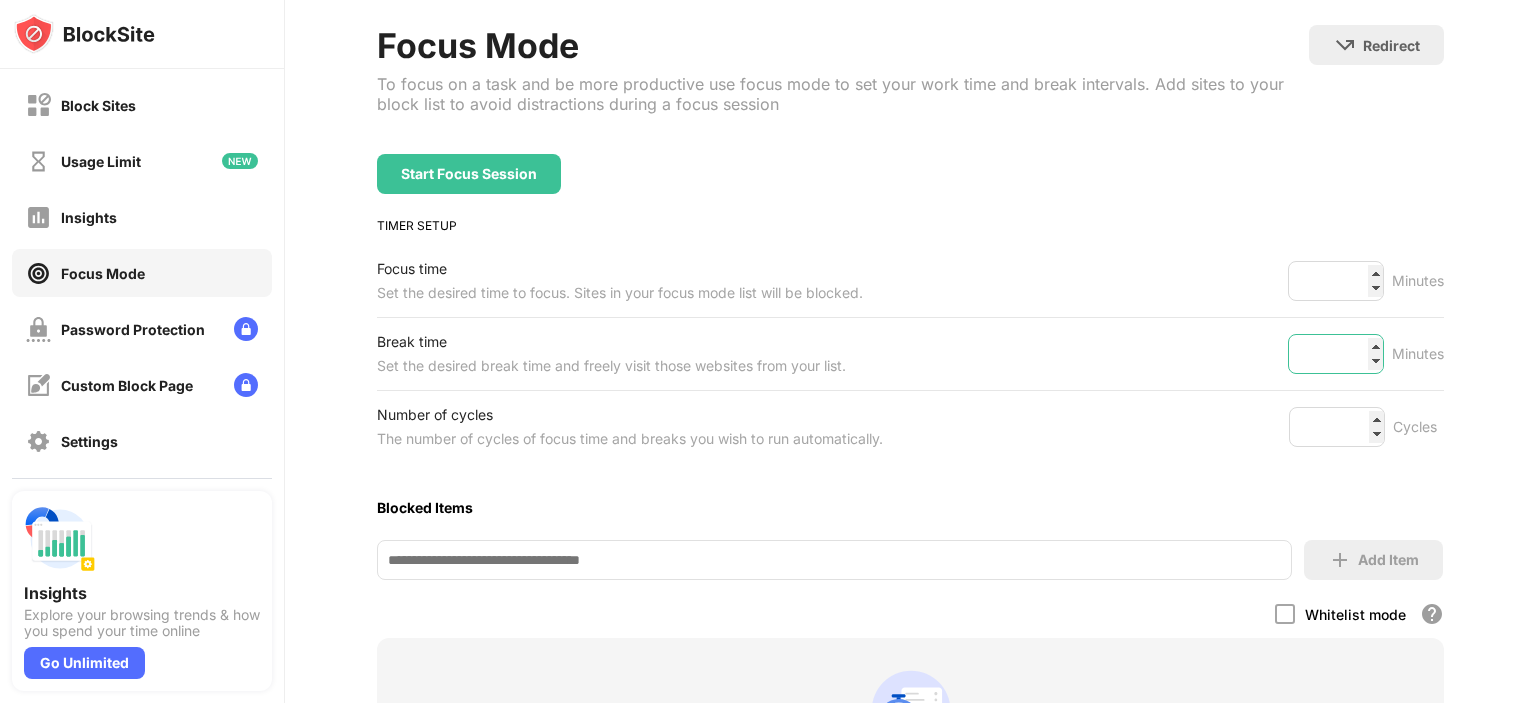 click on "*" at bounding box center (1336, 354) 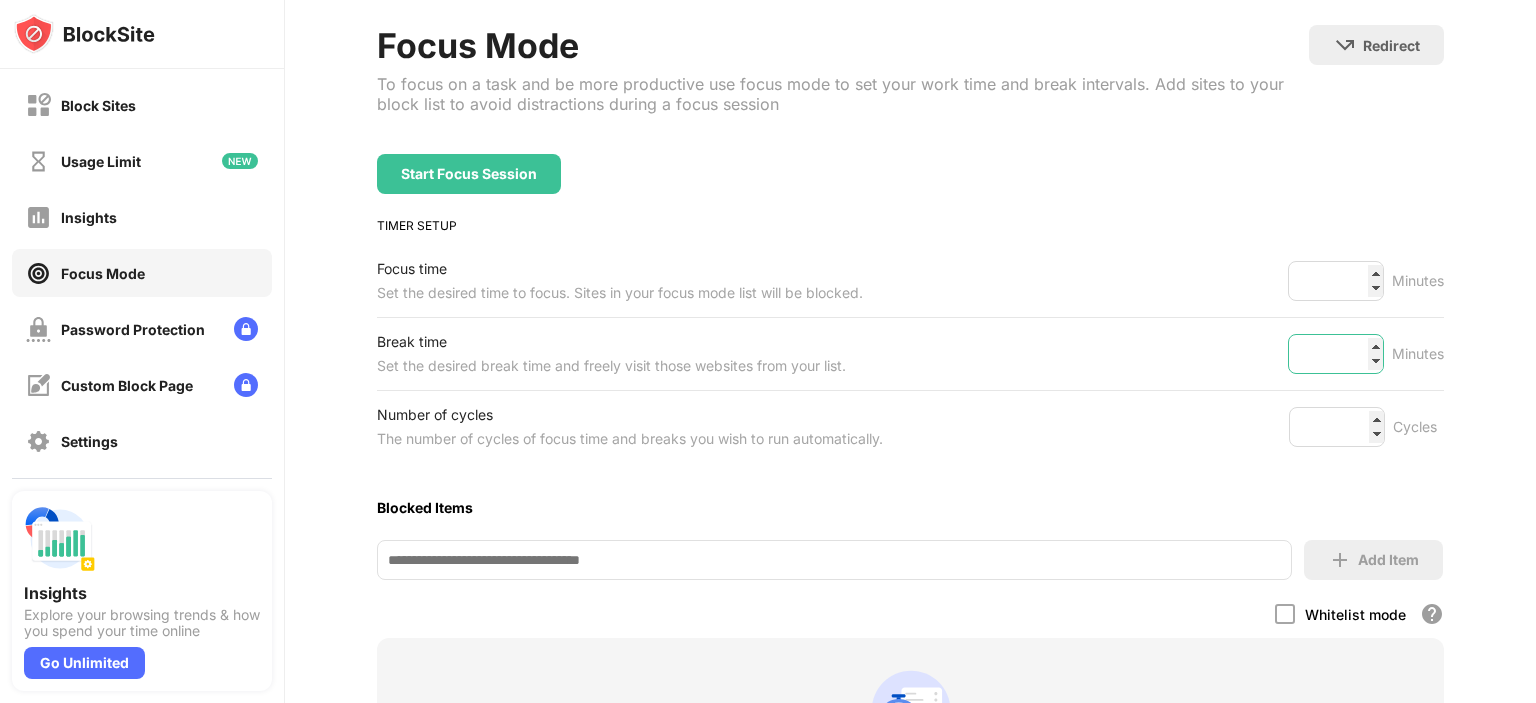 click on "*" at bounding box center (1336, 354) 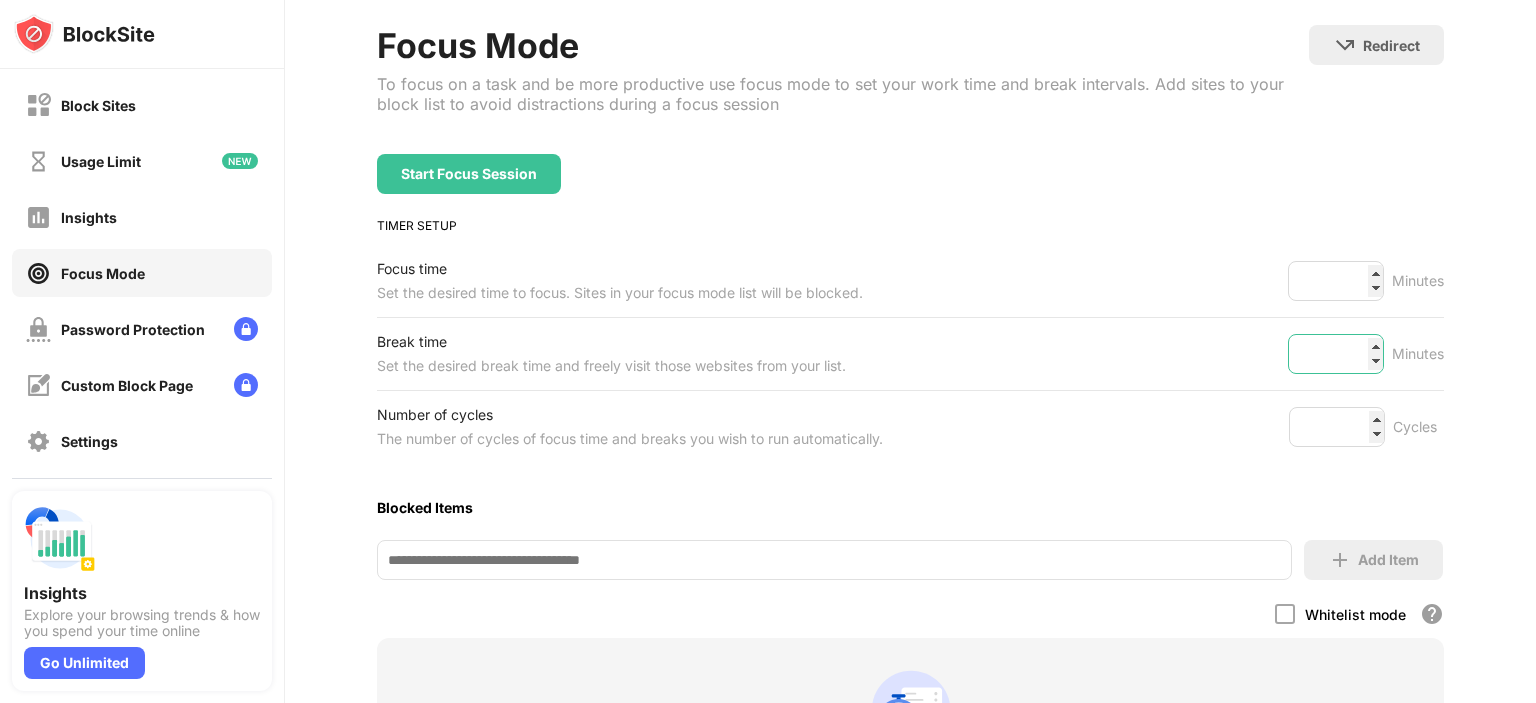 click on "**" at bounding box center [1336, 354] 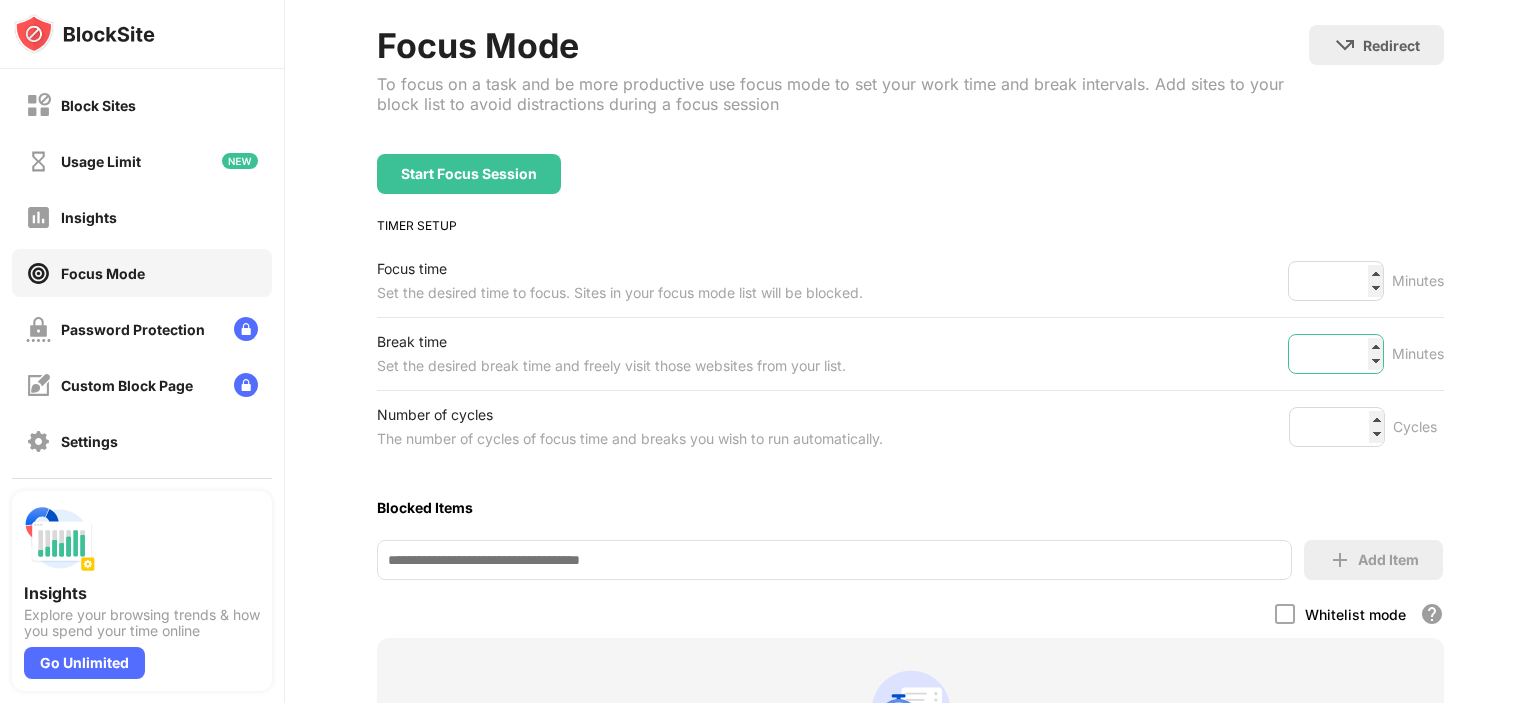 click on "**" at bounding box center [1336, 354] 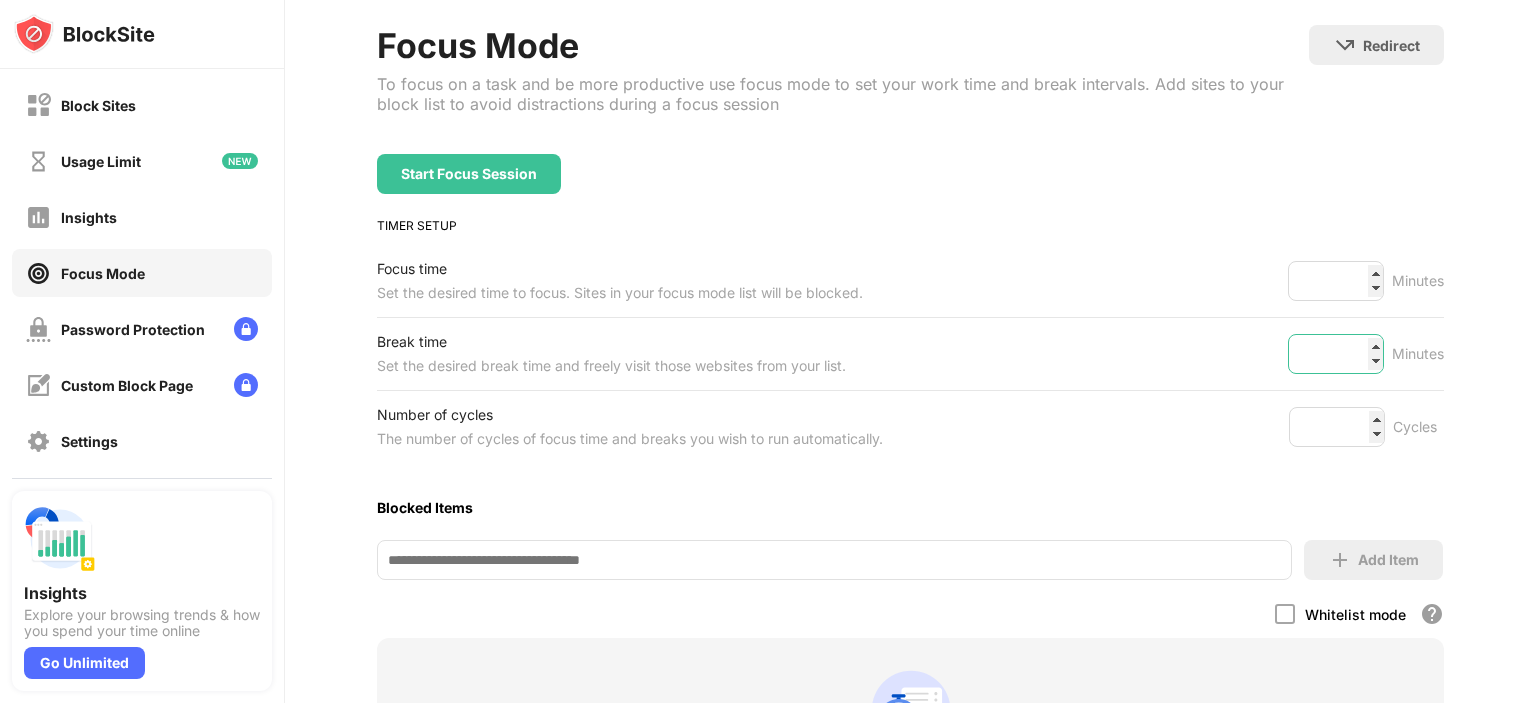 click on "*" at bounding box center [1336, 354] 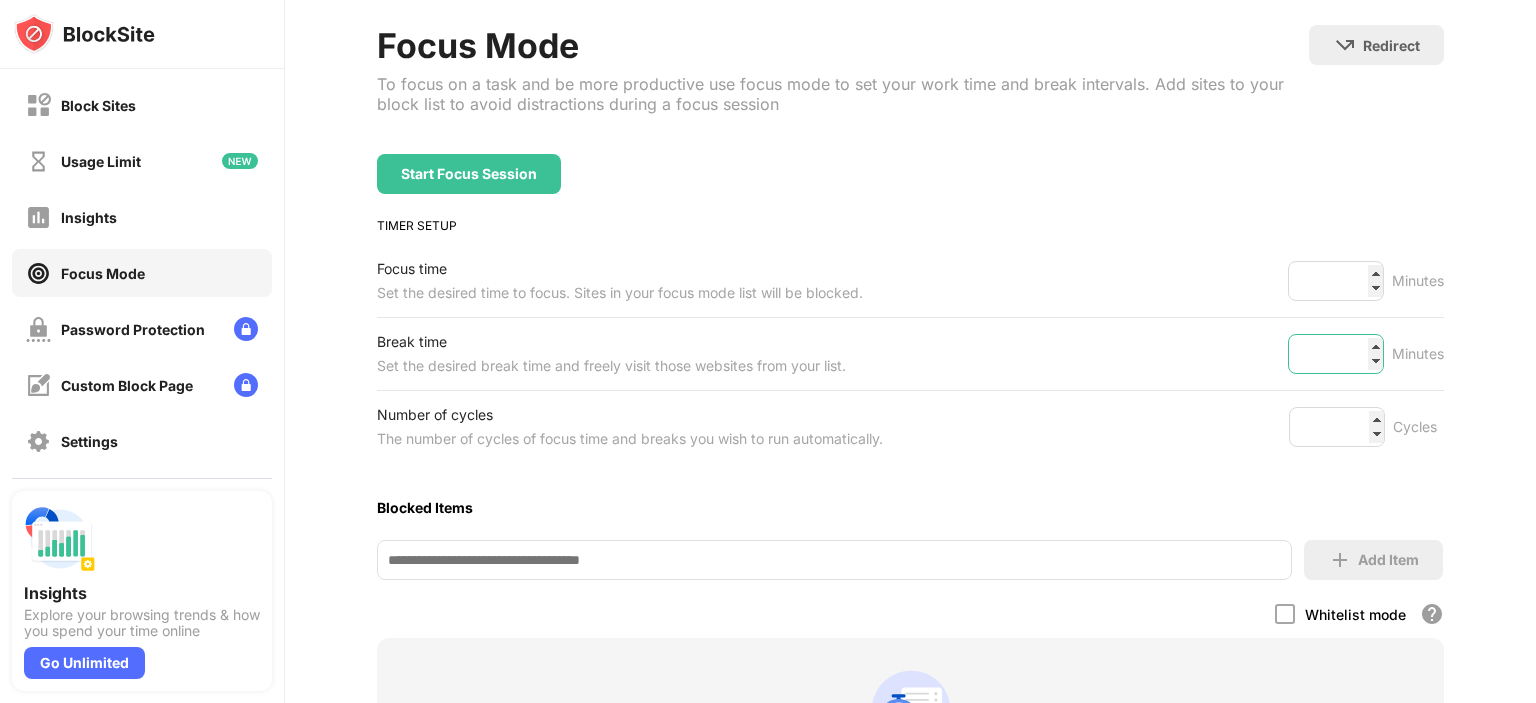 click on "*" at bounding box center (1336, 354) 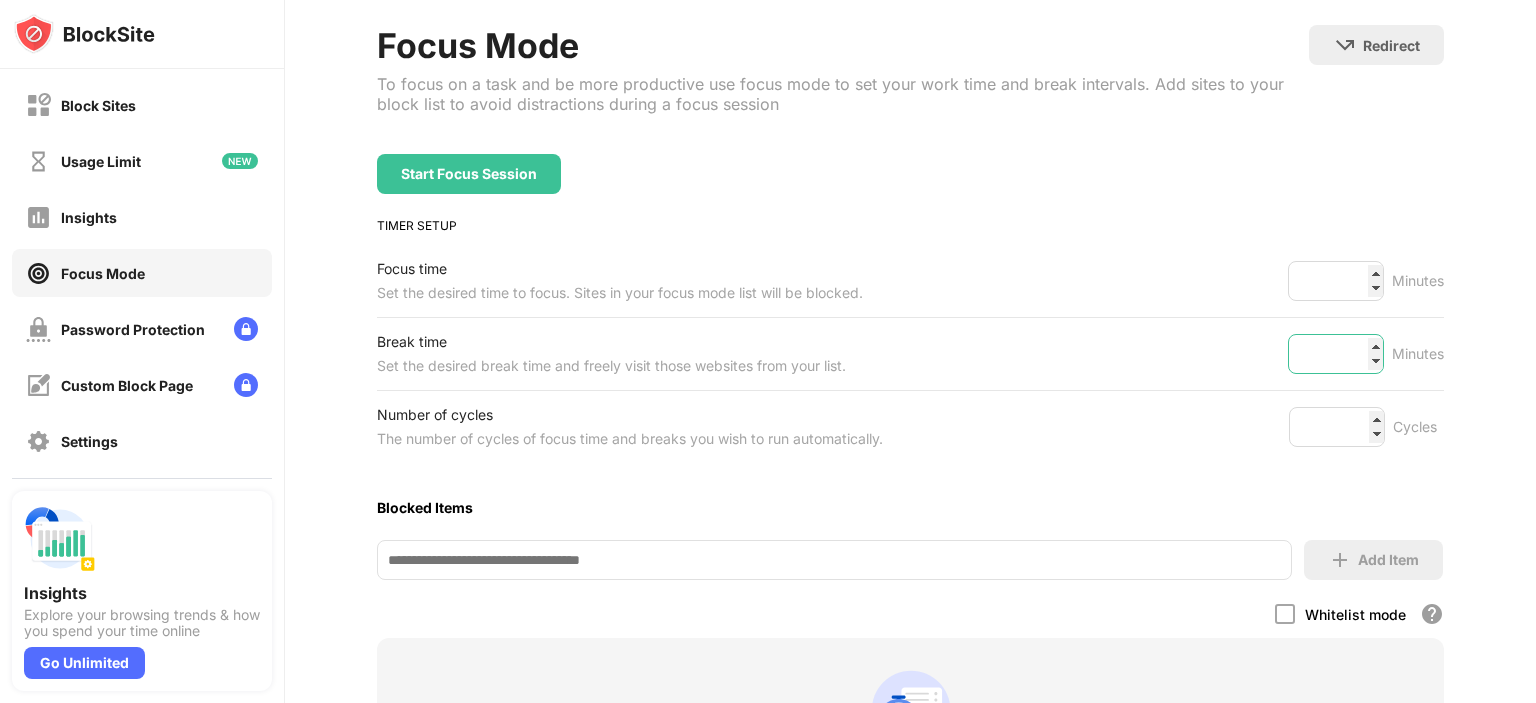 click on "*" at bounding box center (1336, 354) 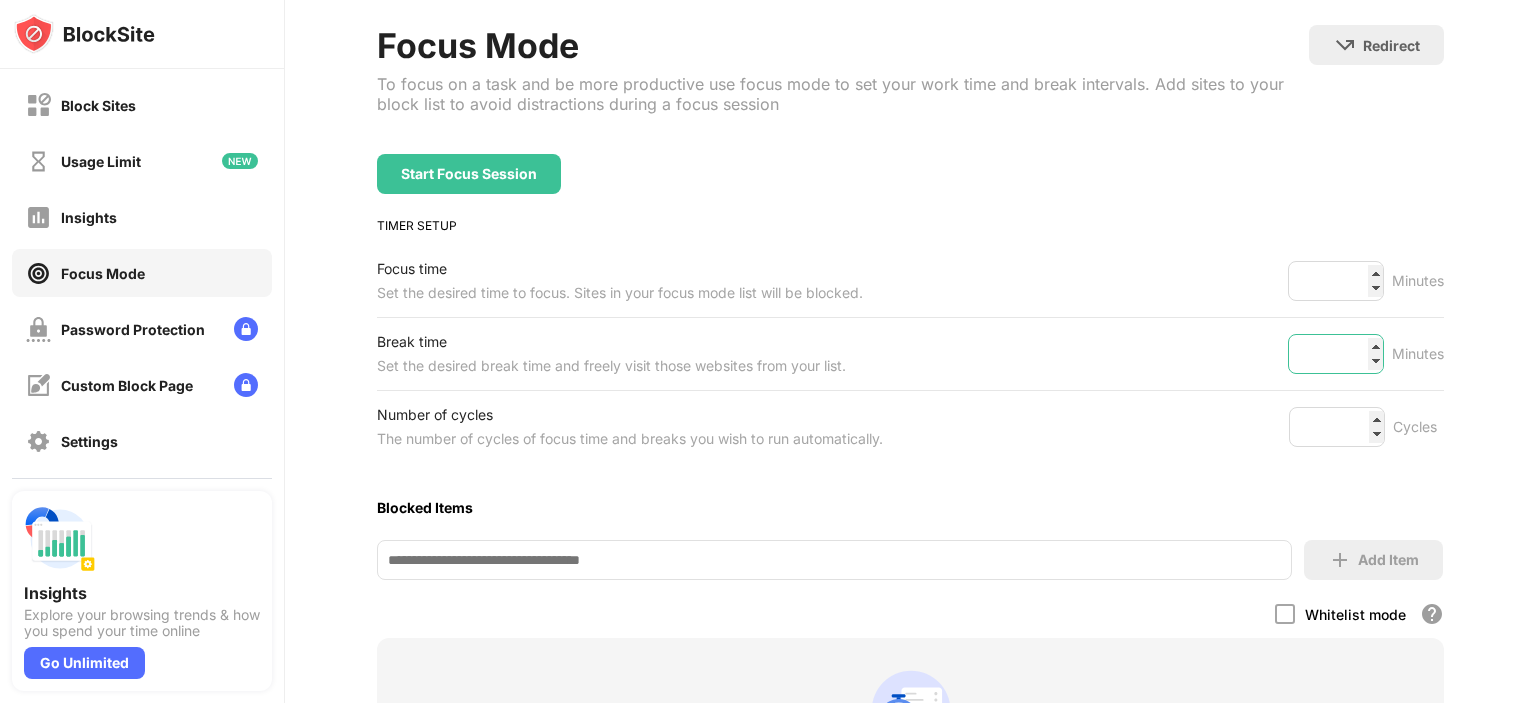 click on "*" at bounding box center (1336, 354) 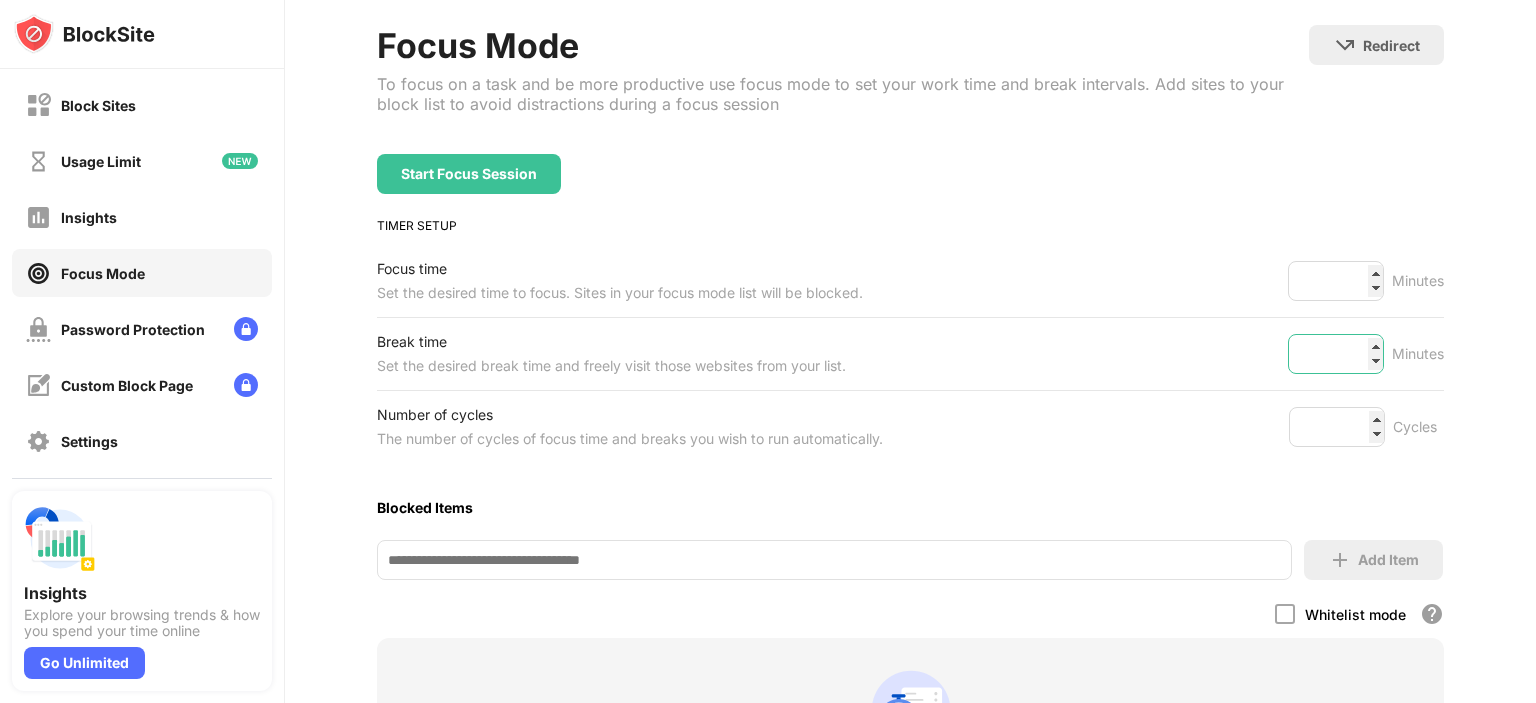 click on "*" at bounding box center [1336, 354] 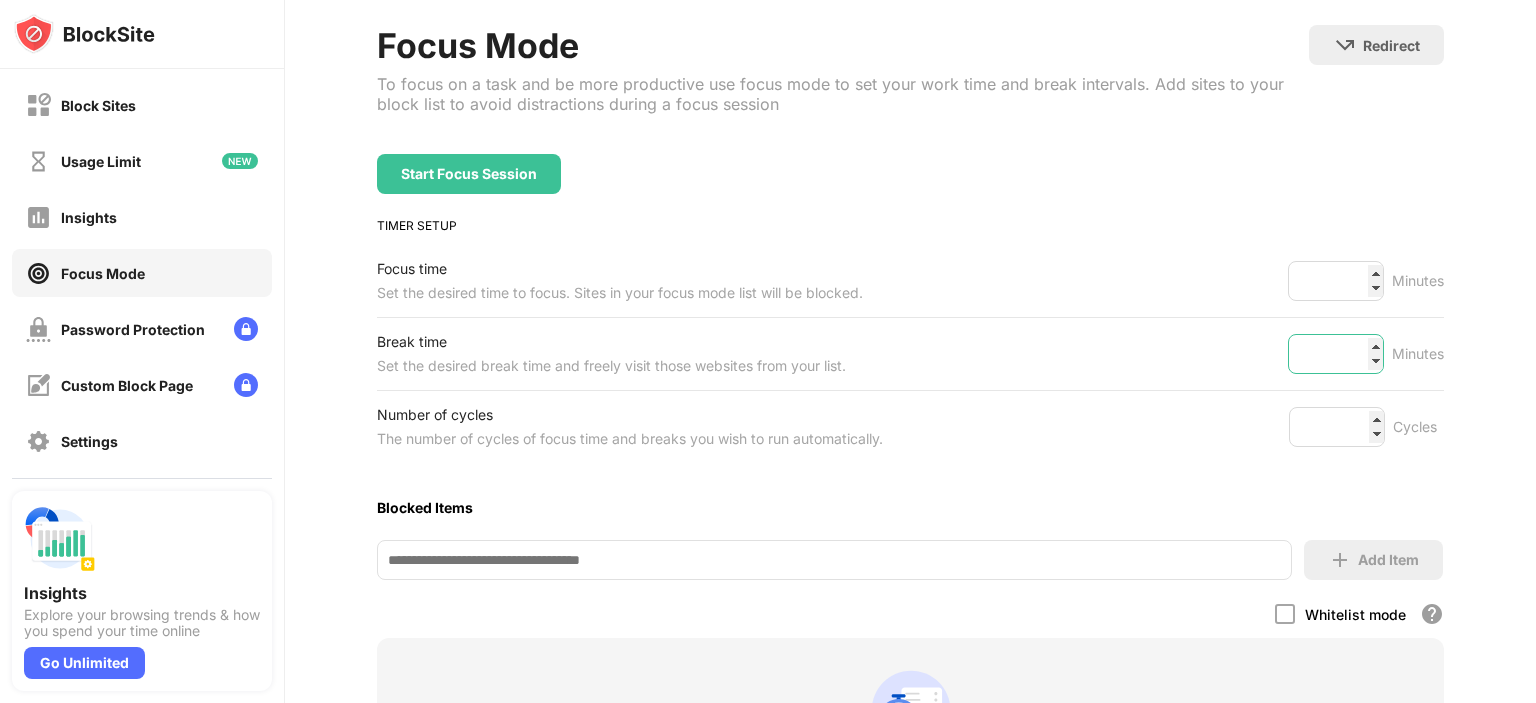 click on "*" at bounding box center [1336, 354] 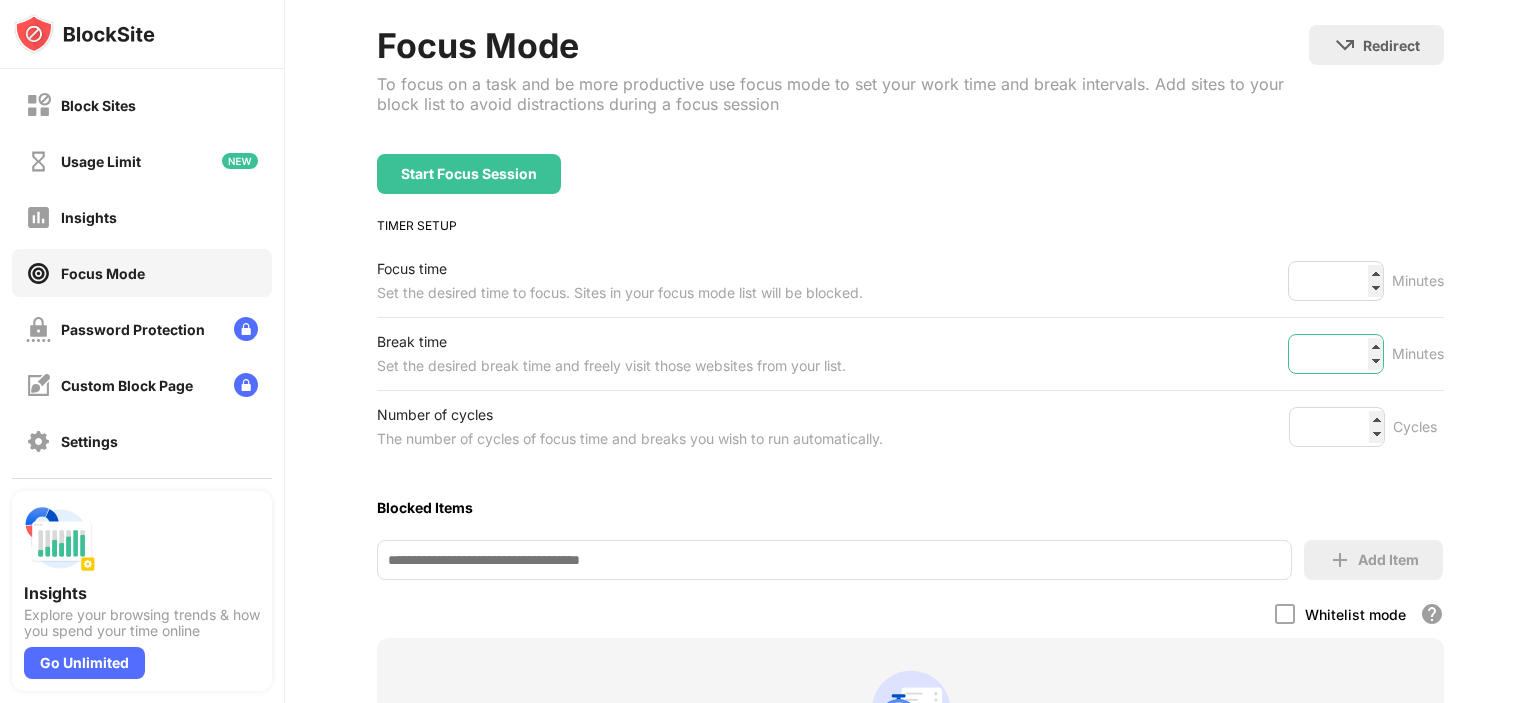 click on "*" at bounding box center (1336, 354) 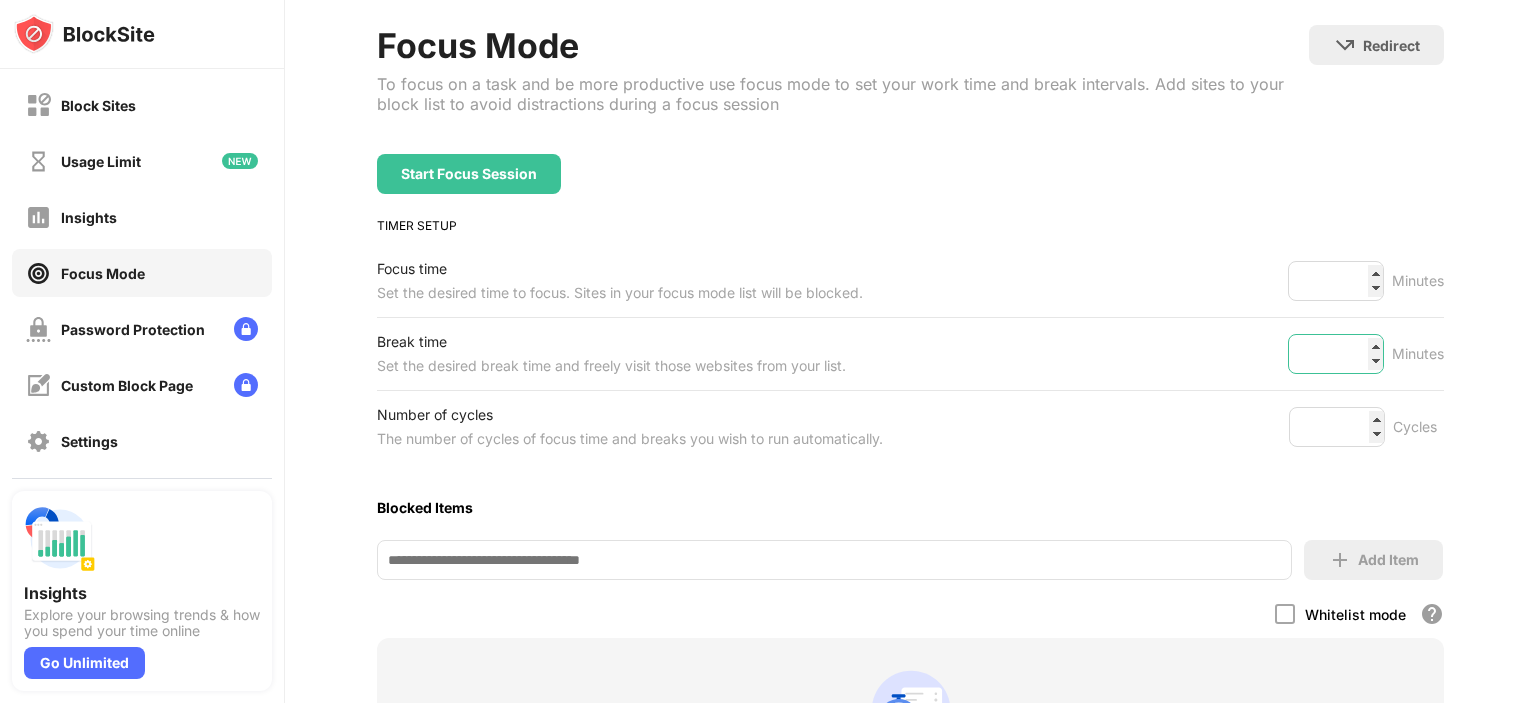 type on "*" 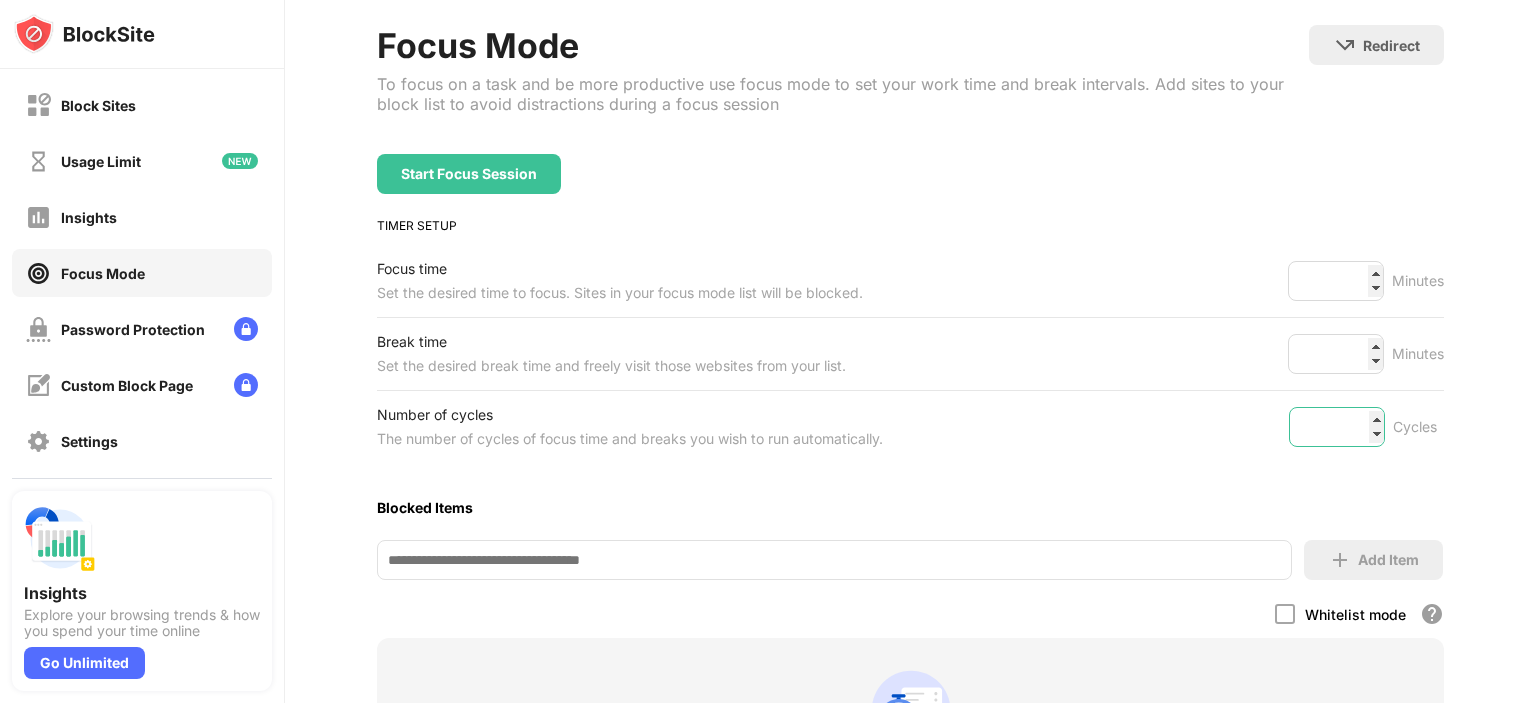 click on "*" at bounding box center [1337, 427] 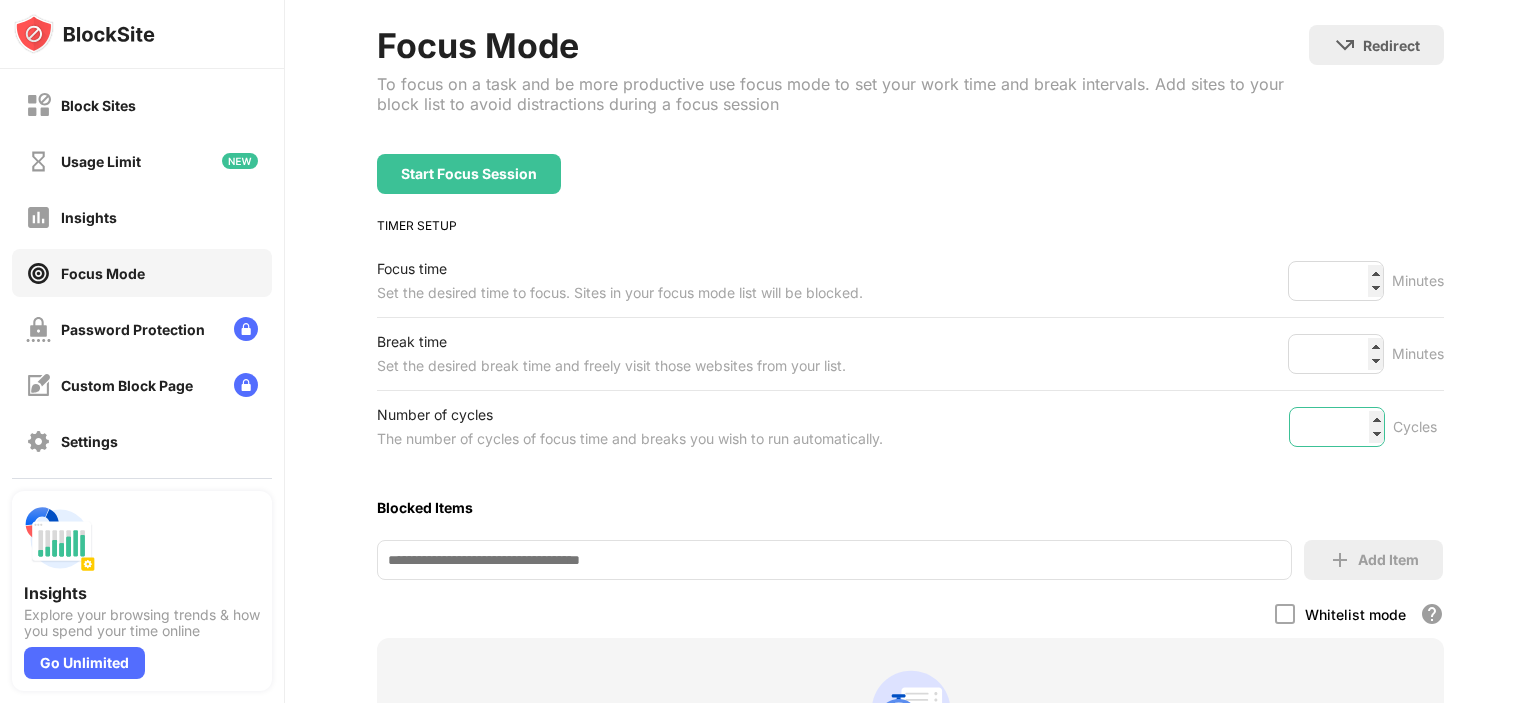 click on "*" at bounding box center [1337, 427] 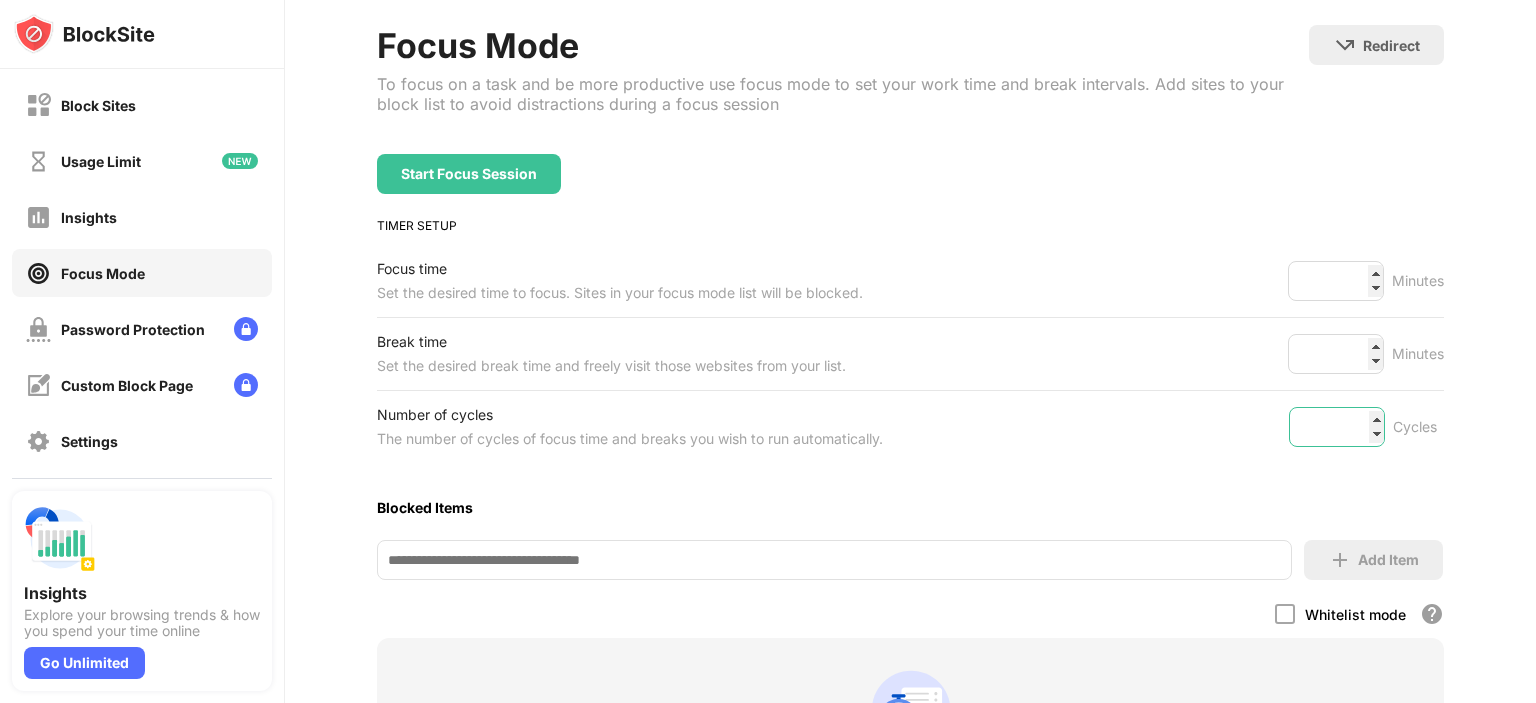 click on "*" at bounding box center (1337, 427) 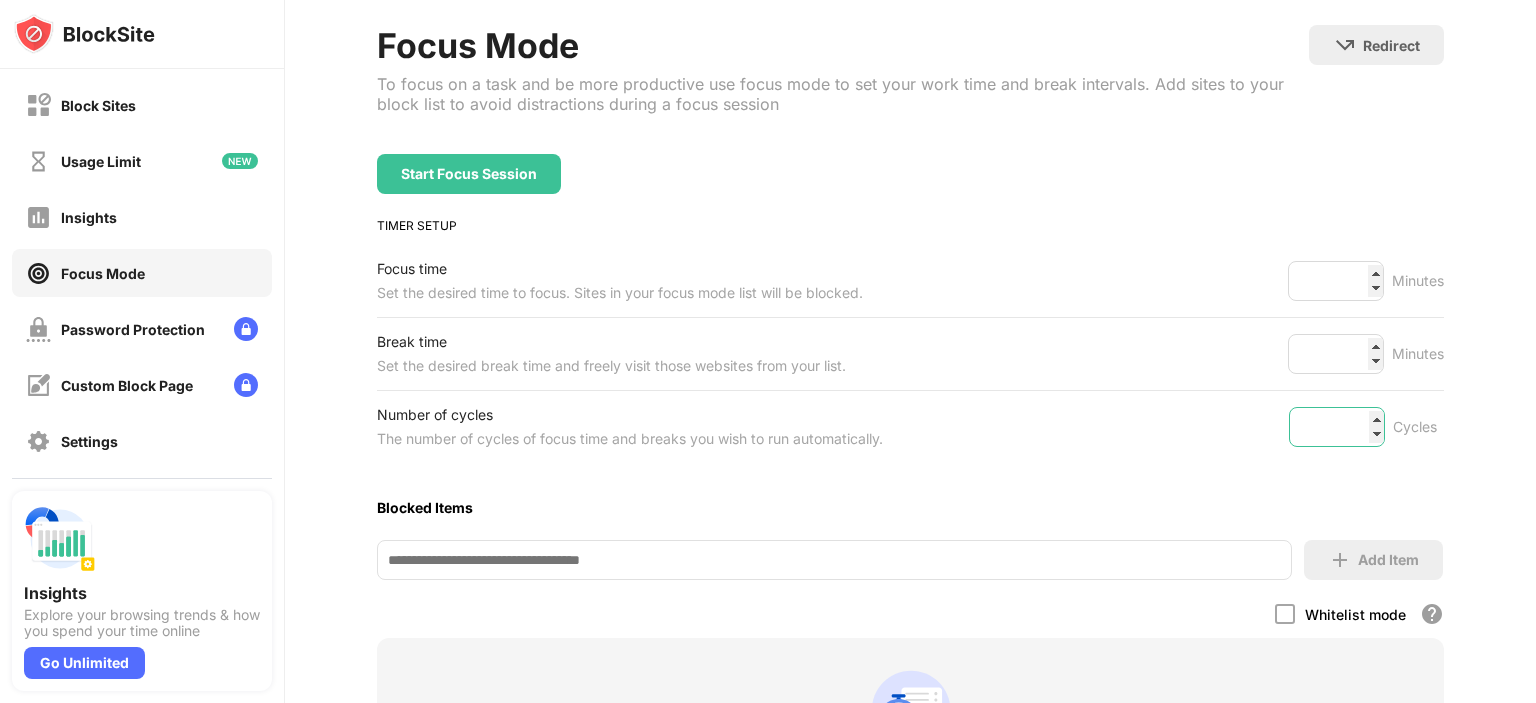 click on "*" at bounding box center [1337, 427] 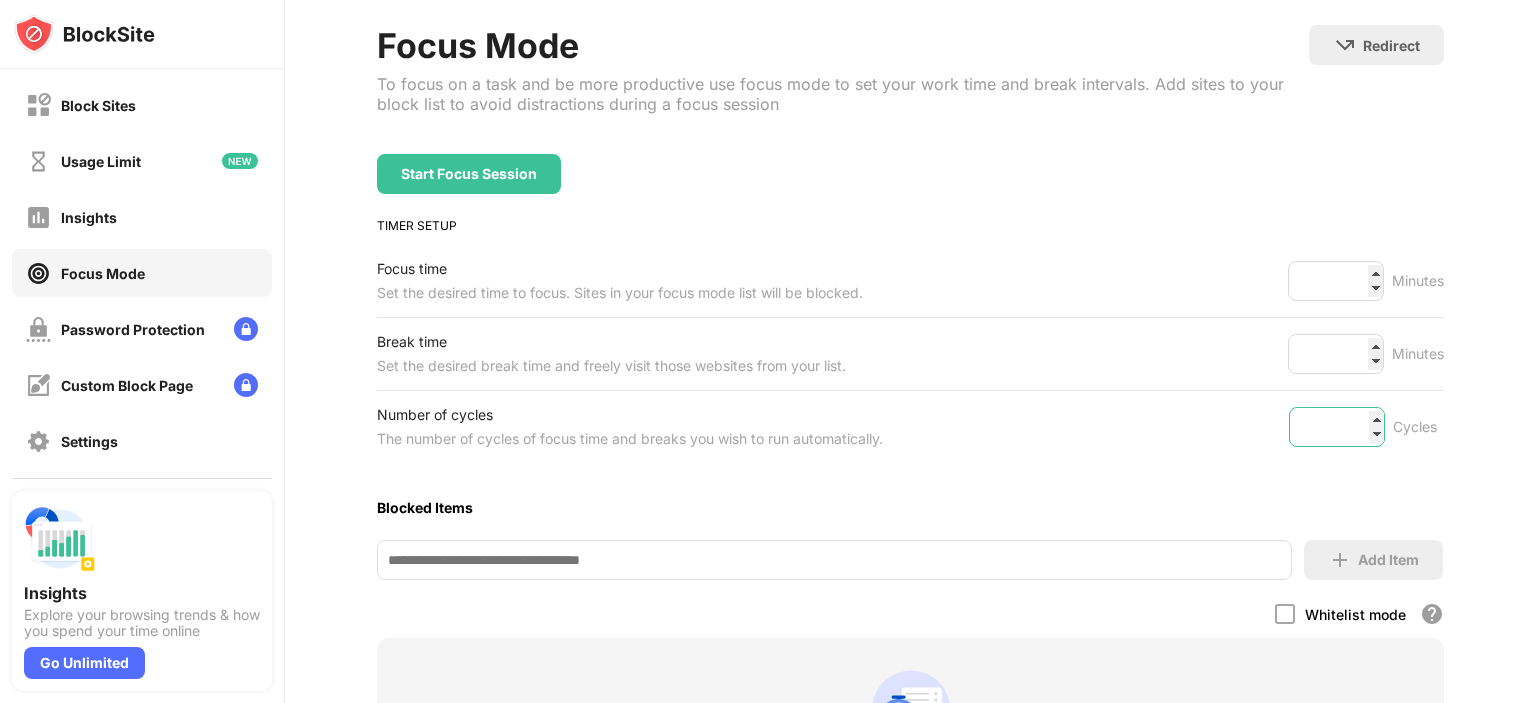 click on "*" at bounding box center (1337, 427) 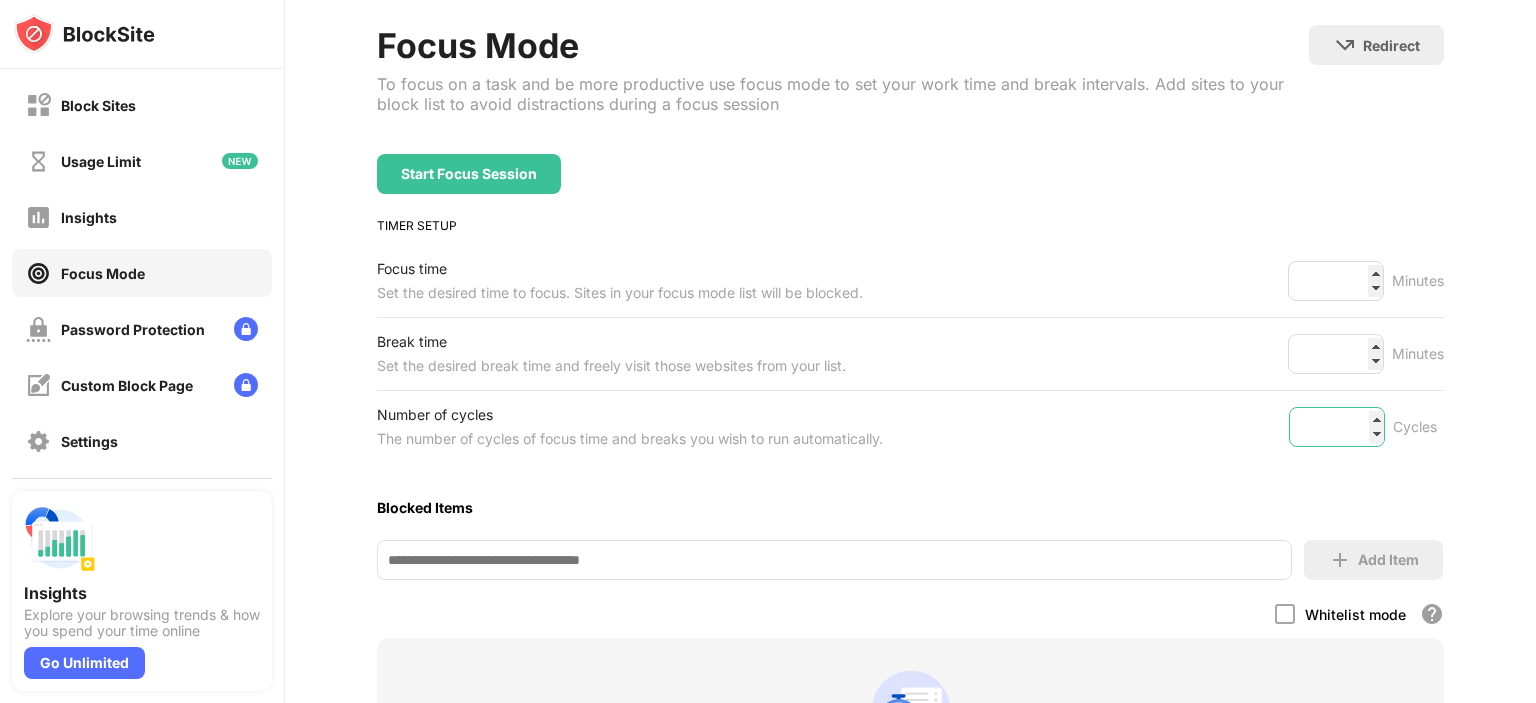 click on "*" at bounding box center [1337, 427] 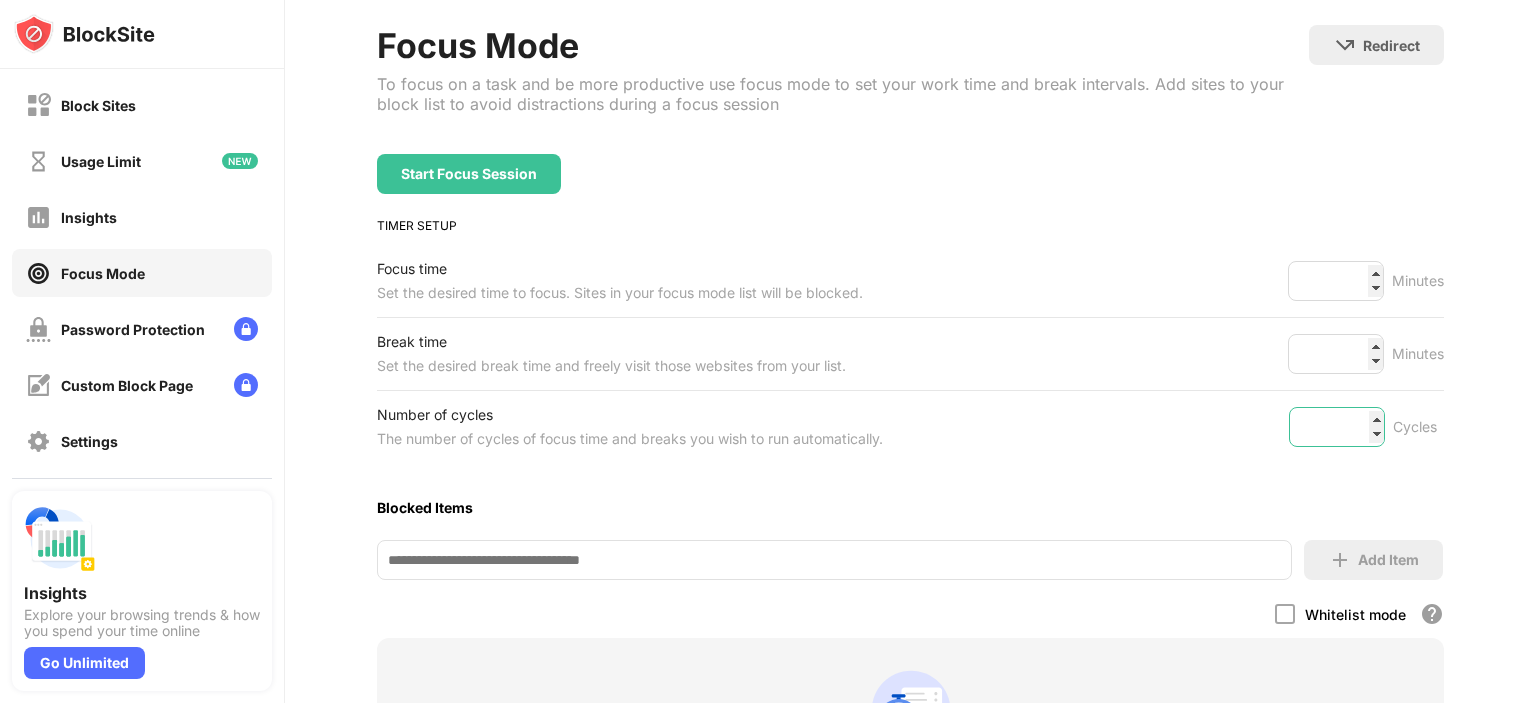 click on "*" at bounding box center [1337, 427] 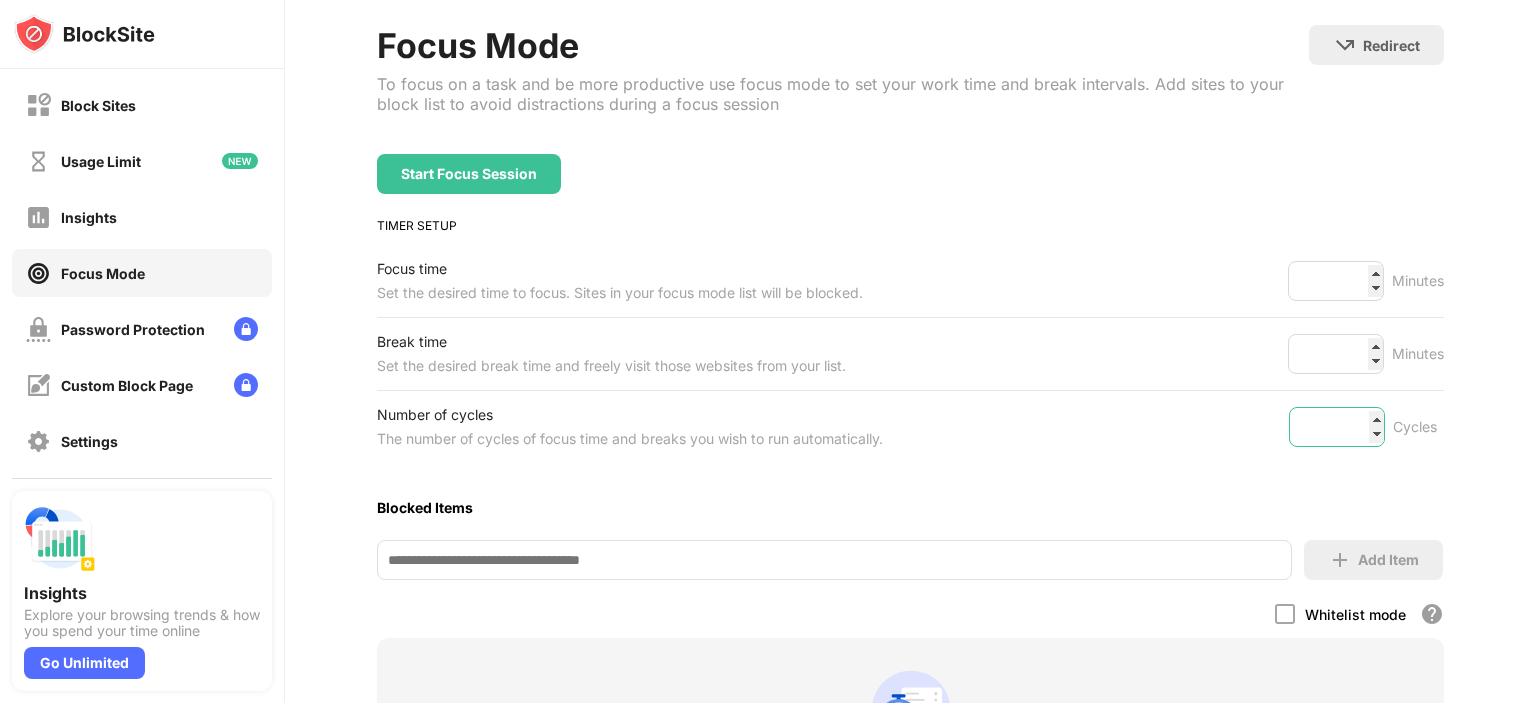 type on "**" 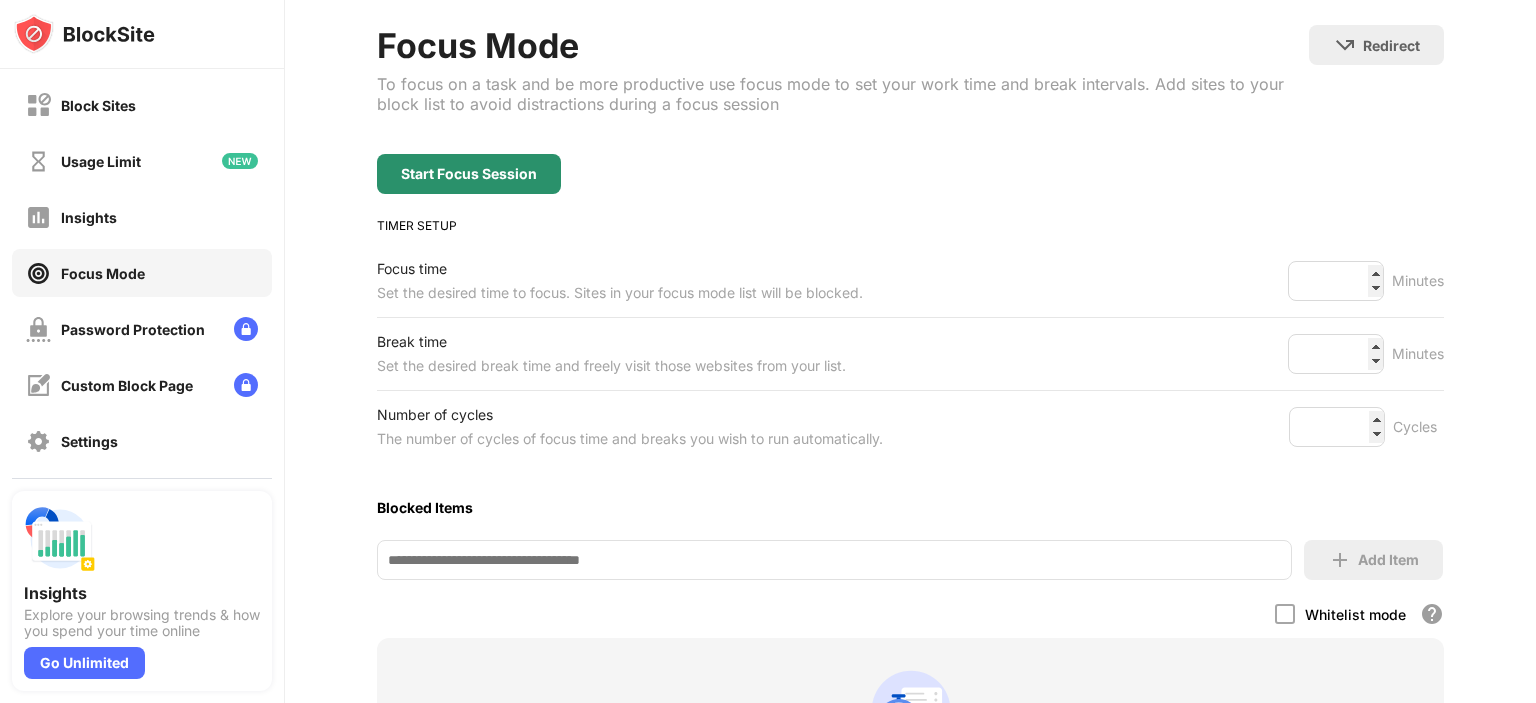 click on "Start Focus Session" at bounding box center [469, 174] 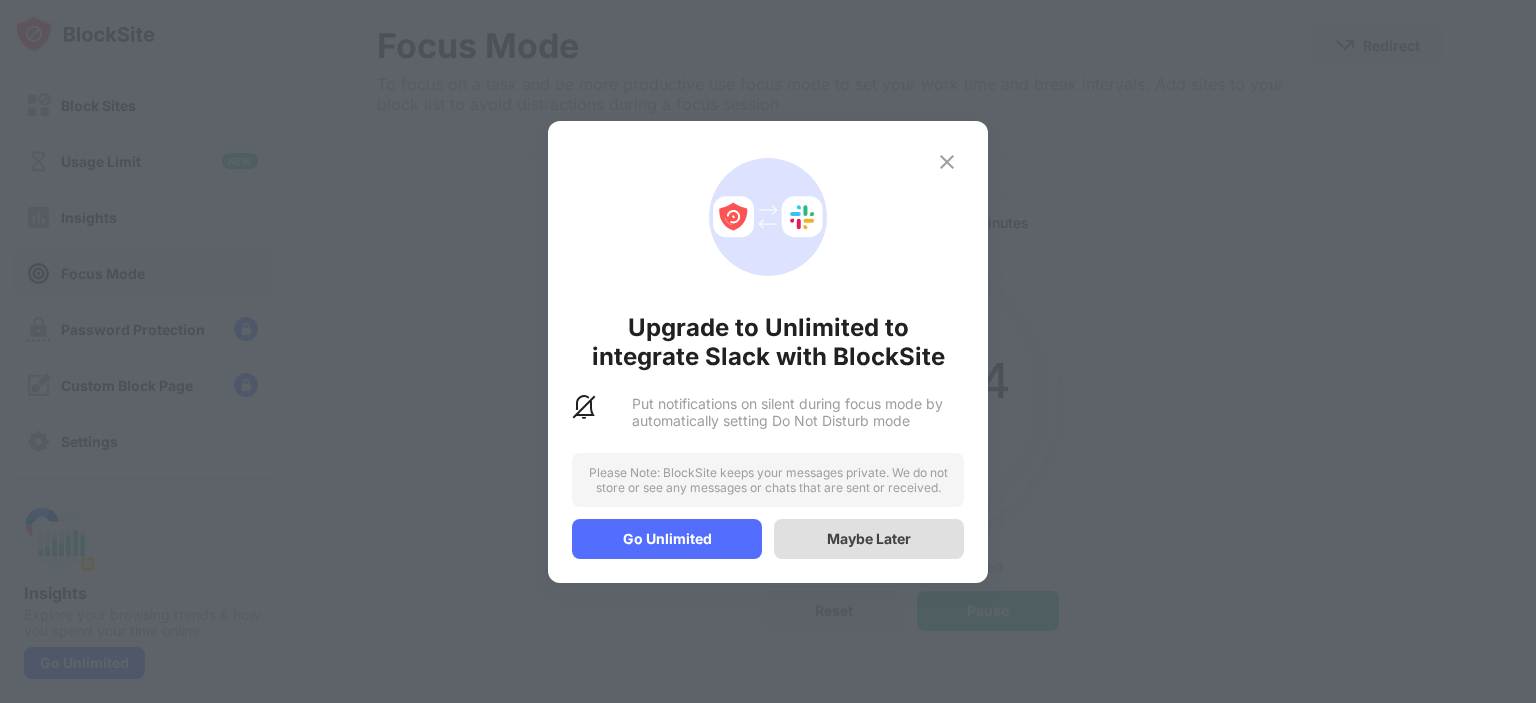 click on "Maybe Later" at bounding box center [869, 539] 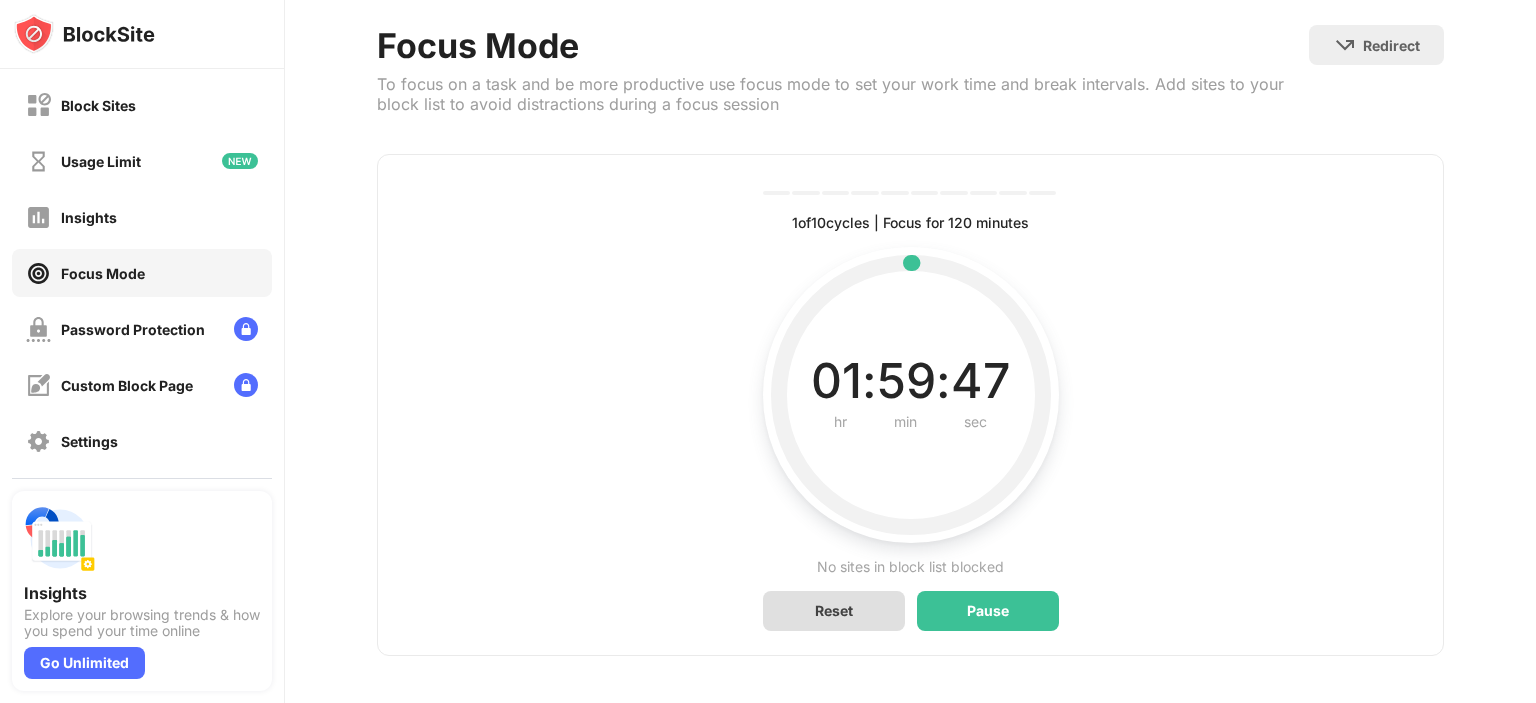 click on "Reset" at bounding box center (834, 611) 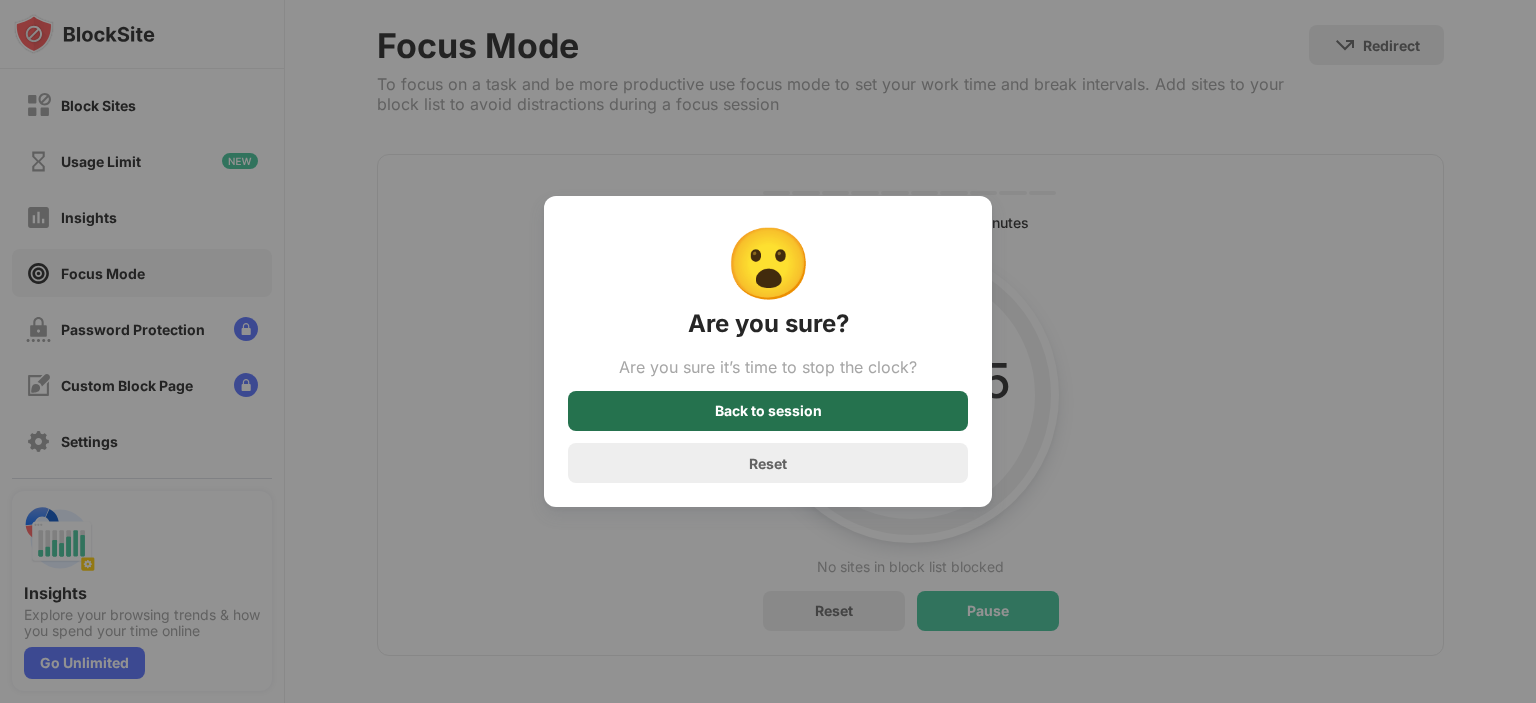 click on "Back to session" at bounding box center (768, 411) 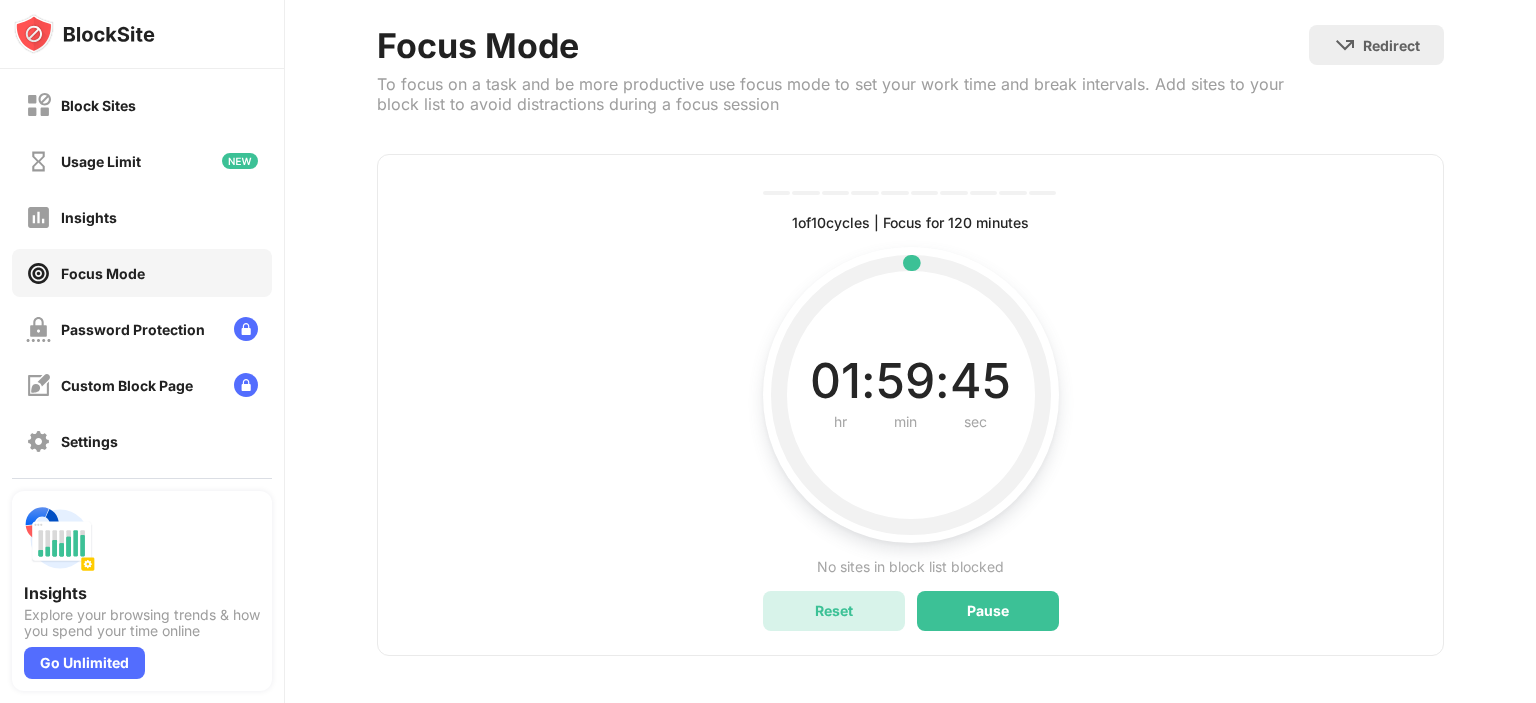 click on "Reset" at bounding box center (834, 610) 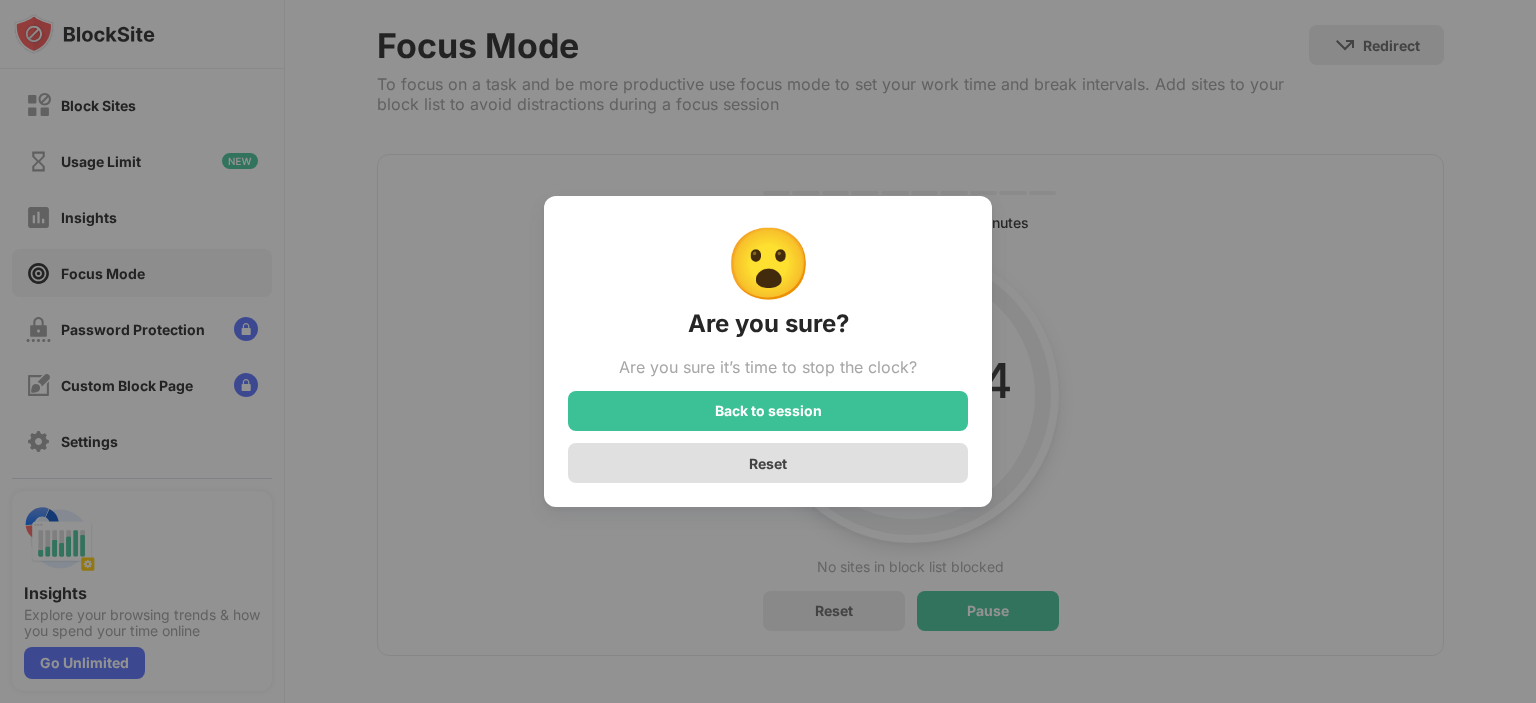 click on "Reset" at bounding box center (768, 463) 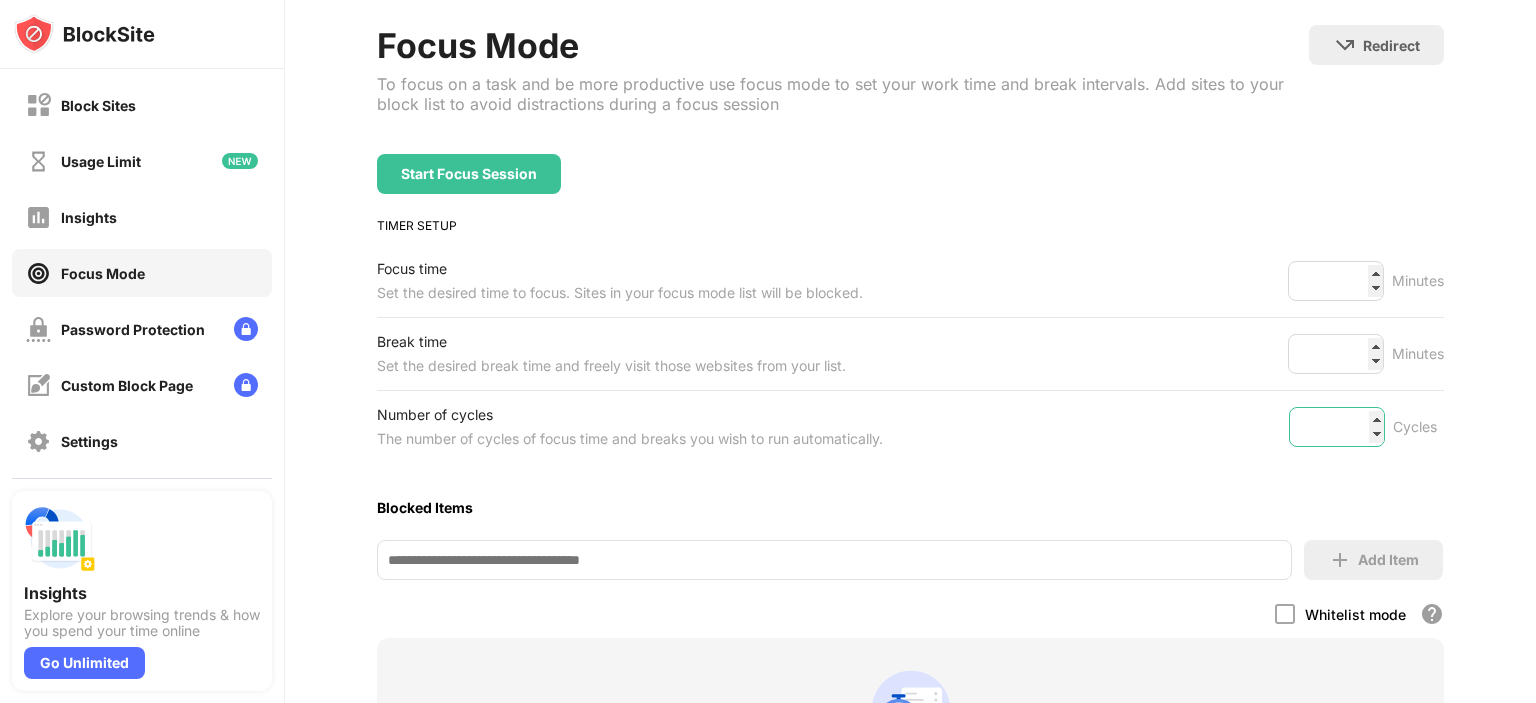 click on "**" at bounding box center (1337, 427) 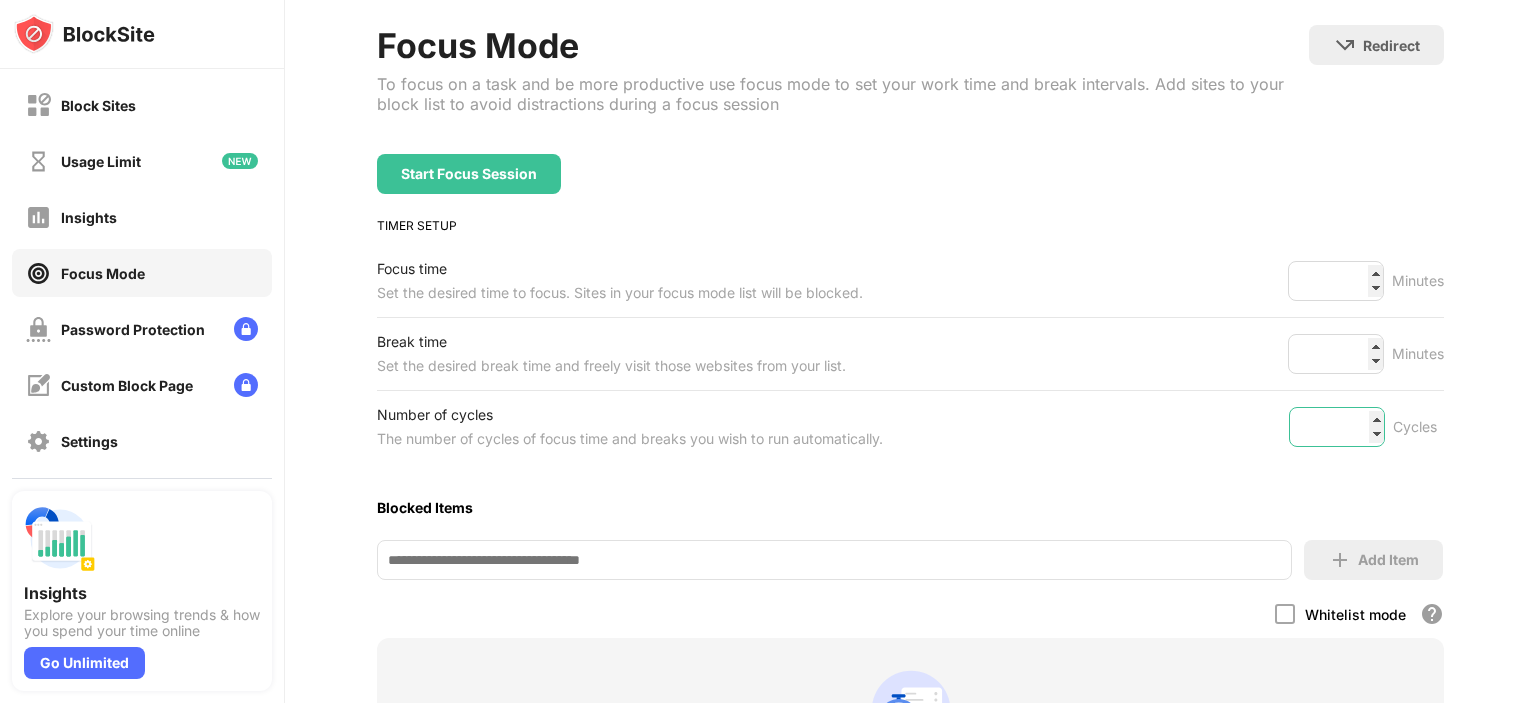 click on "**" at bounding box center (1337, 427) 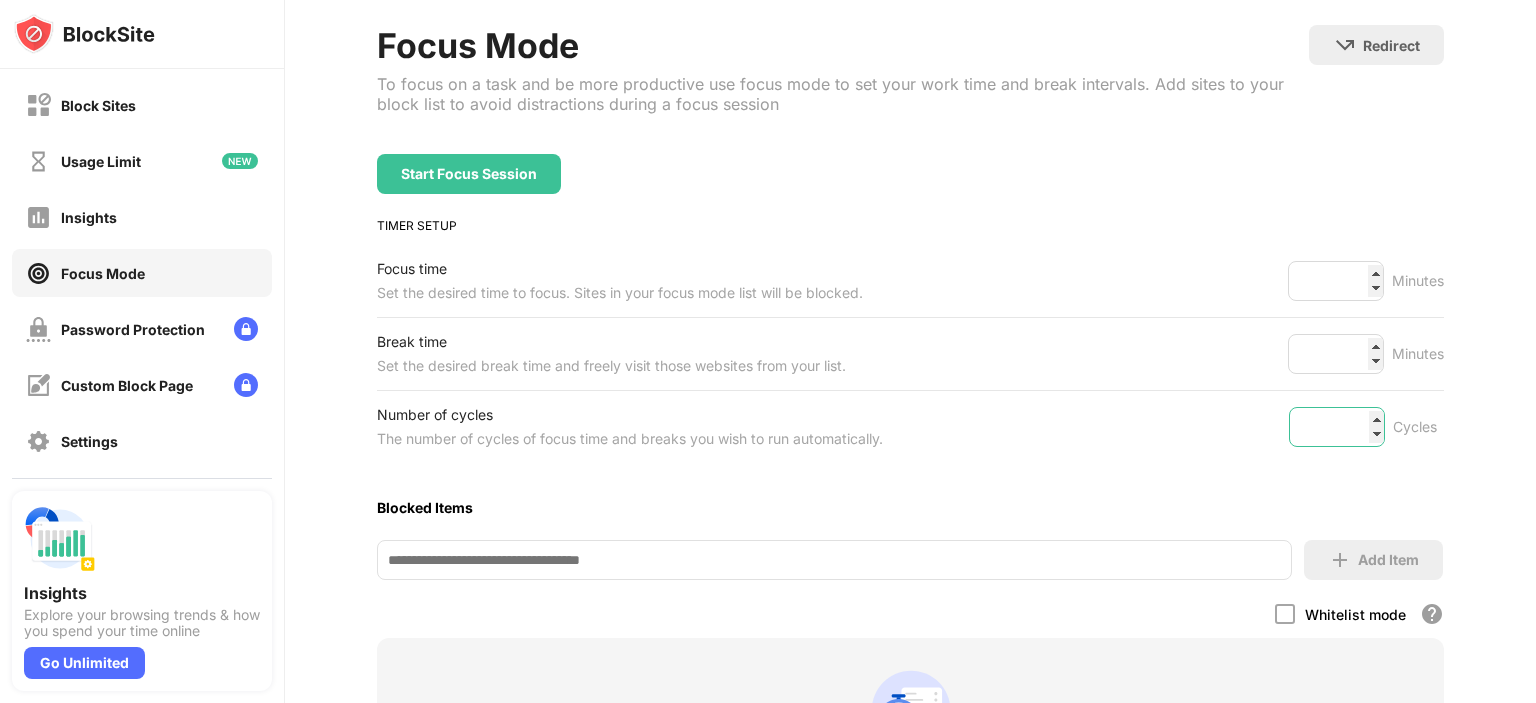 click on "**" at bounding box center [1337, 427] 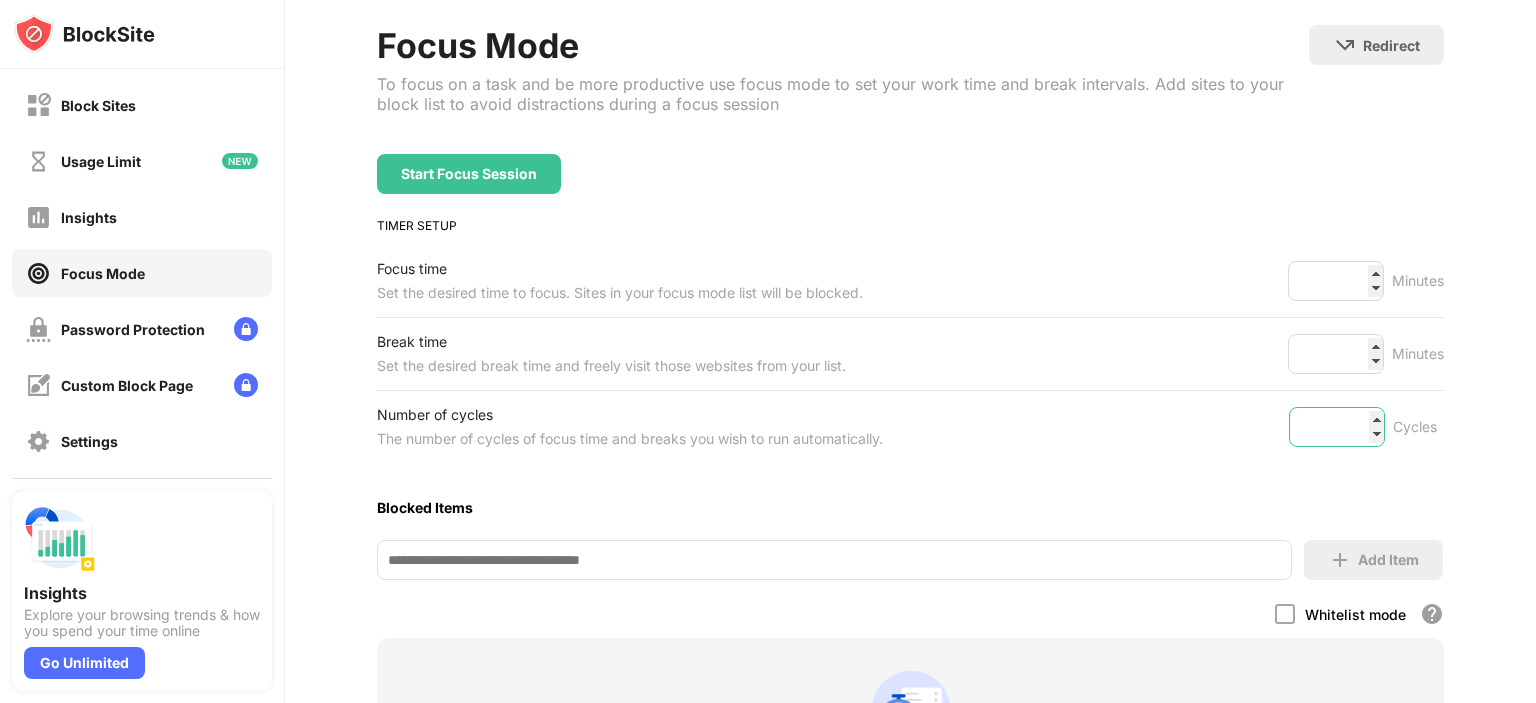 click on "**" at bounding box center (1337, 427) 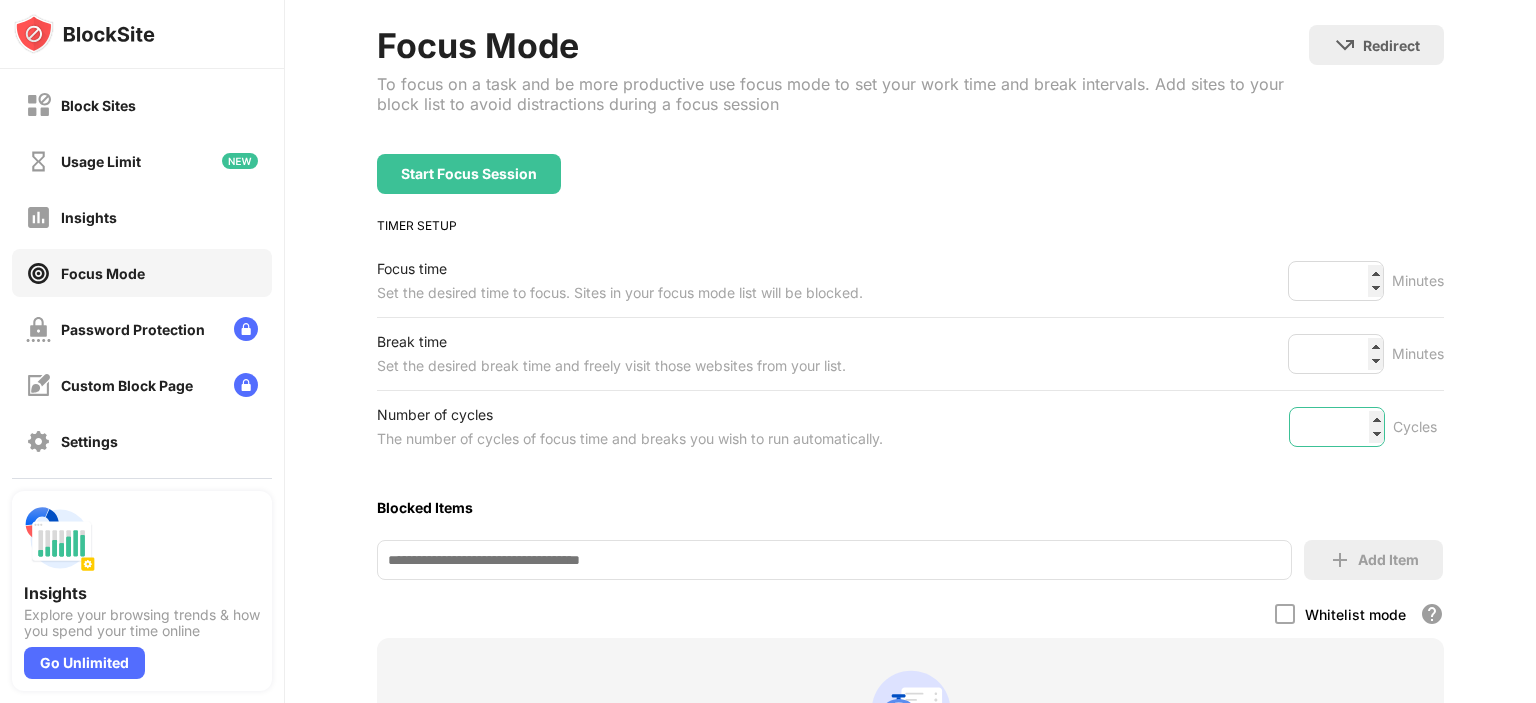 click on "**" at bounding box center (1337, 427) 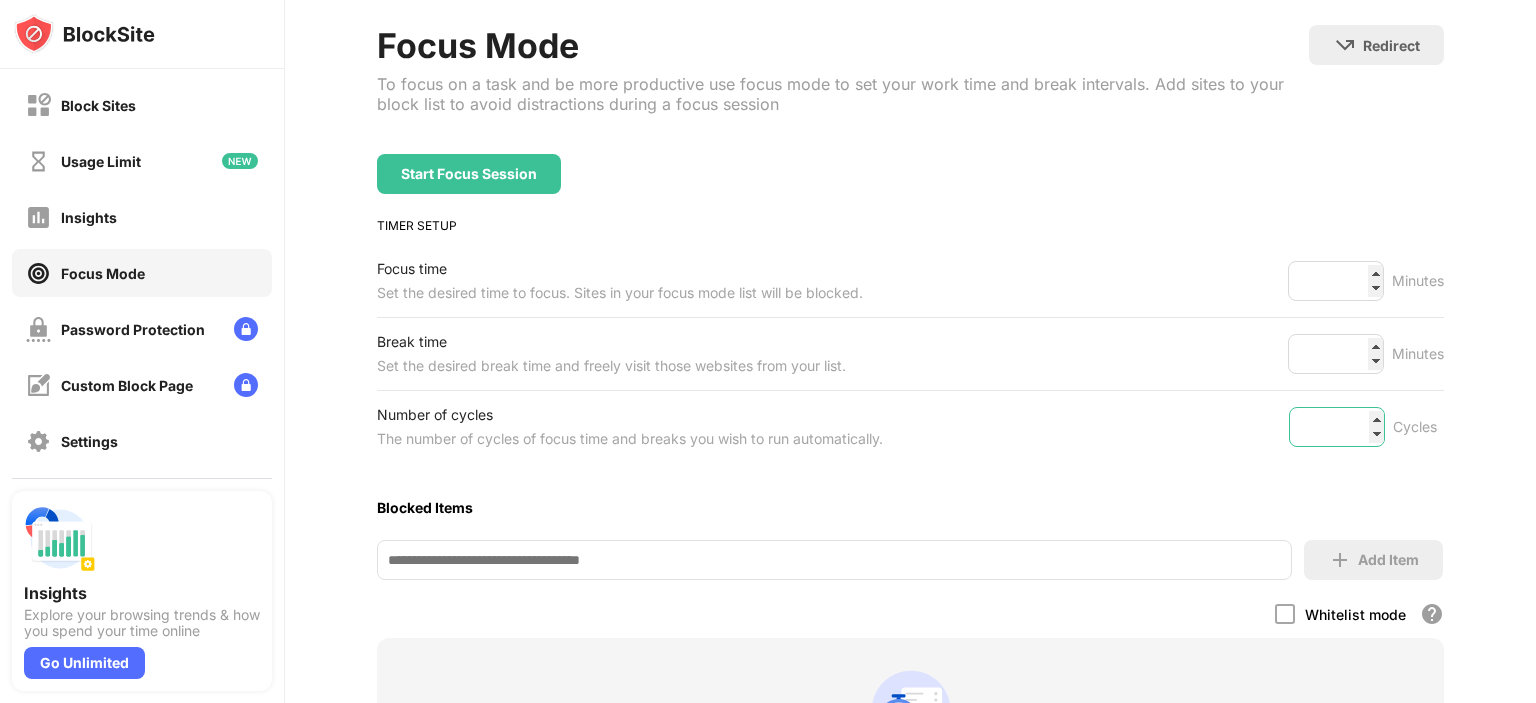 click on "**" at bounding box center [1337, 427] 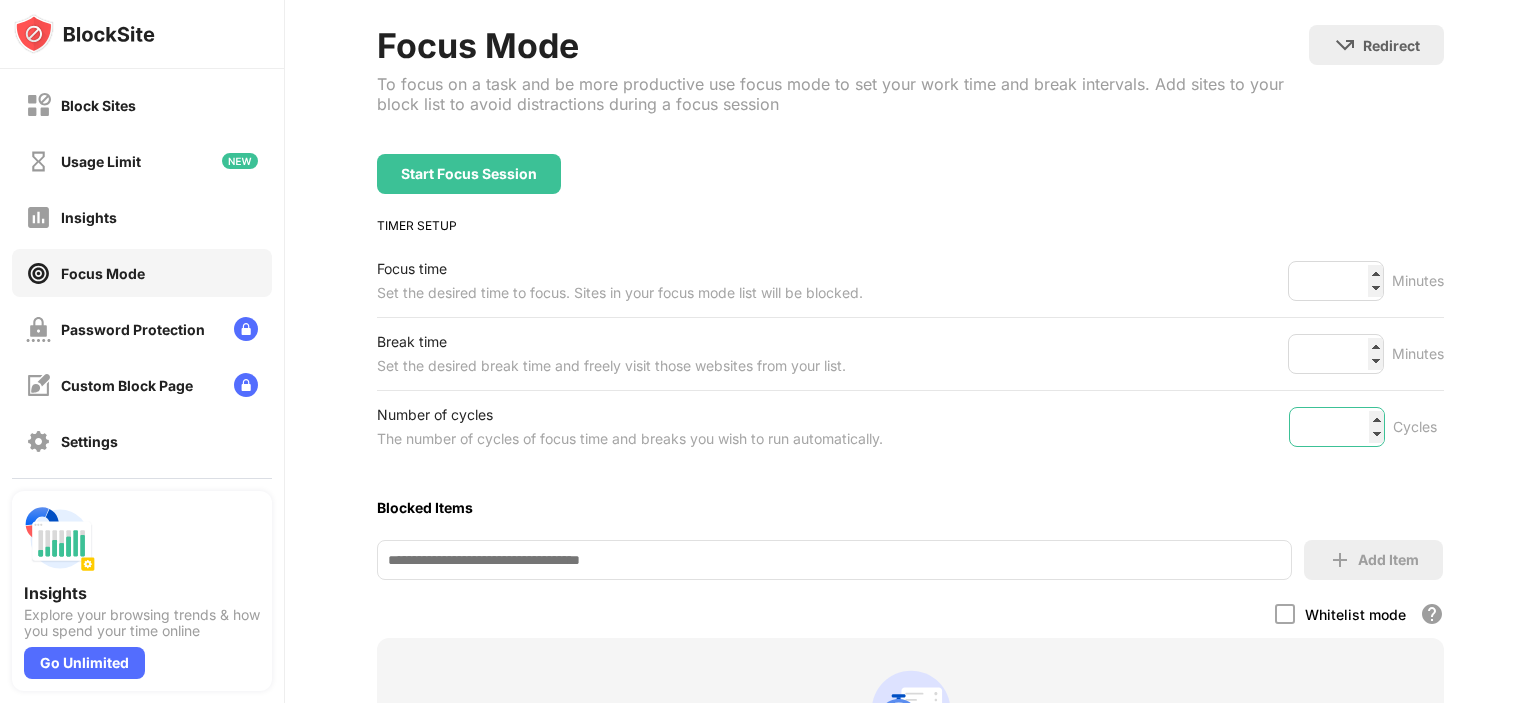 click on "**" at bounding box center [1337, 427] 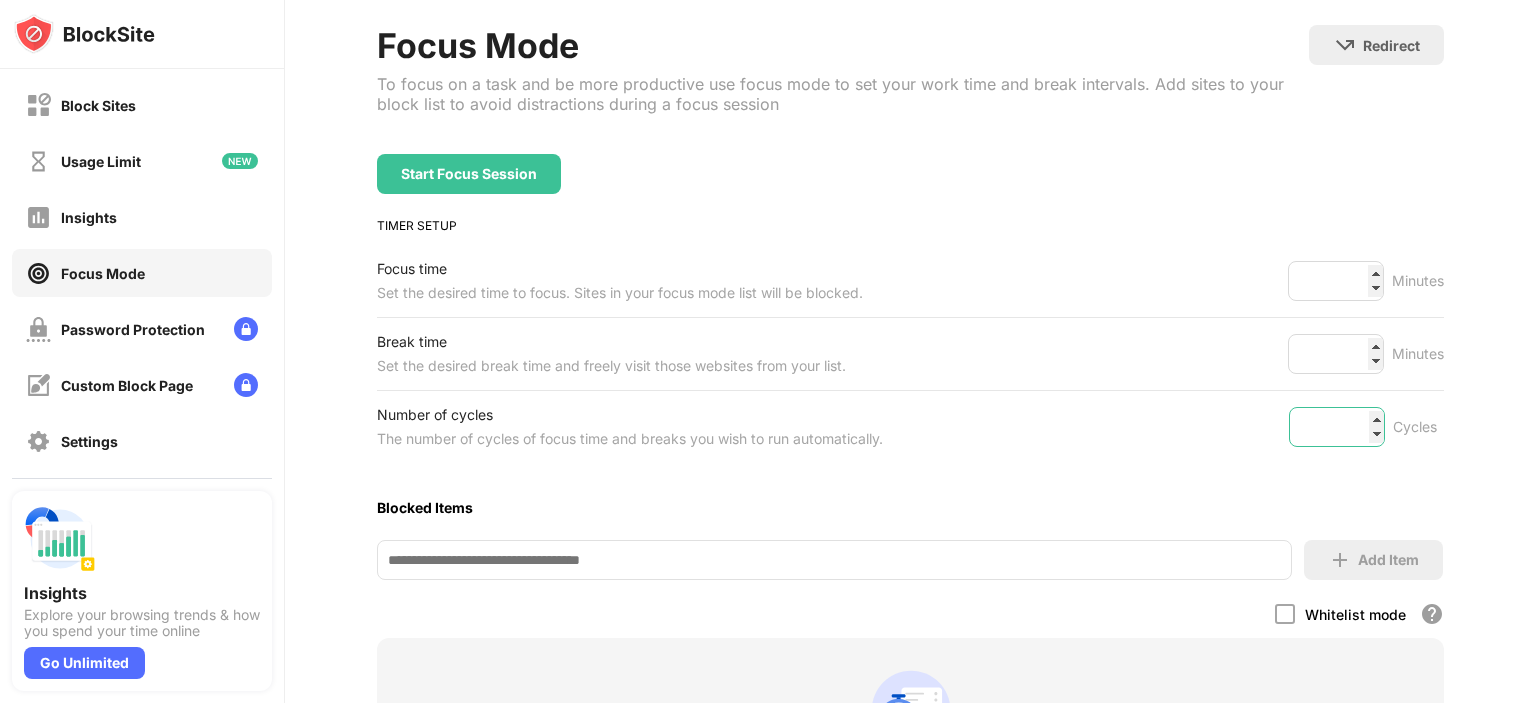 type on "**" 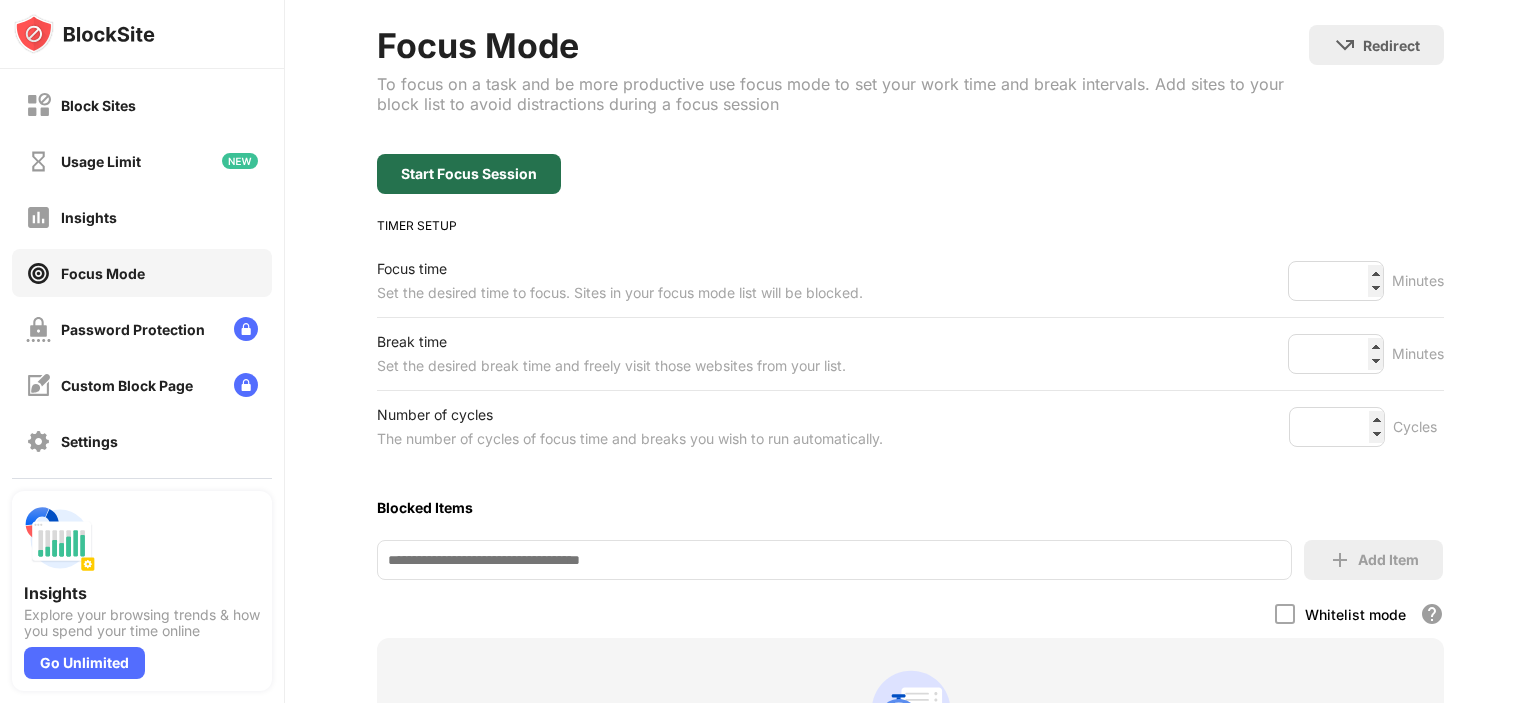 click on "Start Focus Session" at bounding box center (469, 174) 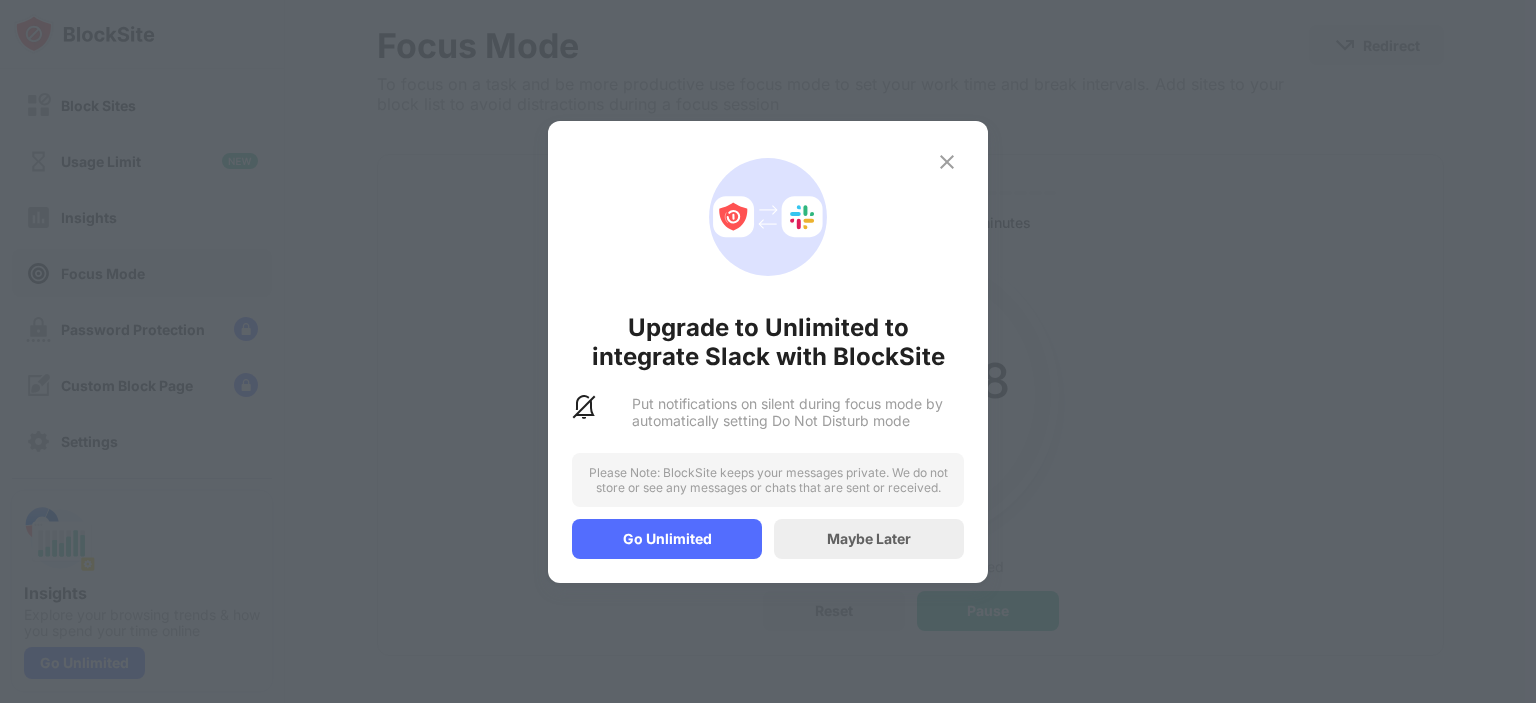 click at bounding box center (947, 162) 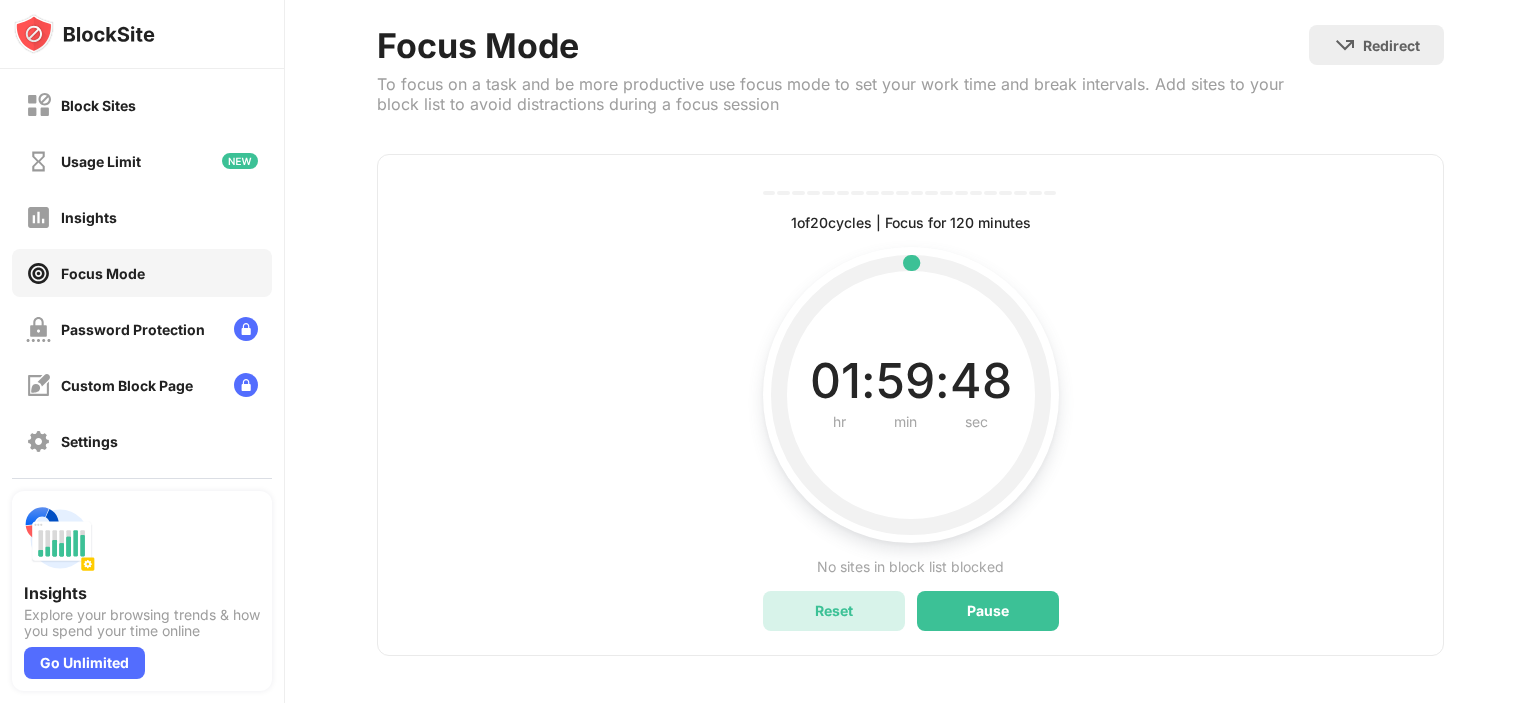 click on "Reset" at bounding box center (834, 611) 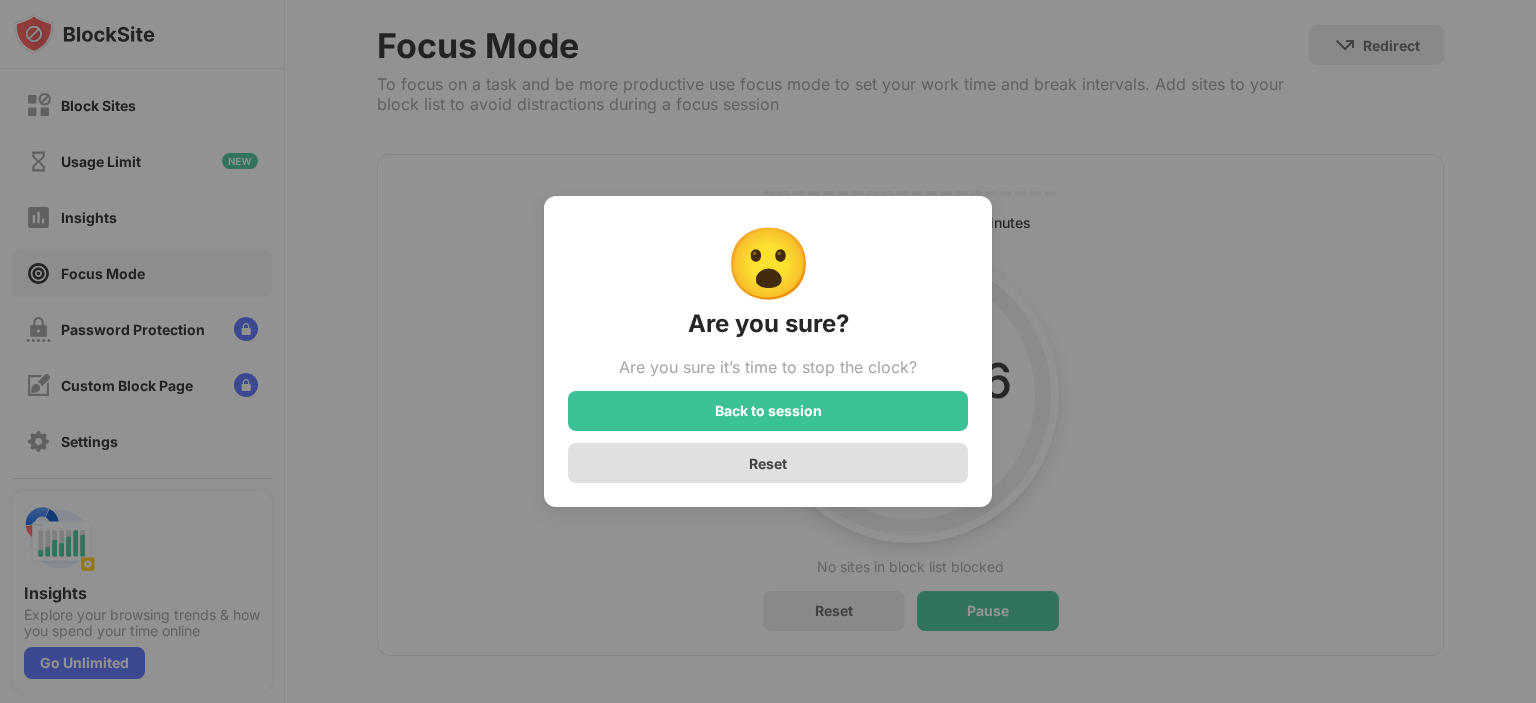 click on "Reset" at bounding box center (768, 463) 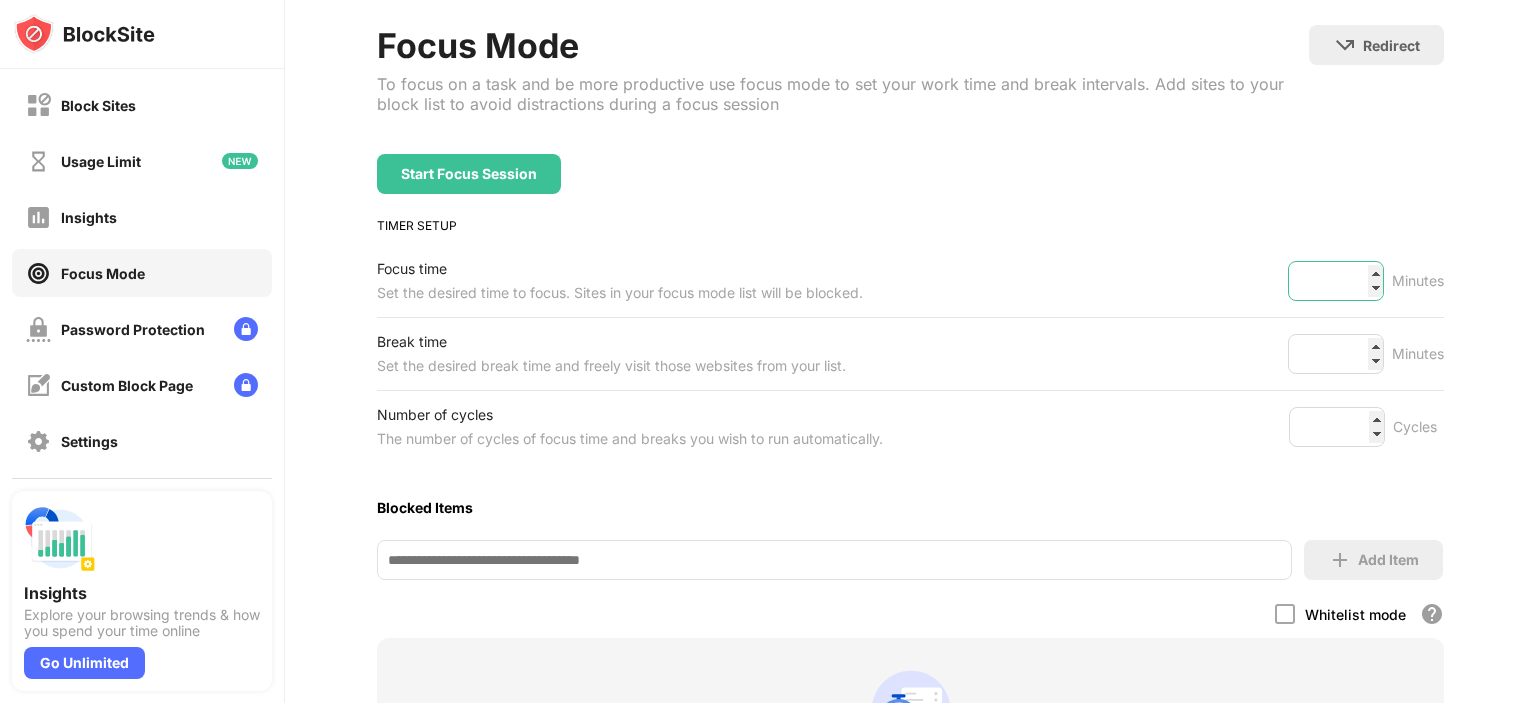 click on "***" at bounding box center [1336, 281] 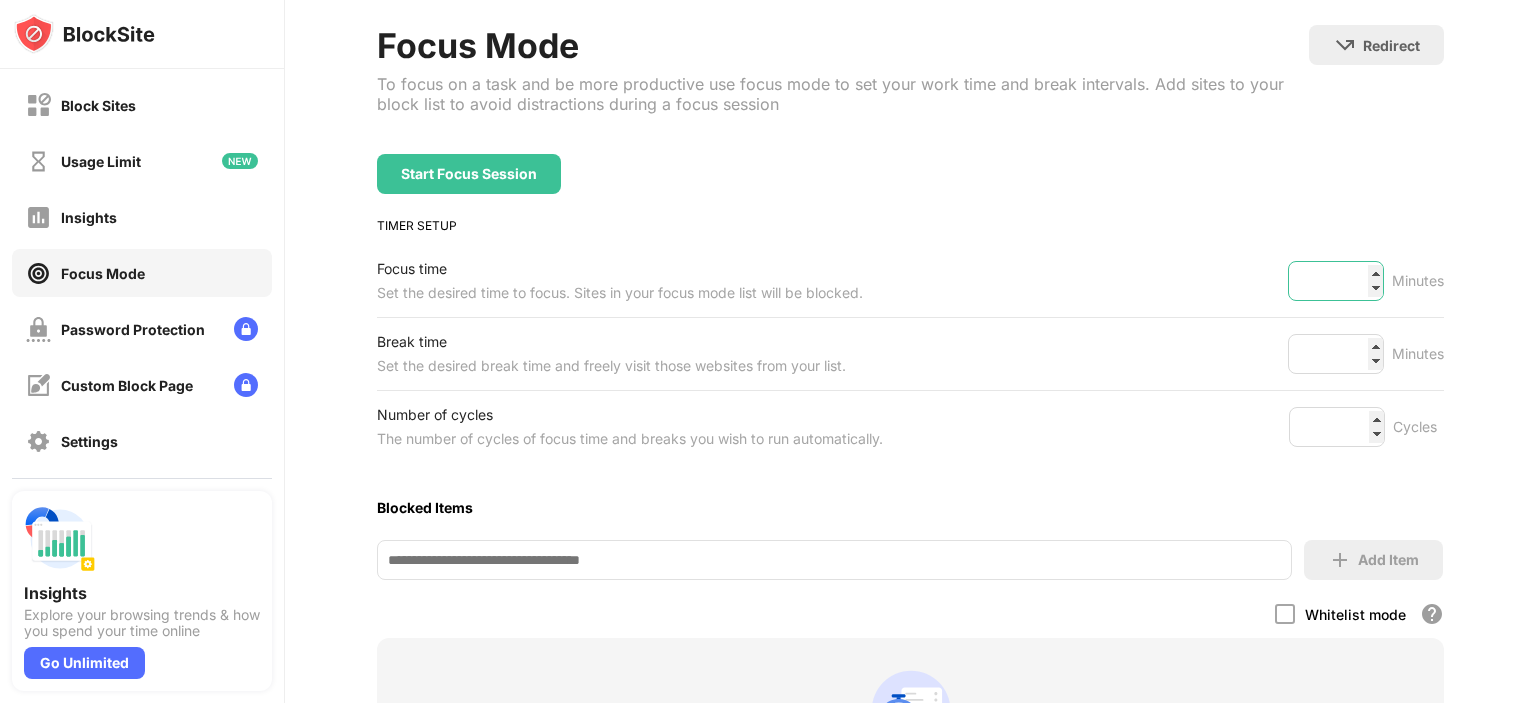 click on "***" at bounding box center (1336, 281) 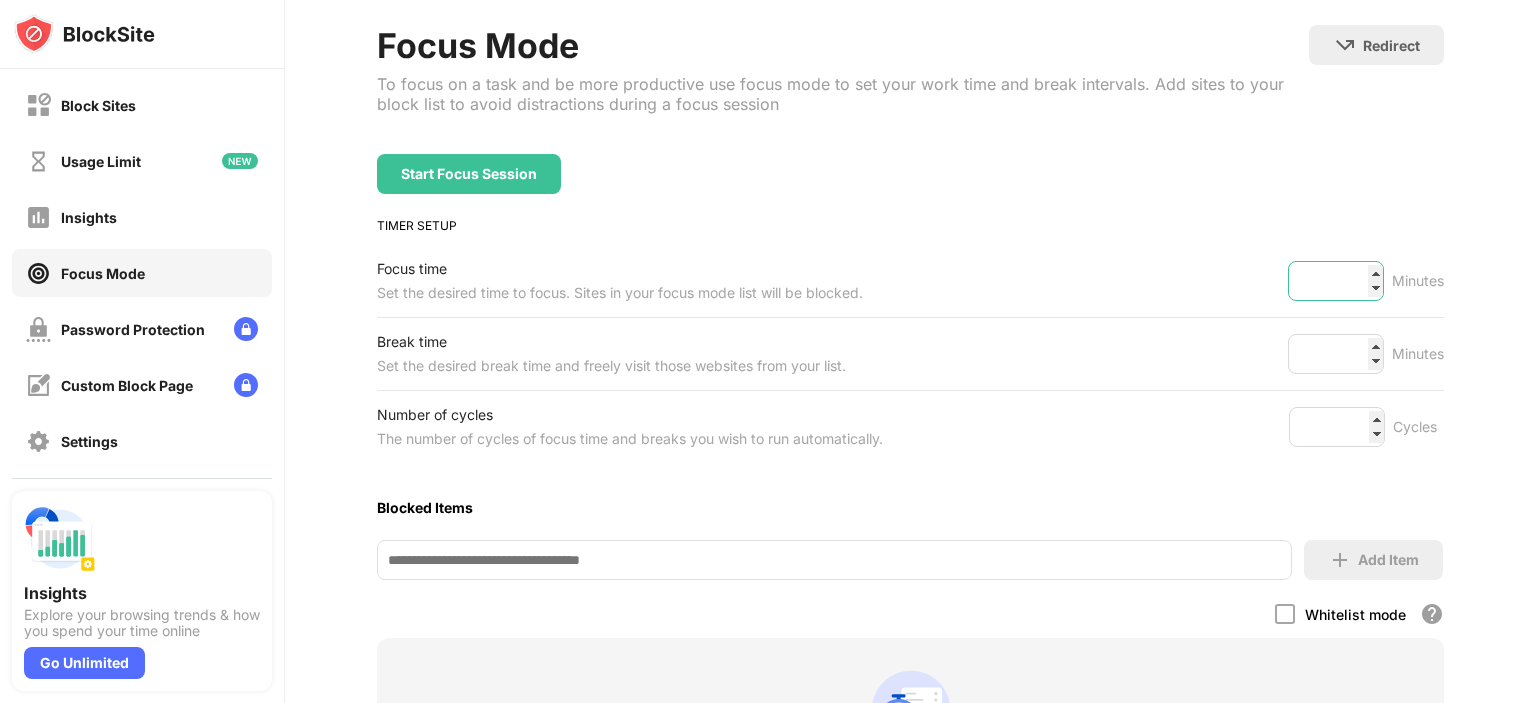 drag, startPoint x: 1332, startPoint y: 279, endPoint x: 1240, endPoint y: 277, distance: 92.021736 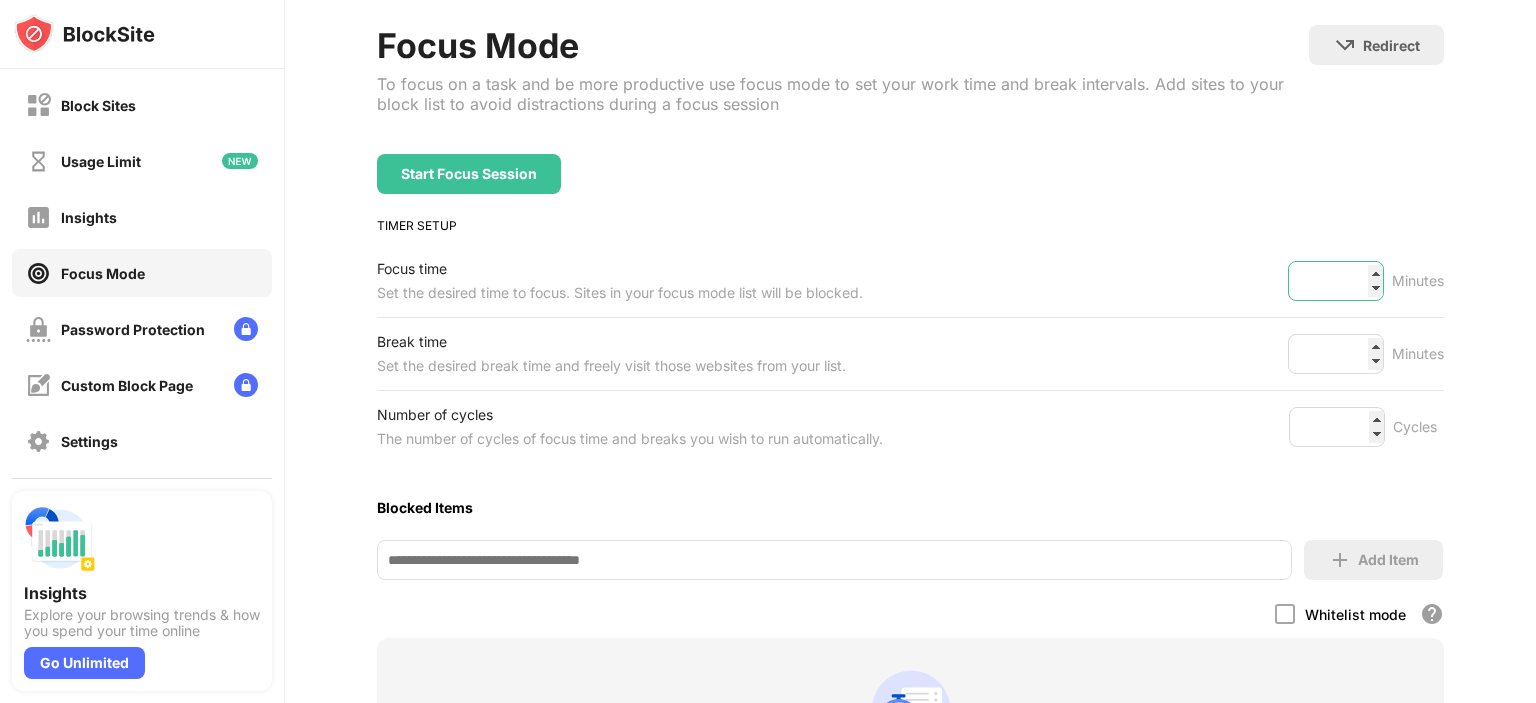 type on "**" 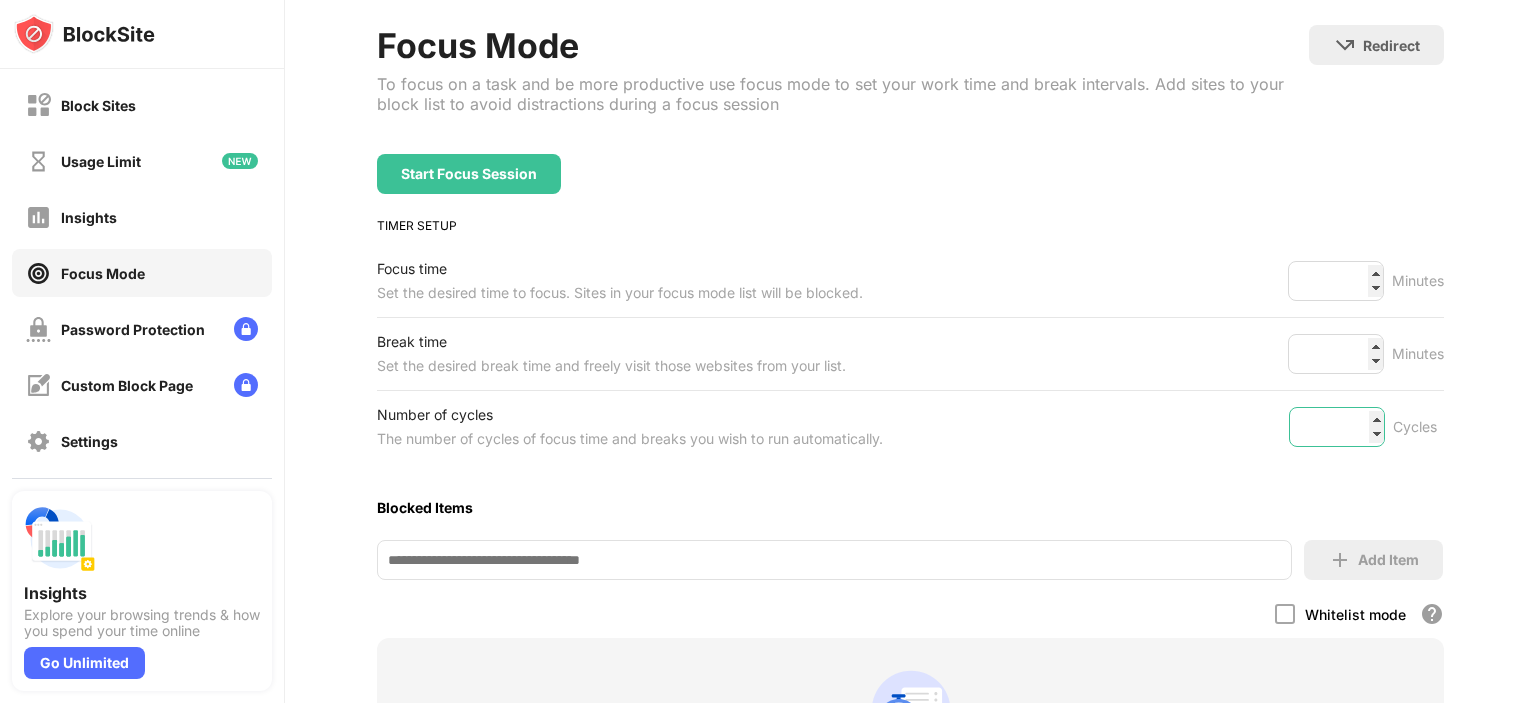 click on "**" at bounding box center (1337, 427) 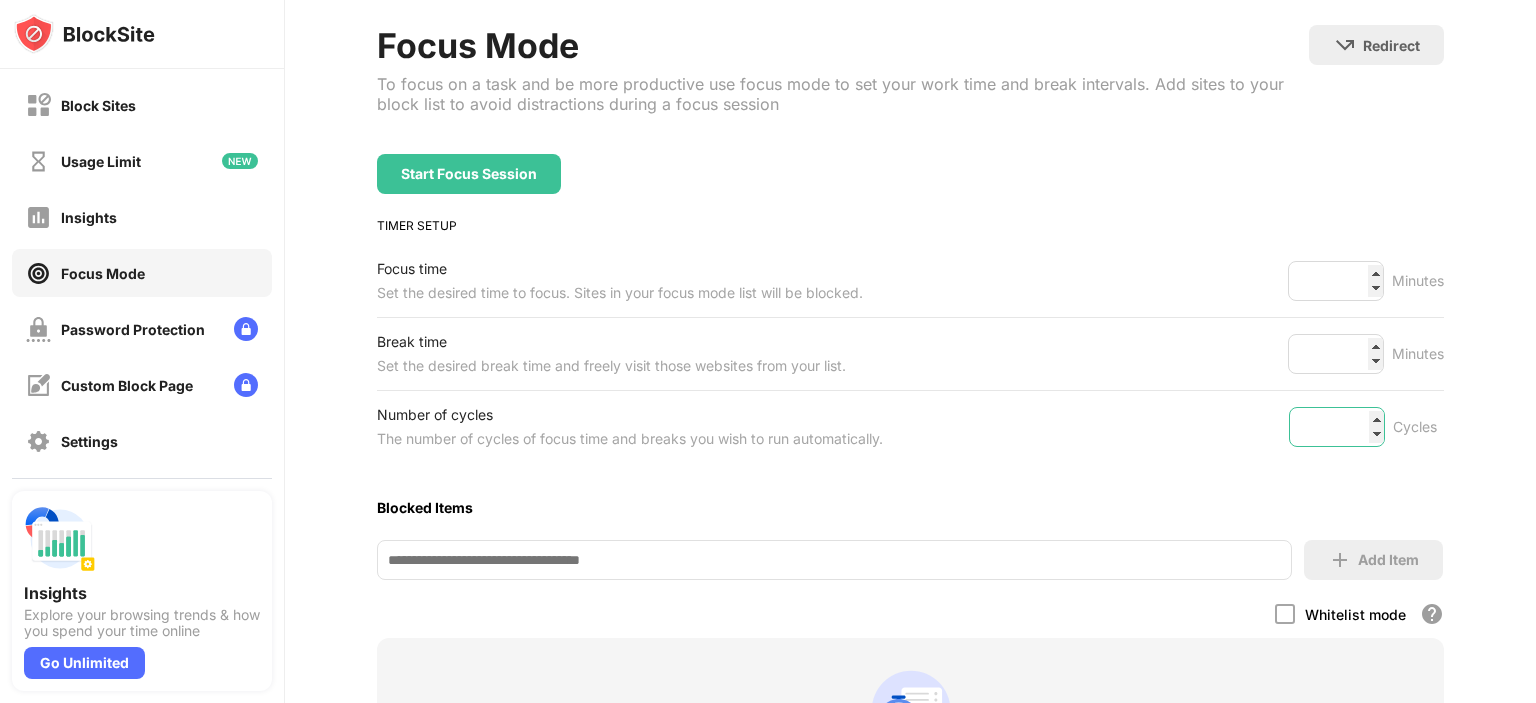 click on "**" at bounding box center (1337, 427) 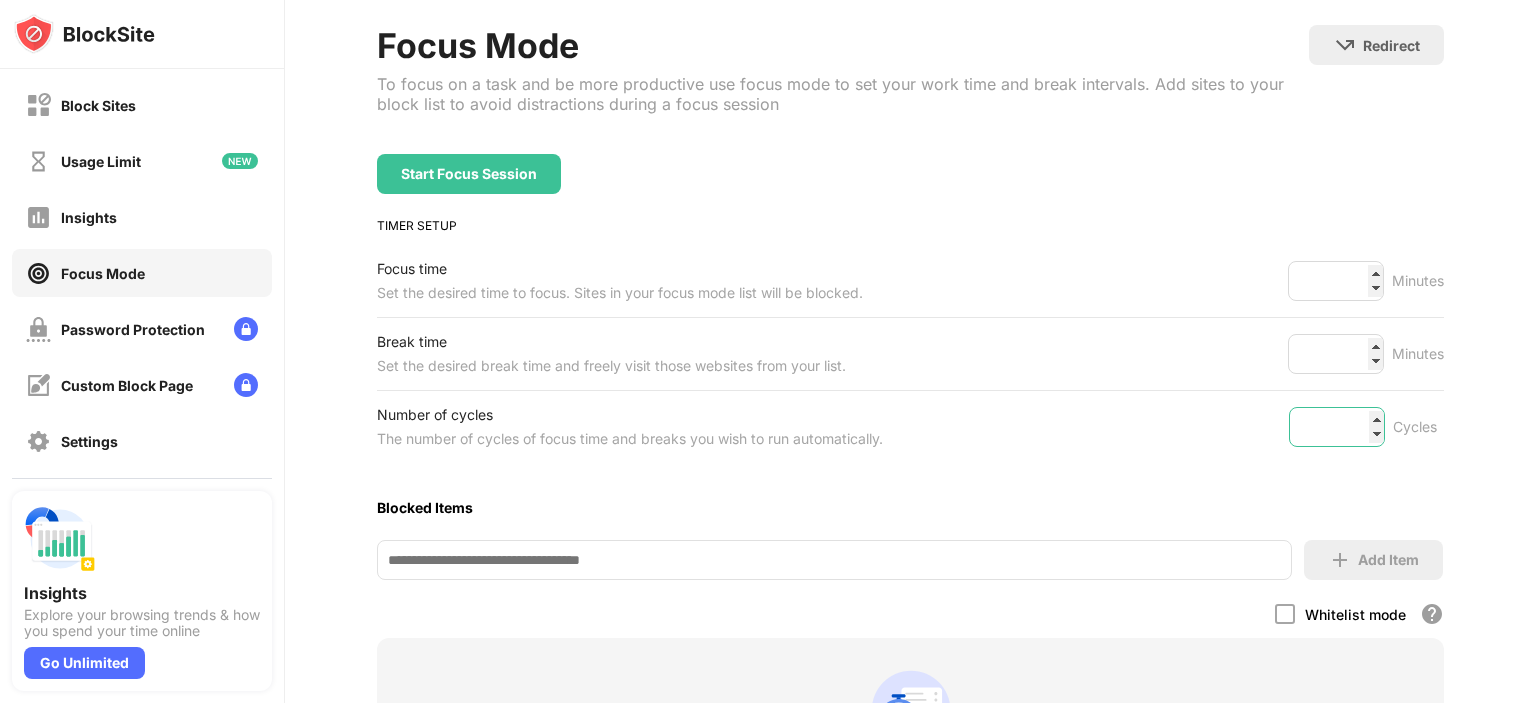 click on "**" at bounding box center (1337, 427) 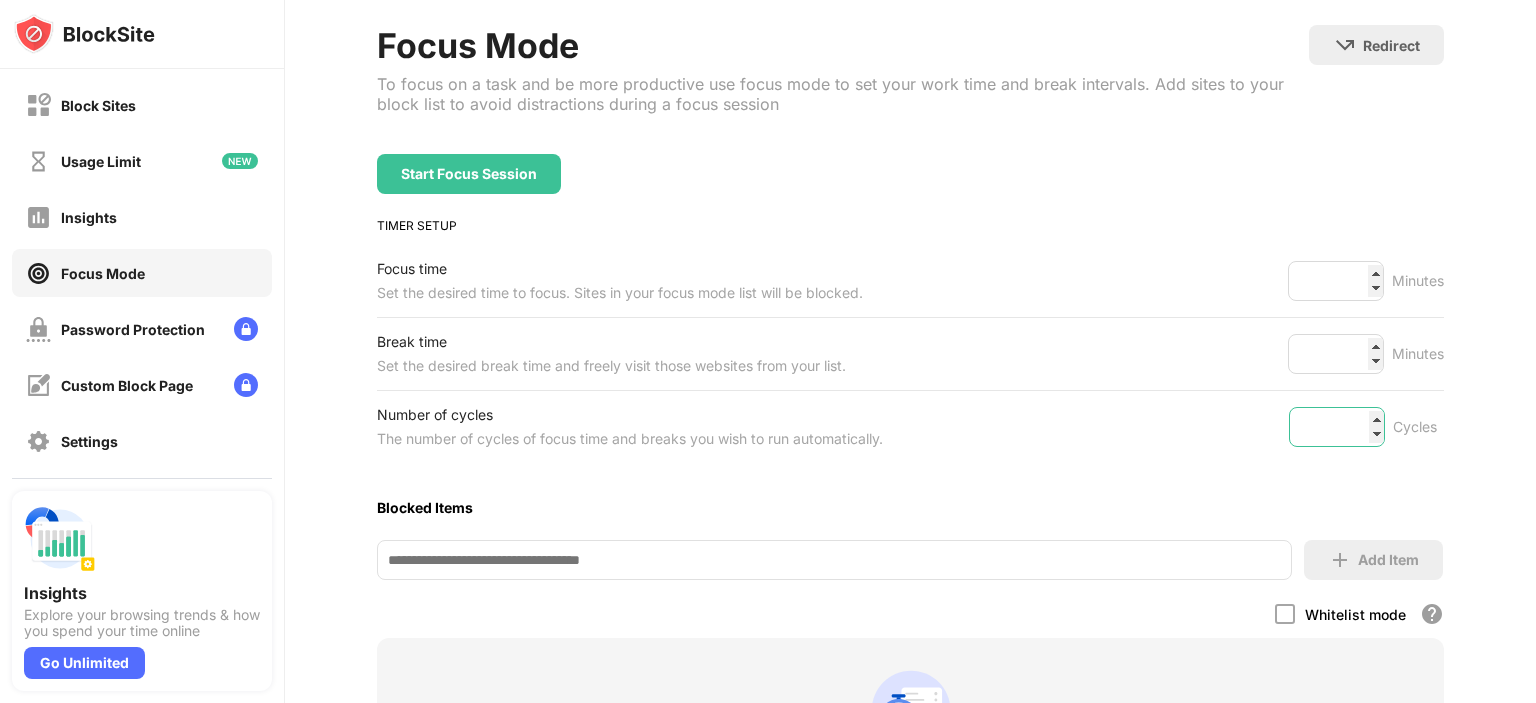 type on "**" 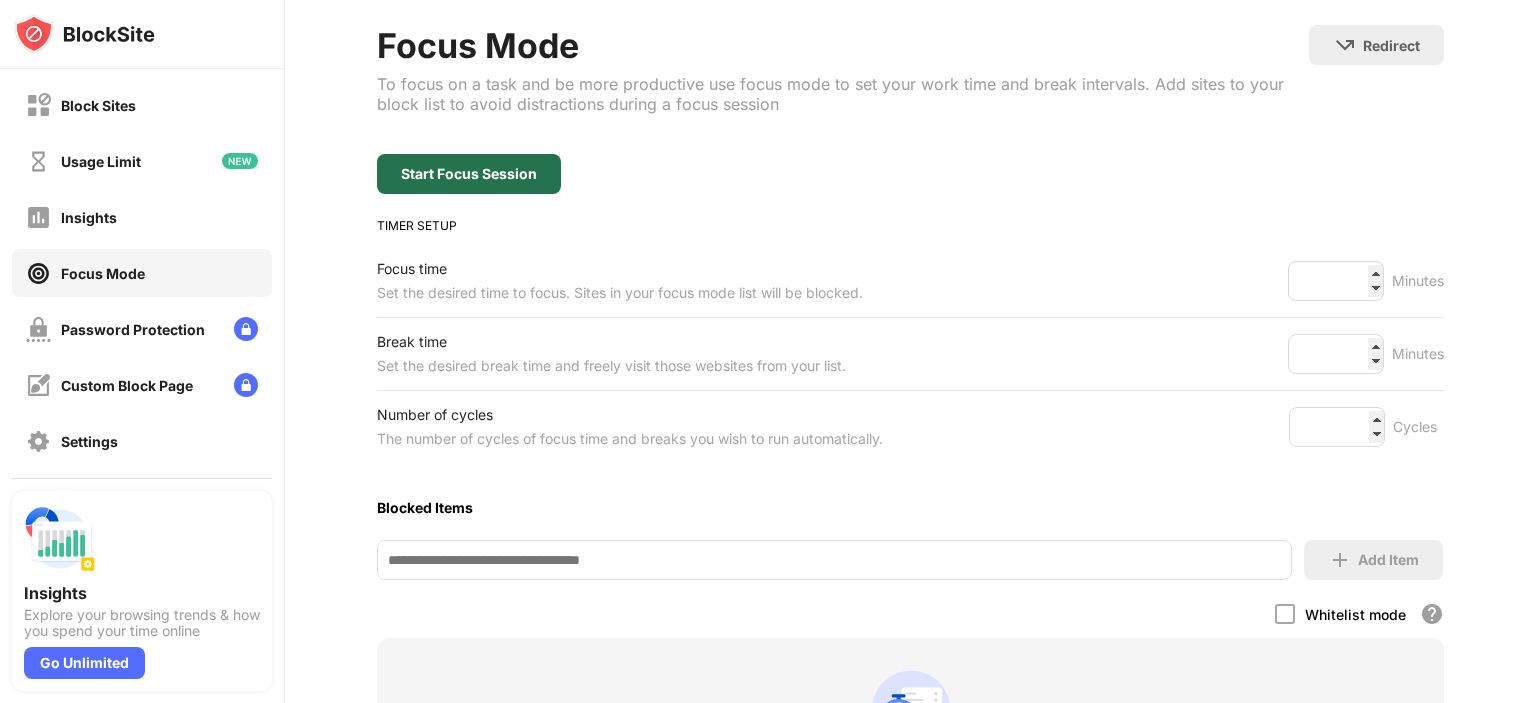 click on "Start Focus Session" at bounding box center [469, 174] 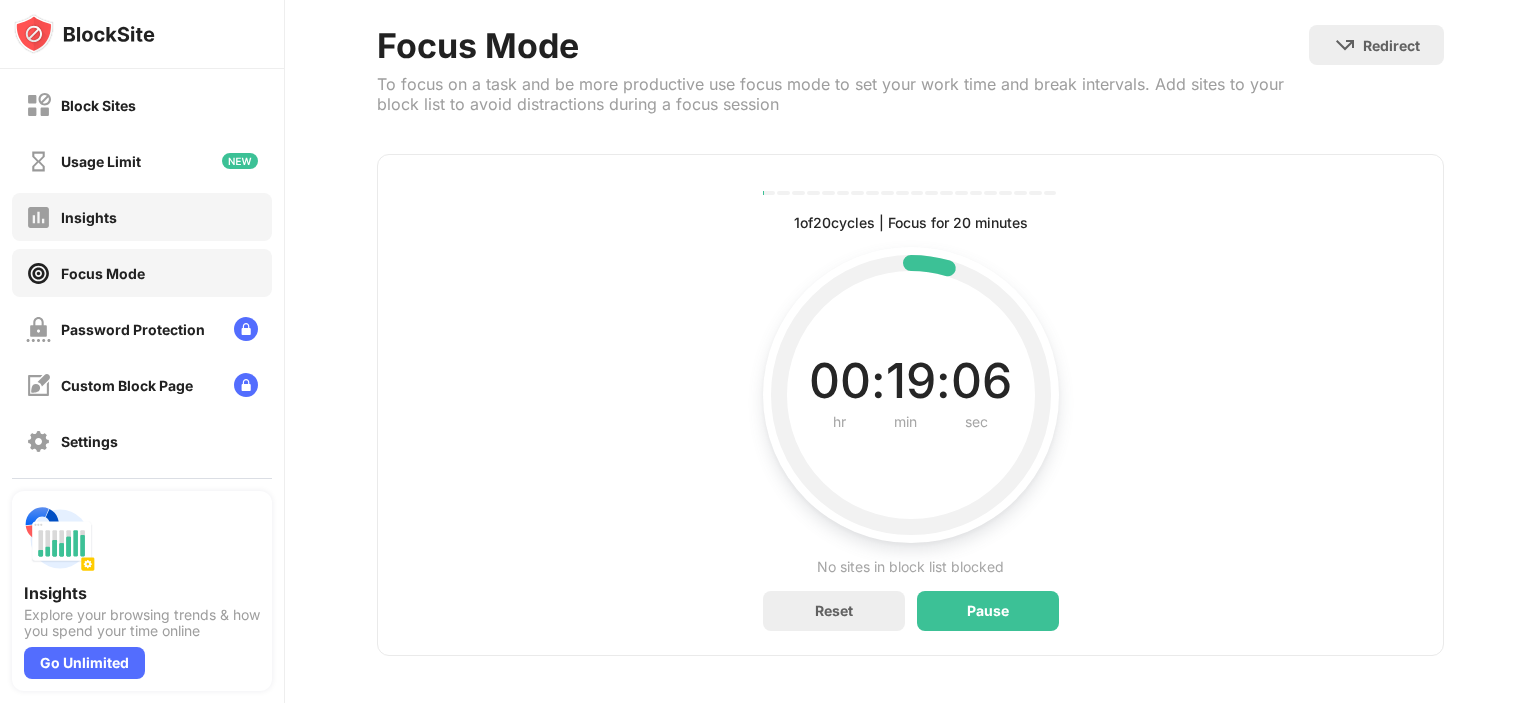 click on "Insights" at bounding box center (142, 217) 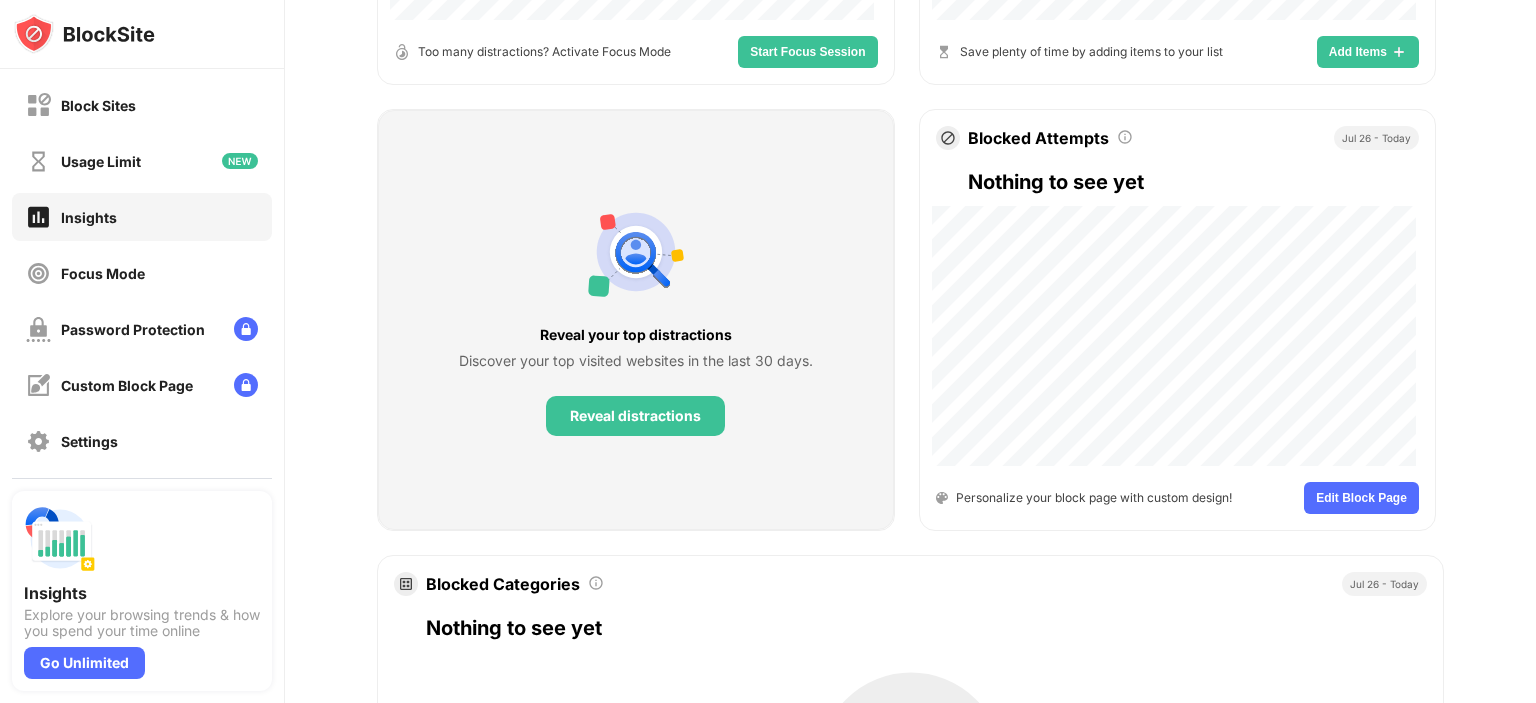 scroll, scrollTop: 800, scrollLeft: 0, axis: vertical 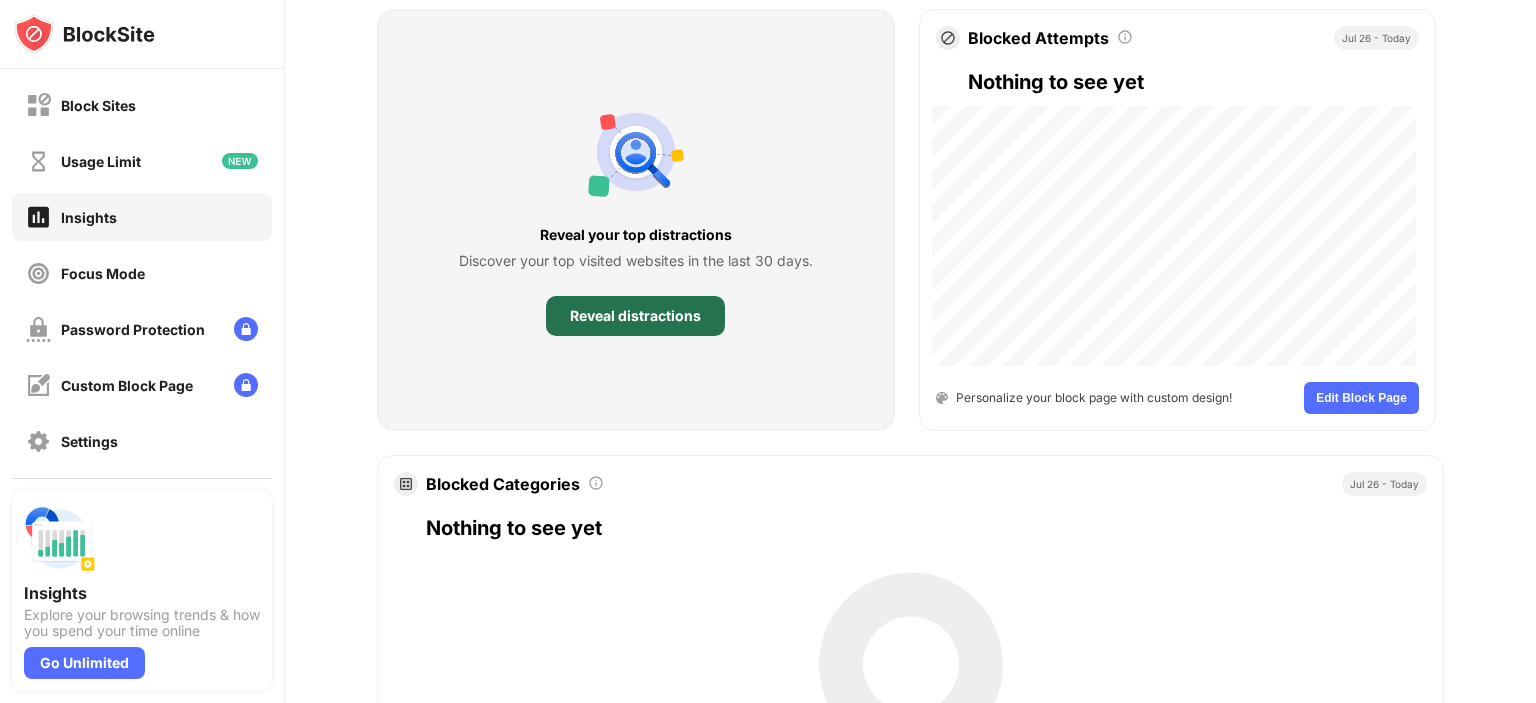 click on "Reveal distractions" at bounding box center (635, 316) 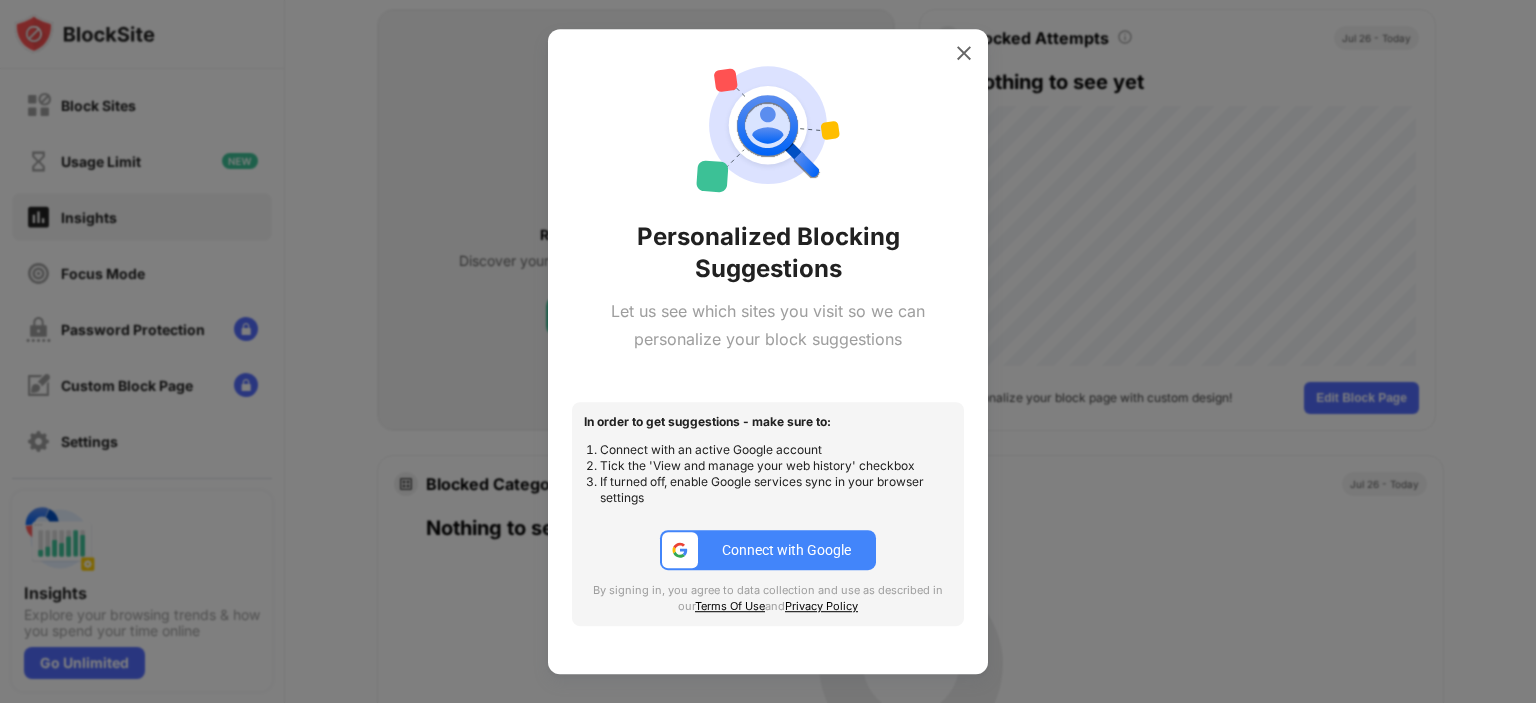 click on "Connect with Google" at bounding box center (768, 550) 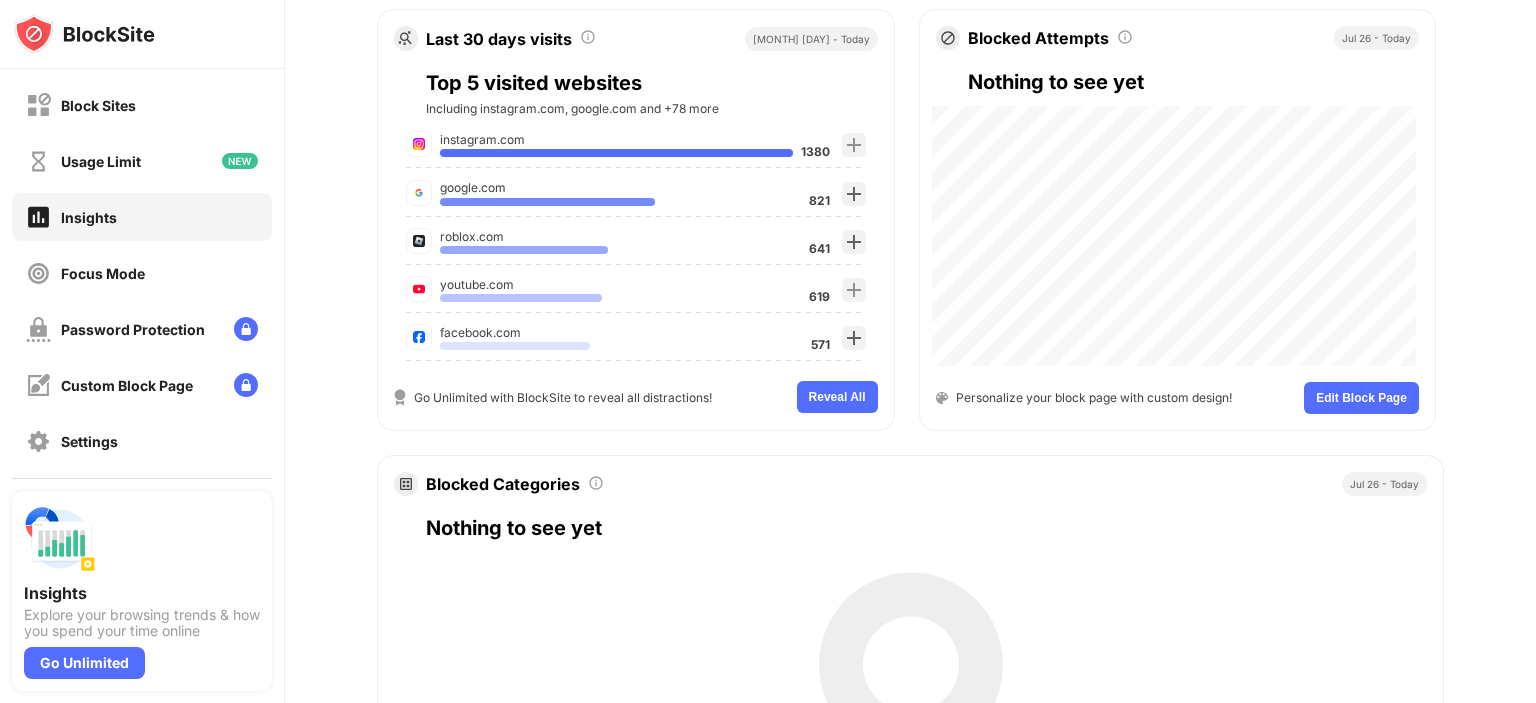 click on "Reveal All" at bounding box center (837, 397) 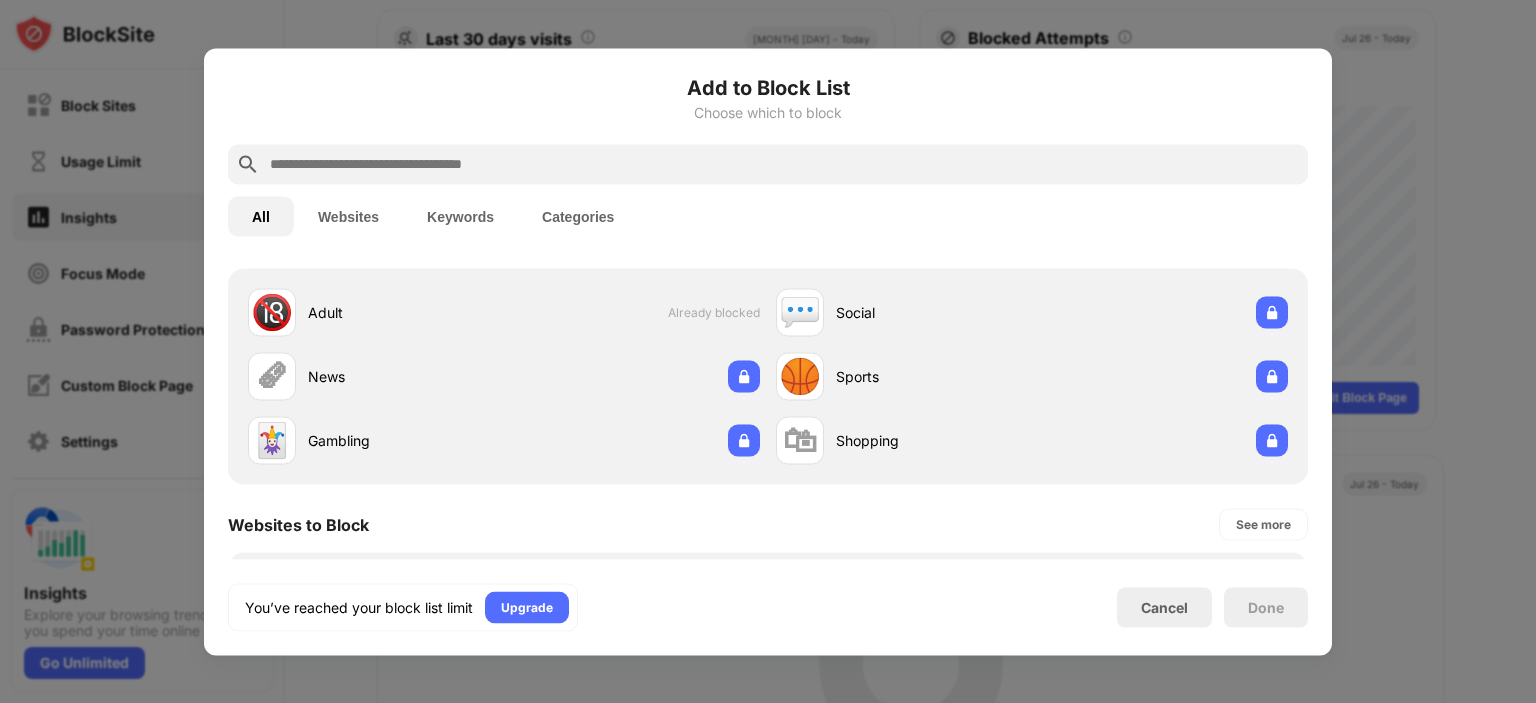 scroll, scrollTop: 0, scrollLeft: 0, axis: both 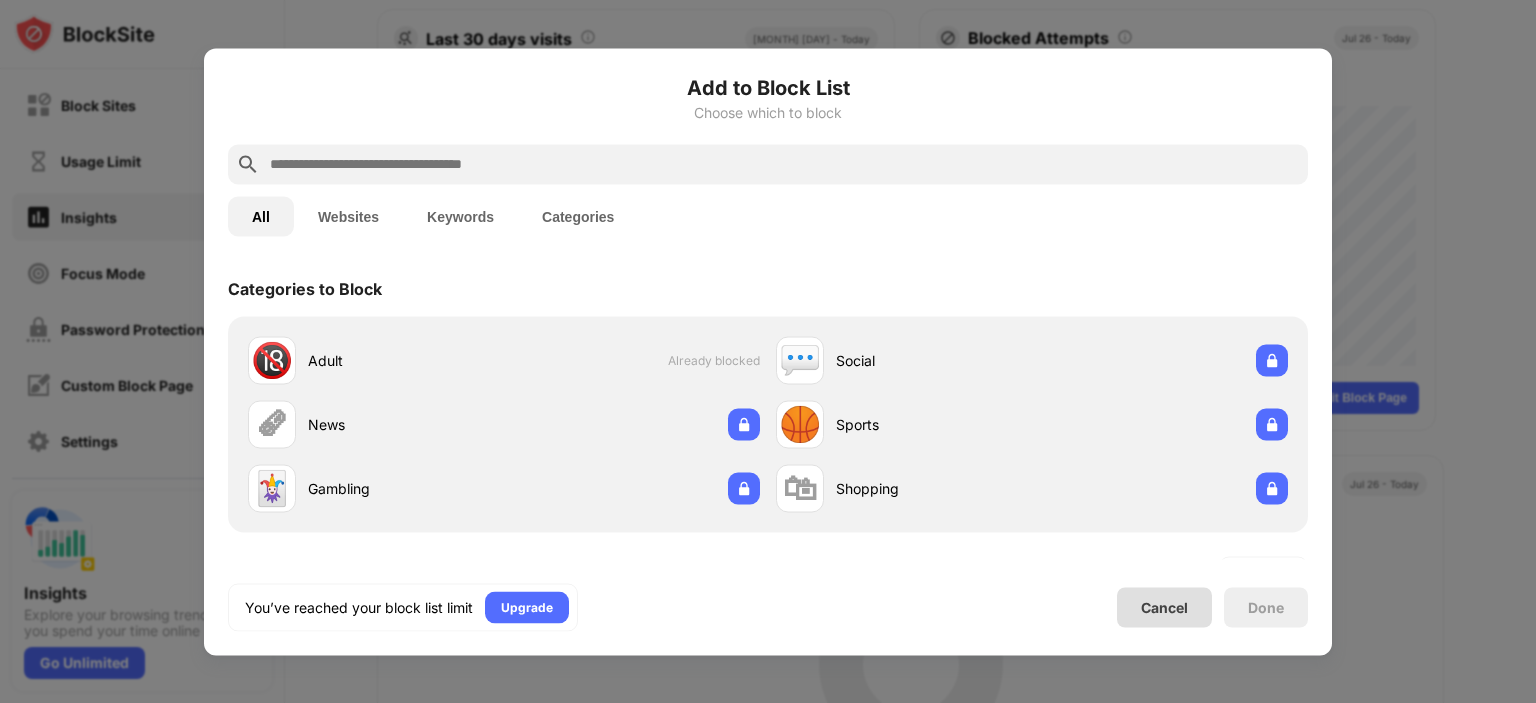 click on "Cancel" at bounding box center [1164, 607] 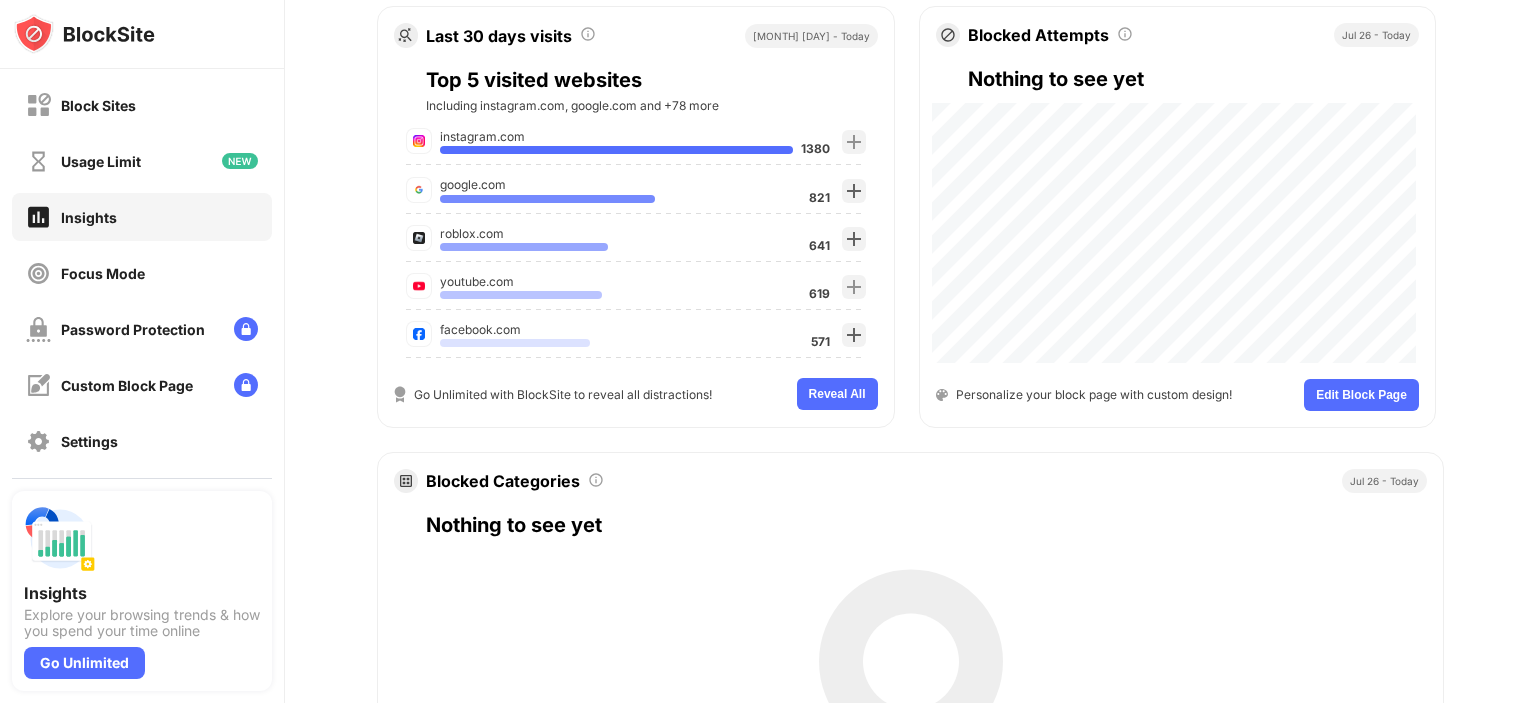 scroll, scrollTop: 800, scrollLeft: 0, axis: vertical 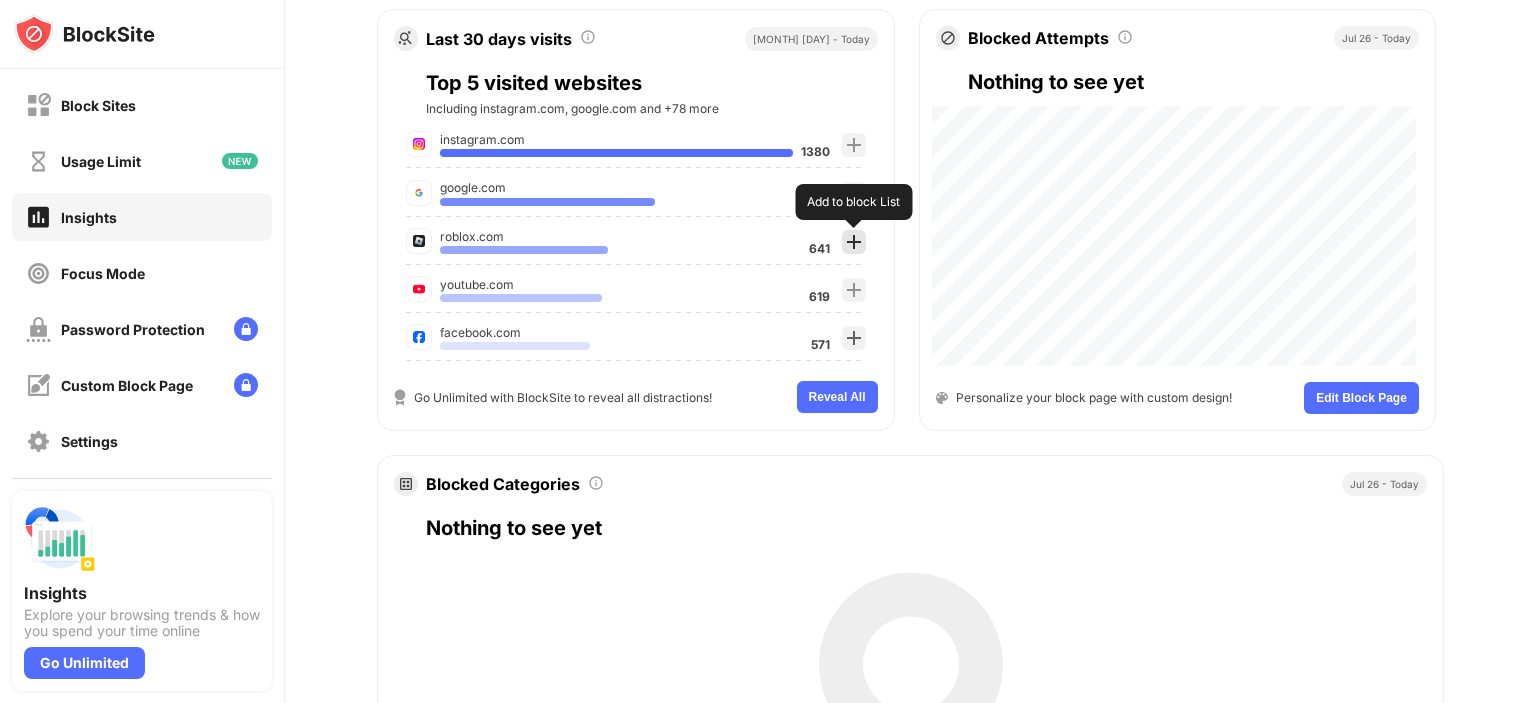 click at bounding box center [854, 242] 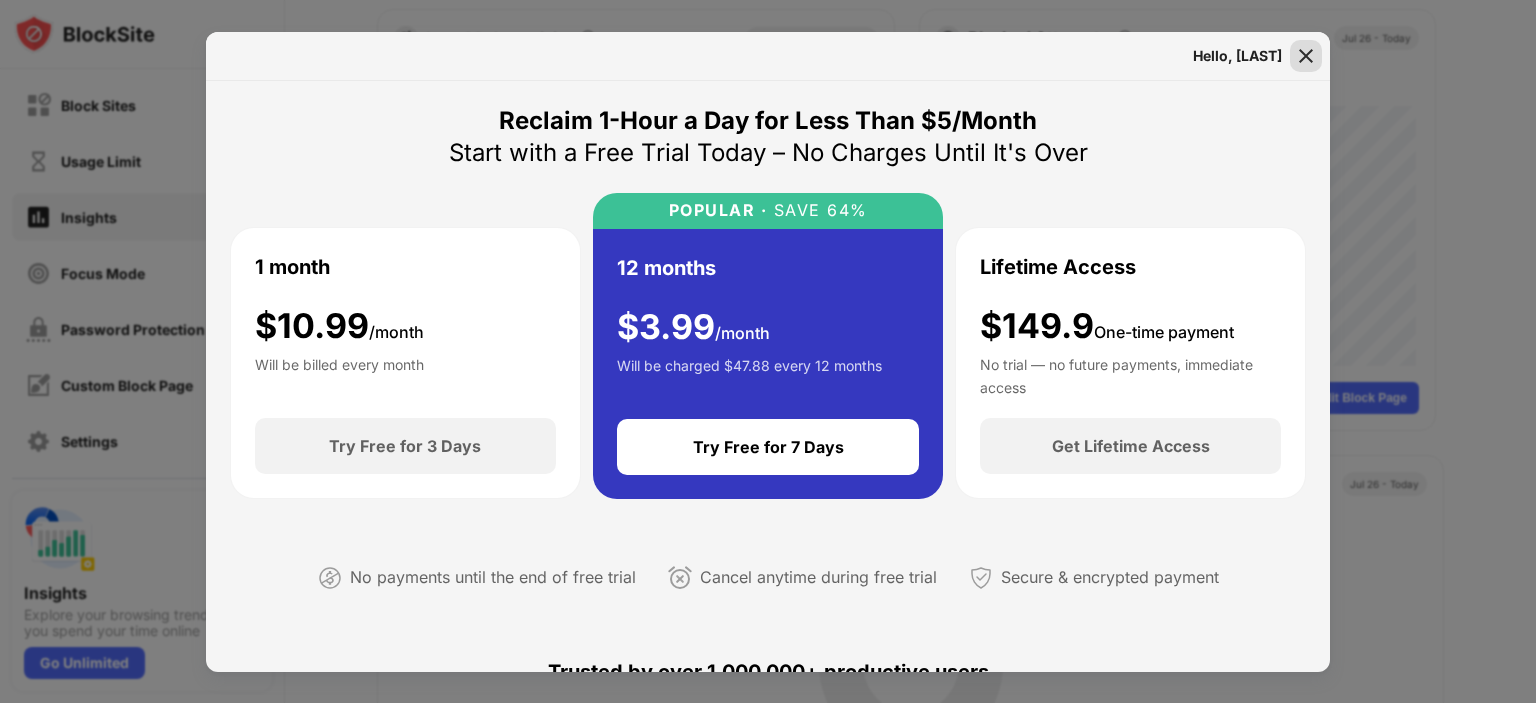 click at bounding box center (1306, 56) 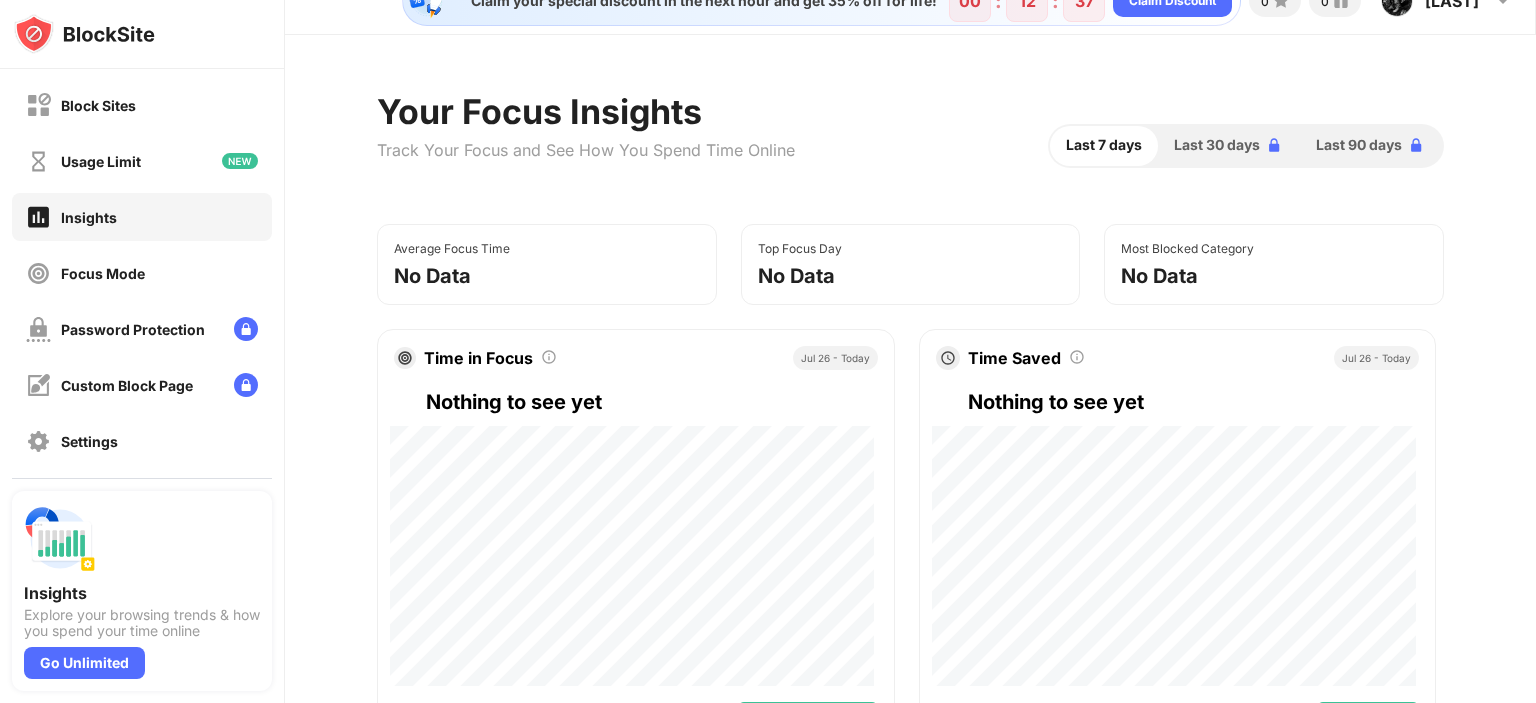 scroll, scrollTop: 0, scrollLeft: 0, axis: both 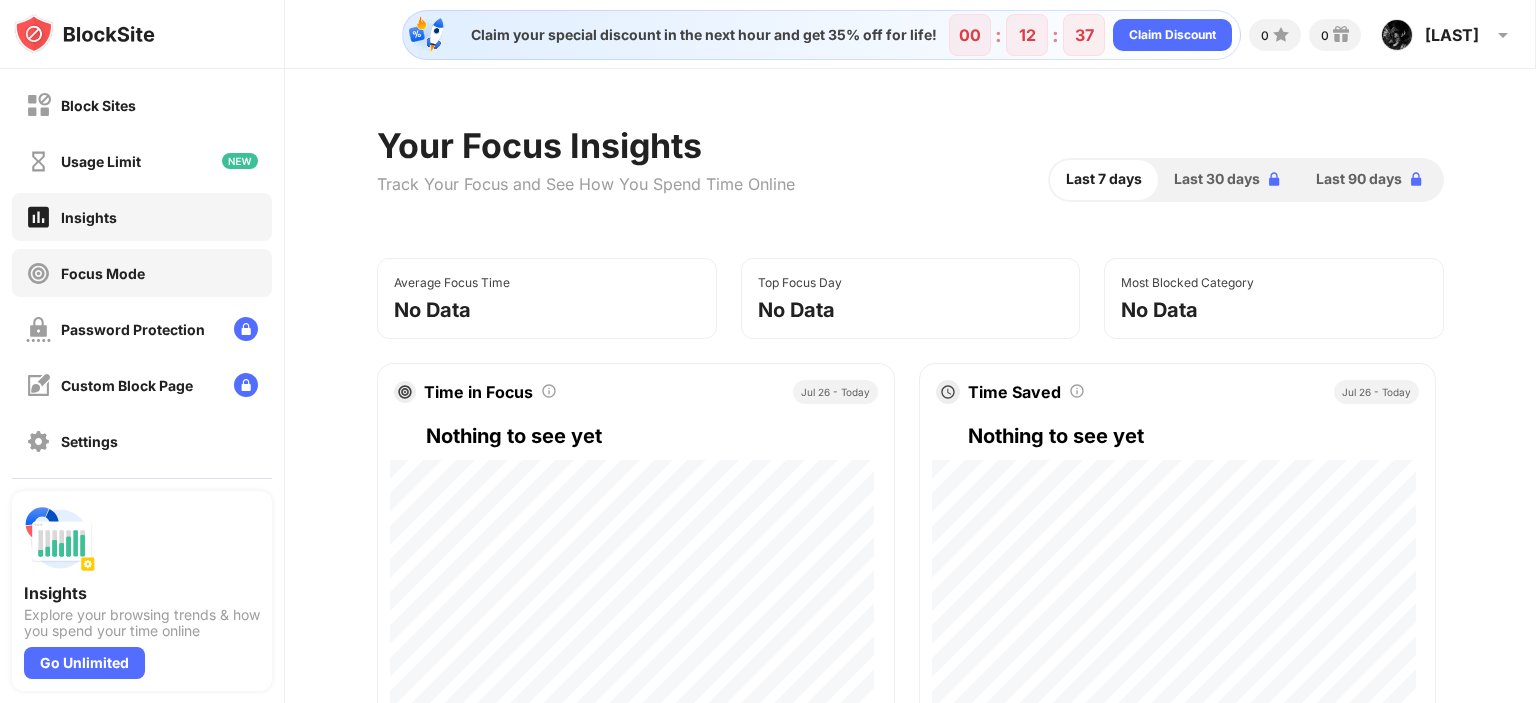 click on "Focus Mode" at bounding box center (142, 273) 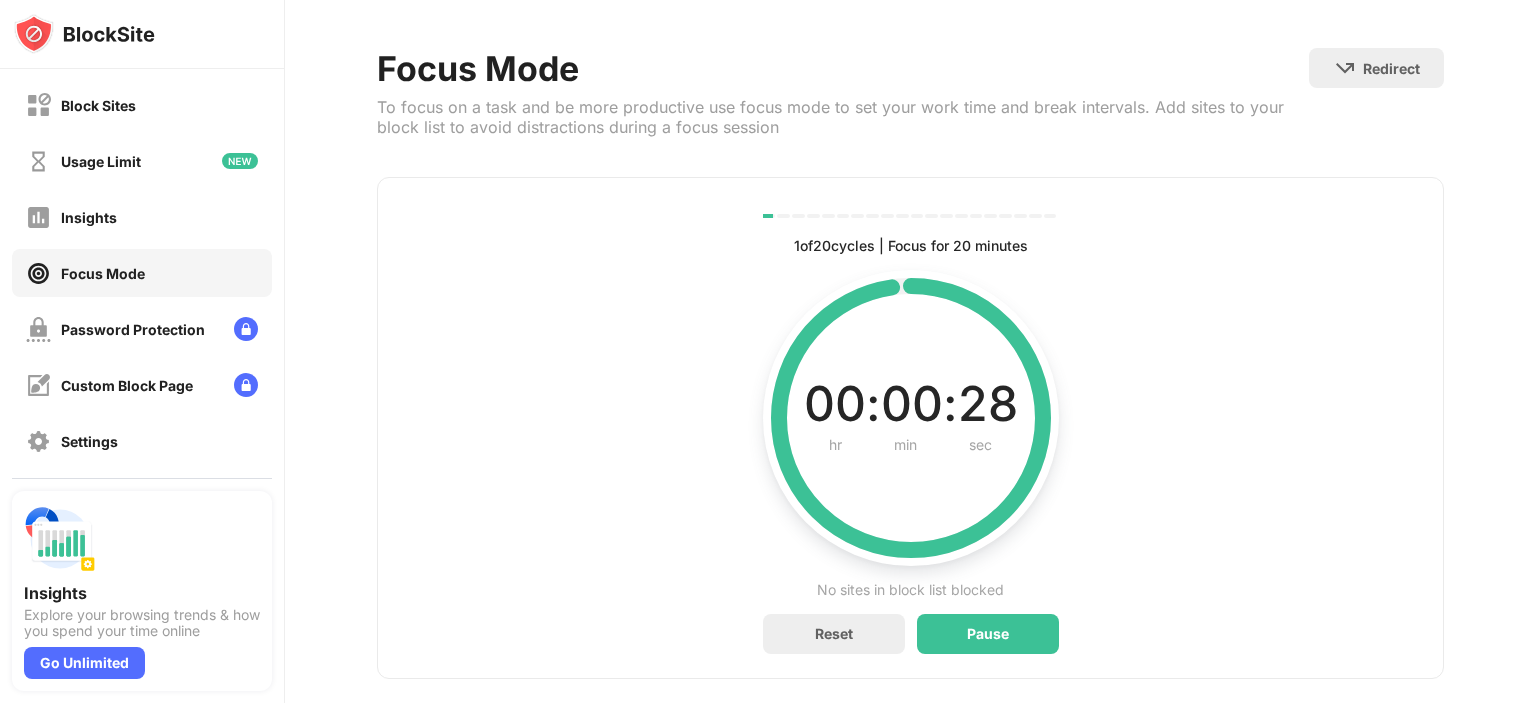 scroll, scrollTop: 100, scrollLeft: 0, axis: vertical 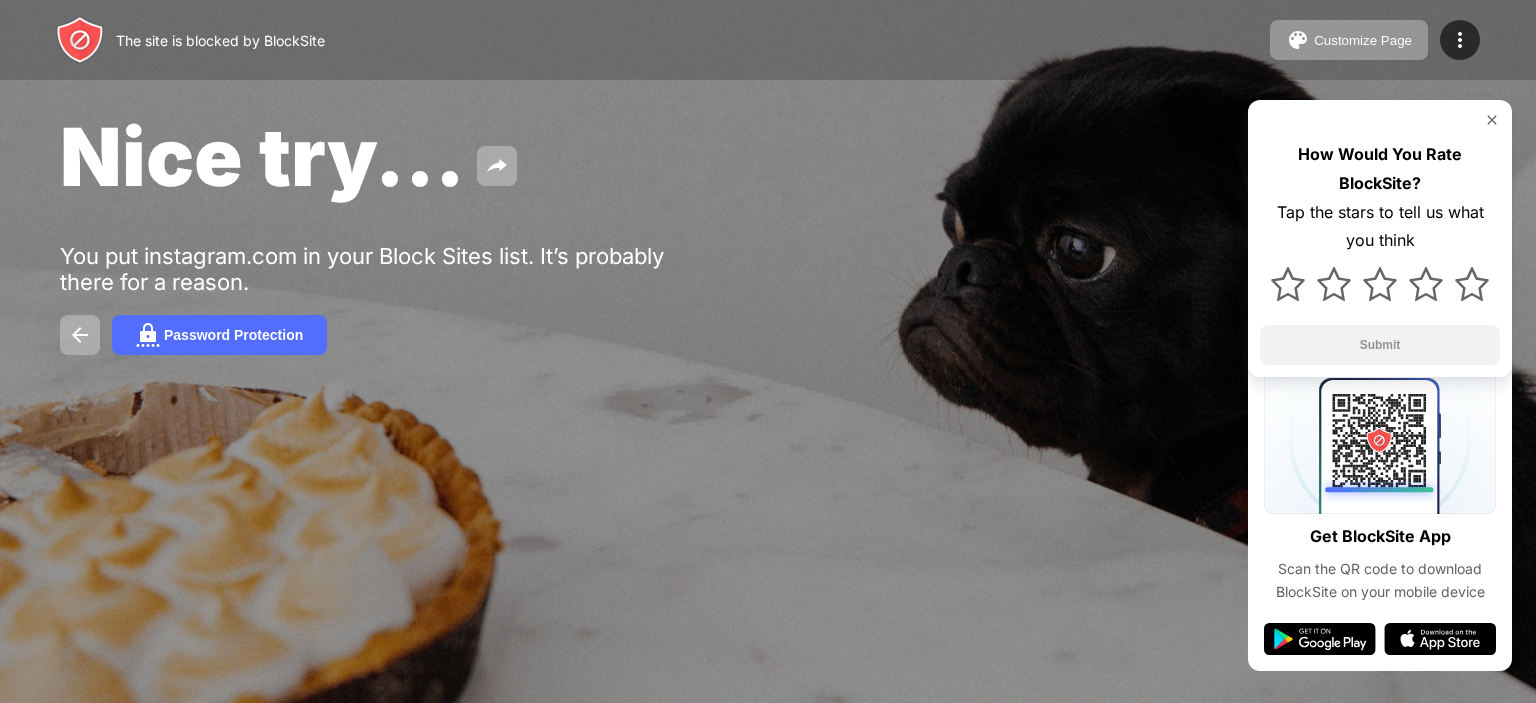click on "How Would You Rate BlockSite? Tap the stars to tell us what you think Submit" at bounding box center (1380, 238) 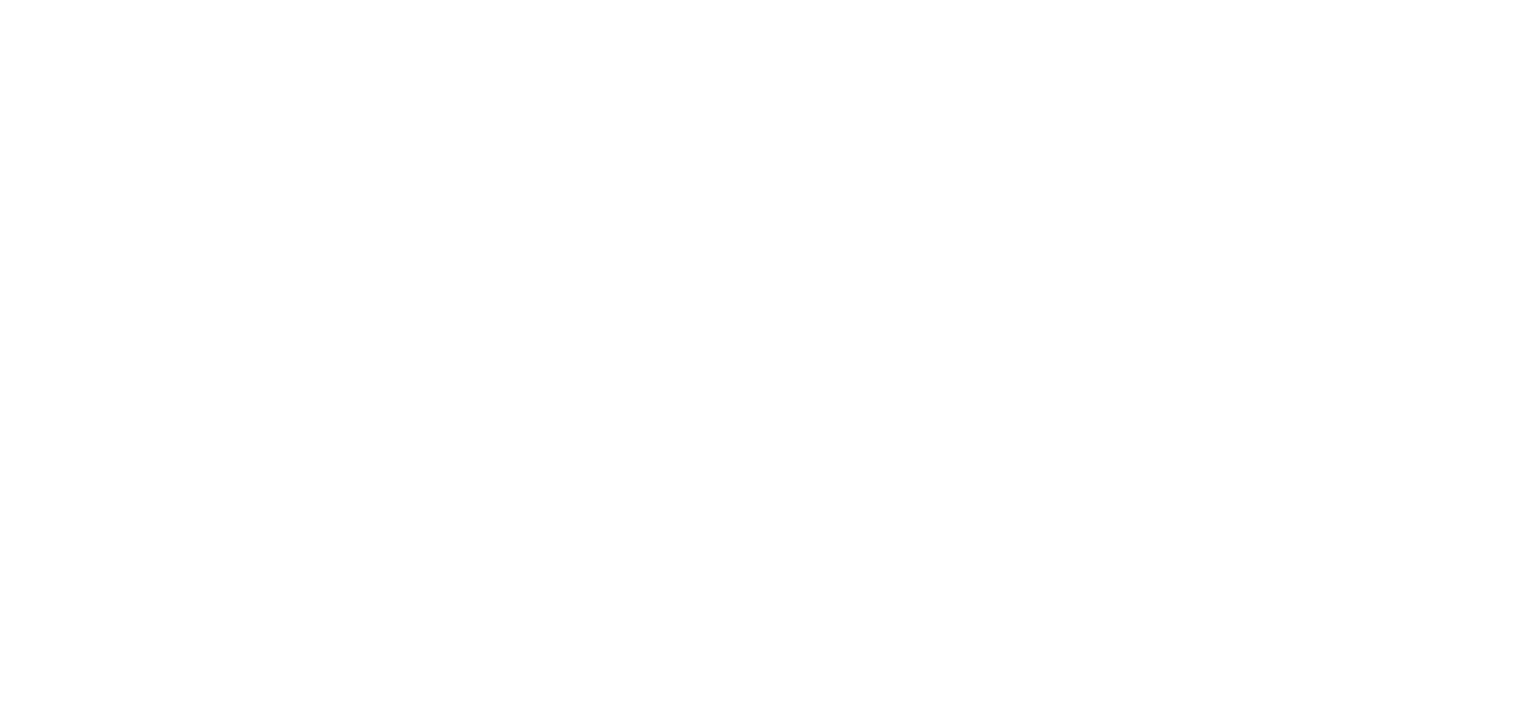 scroll, scrollTop: 0, scrollLeft: 0, axis: both 